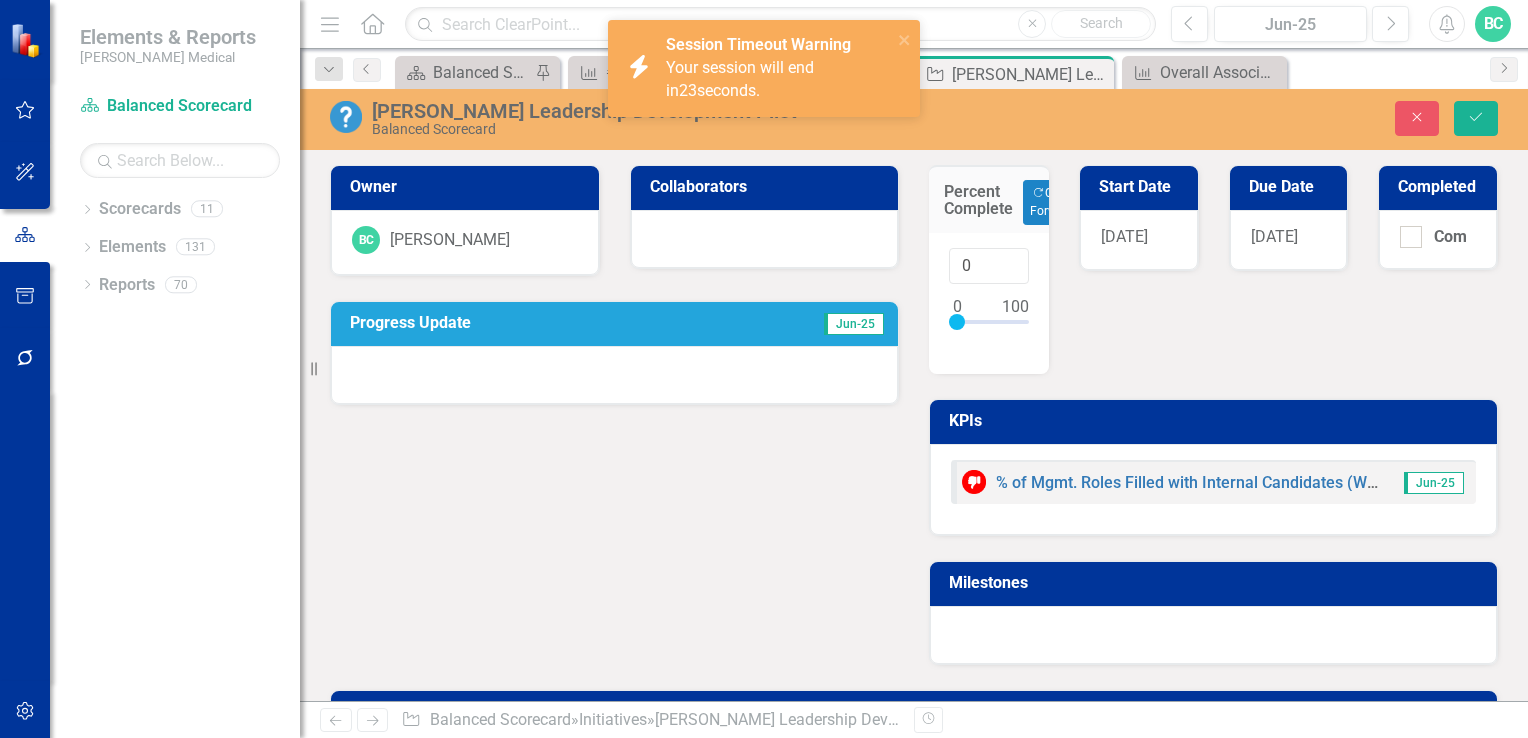 scroll, scrollTop: 0, scrollLeft: 0, axis: both 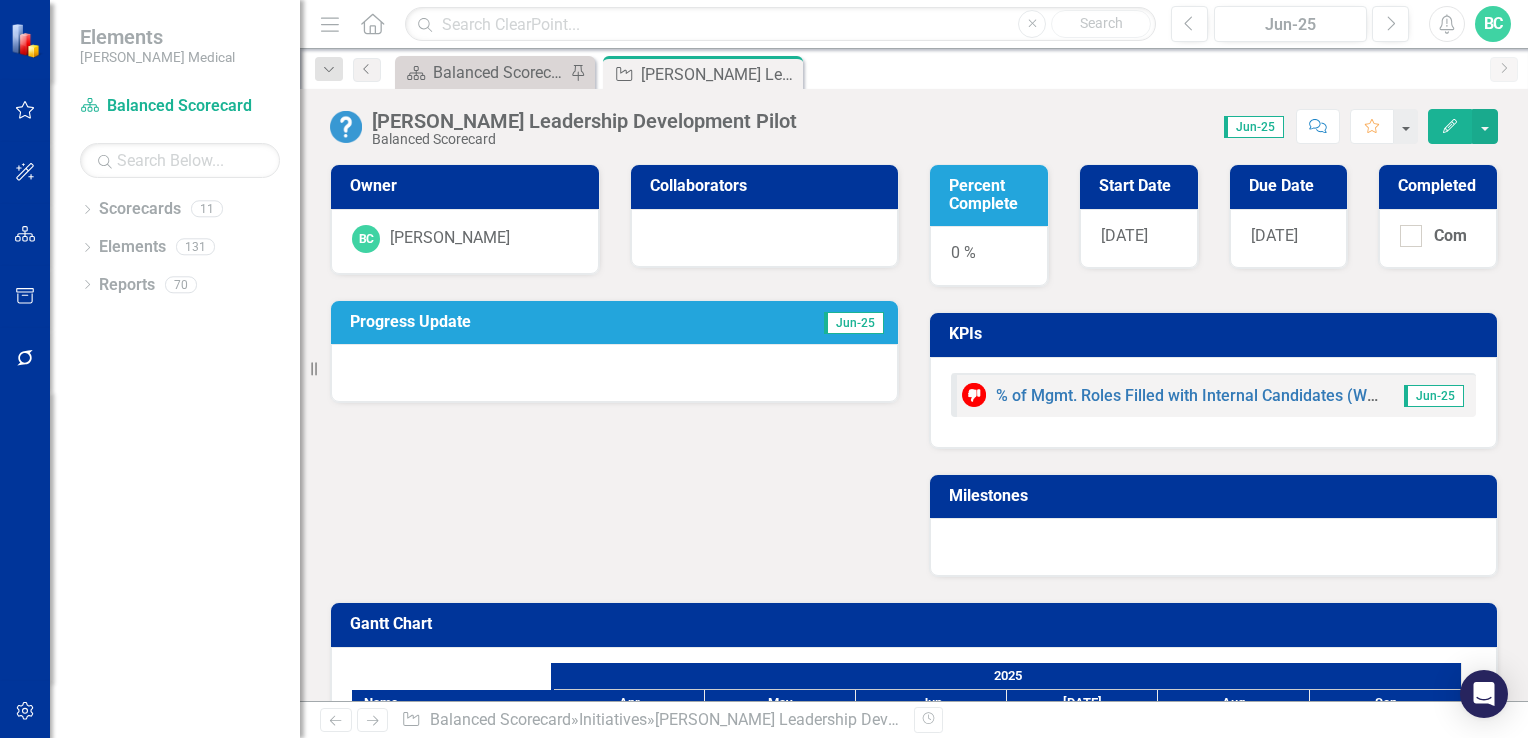 click on "Progress Update" at bounding box center [527, 322] 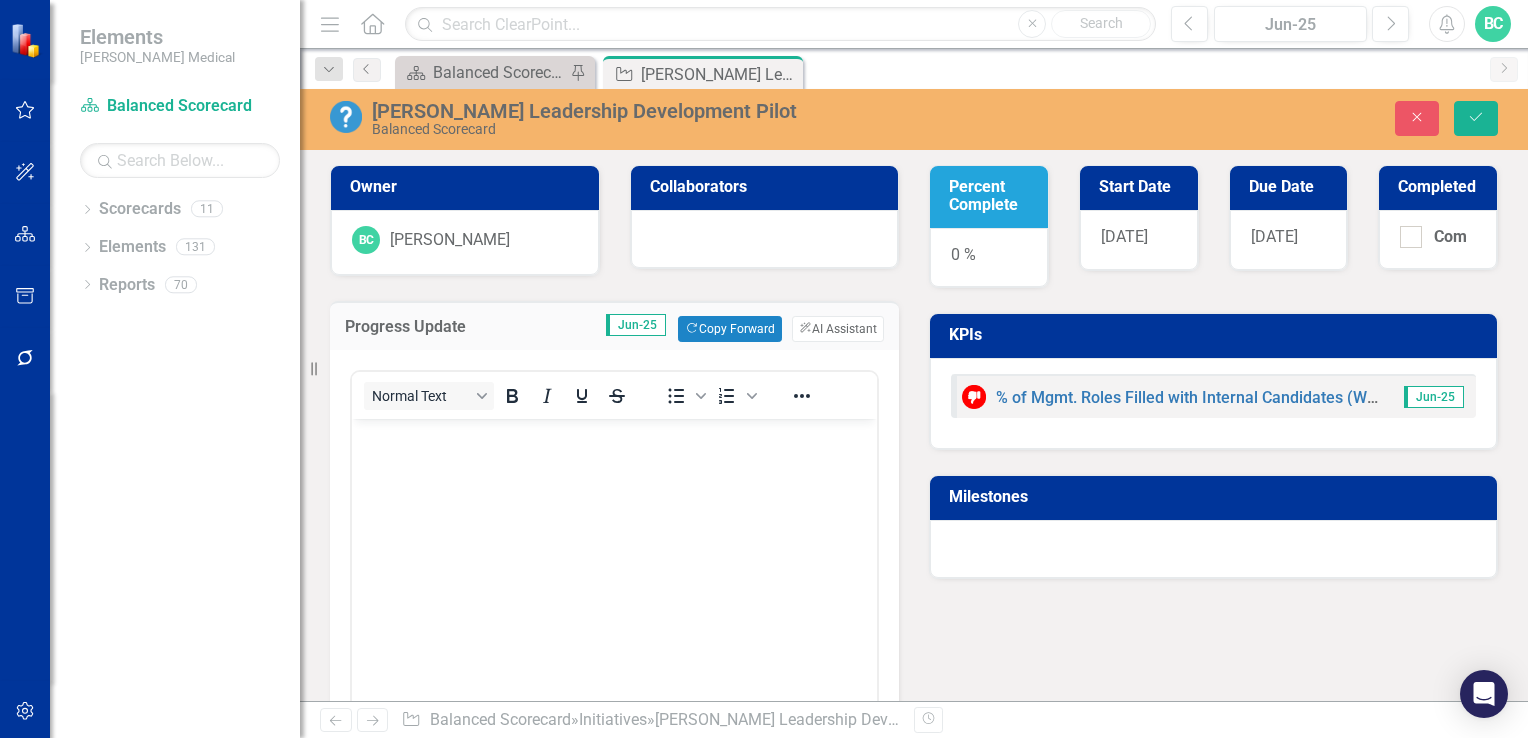 scroll, scrollTop: 0, scrollLeft: 0, axis: both 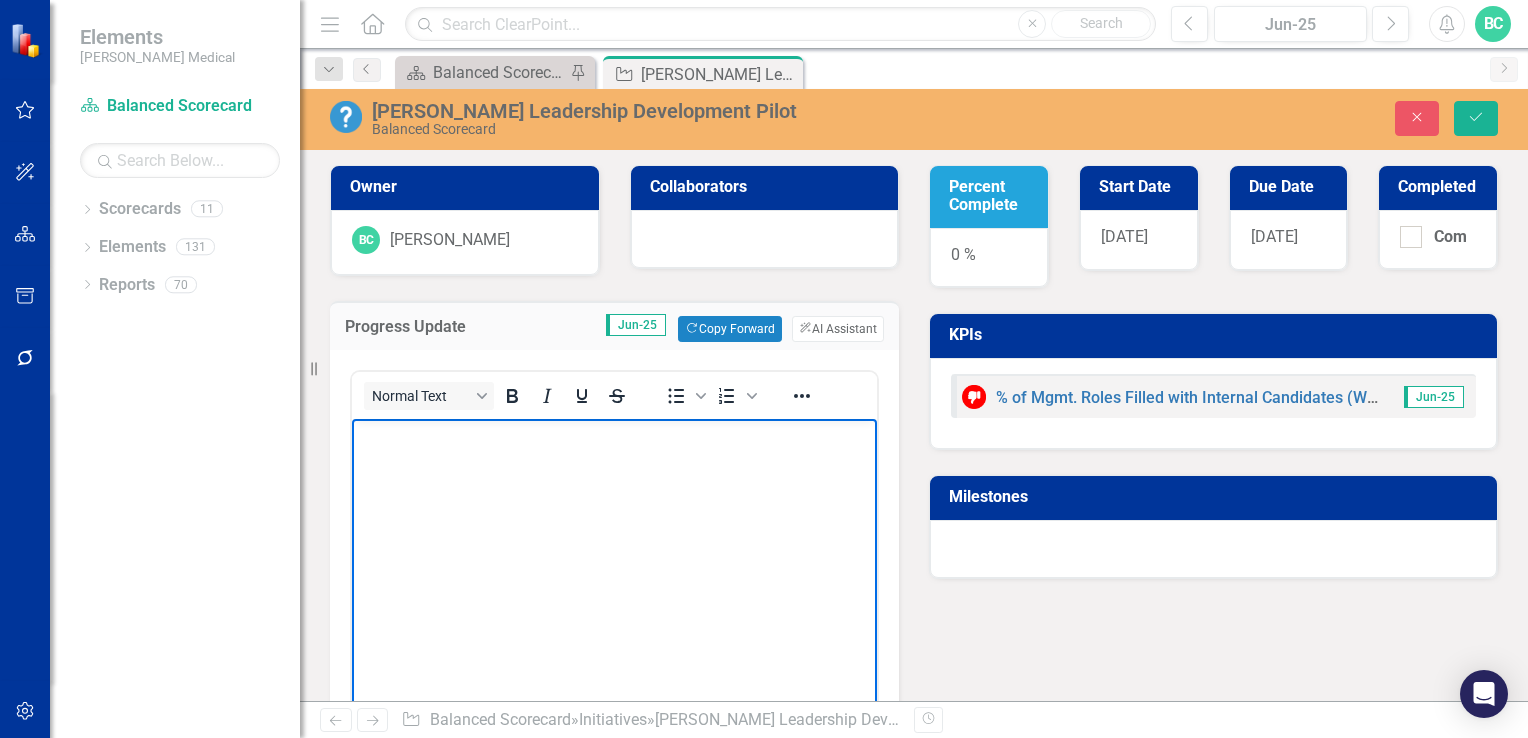 click at bounding box center (614, 569) 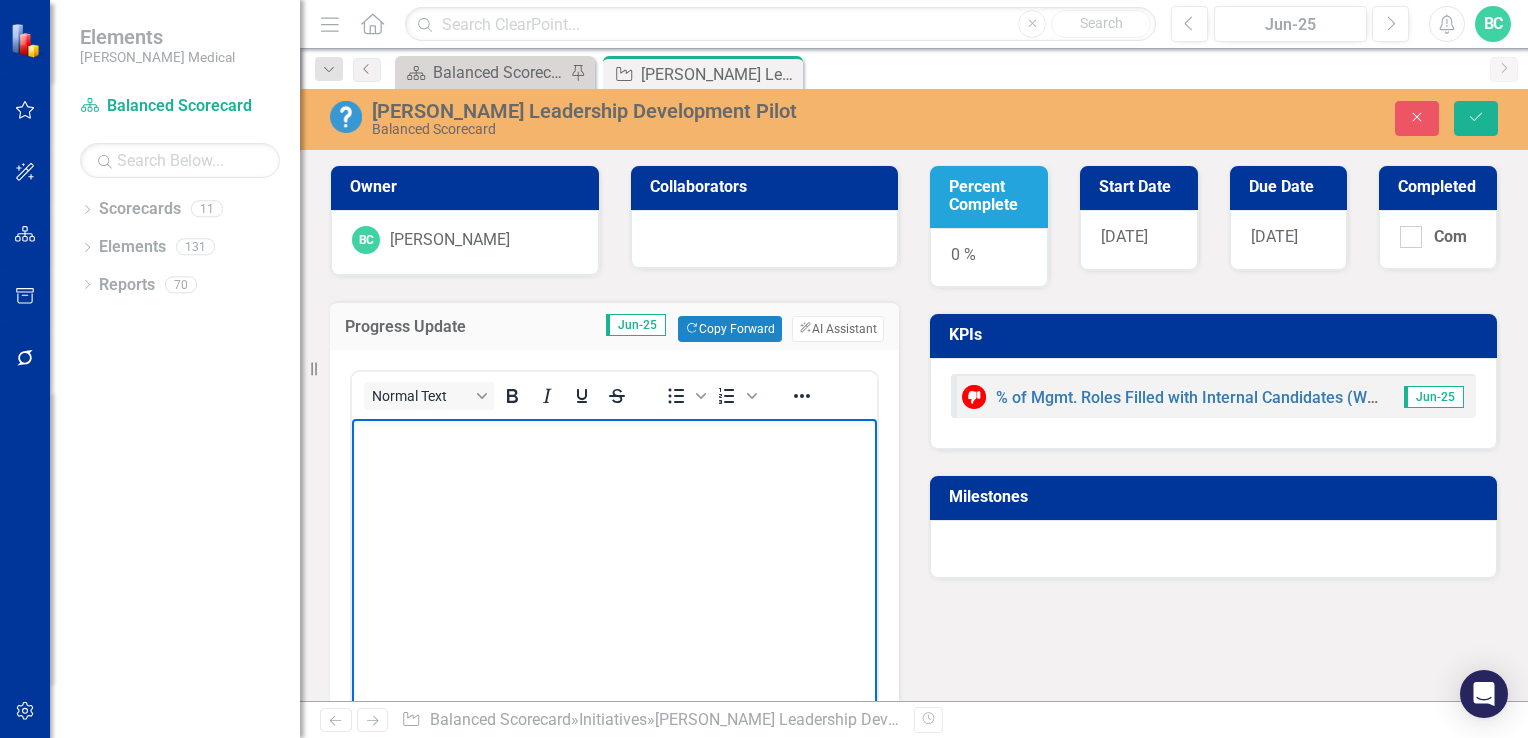 type 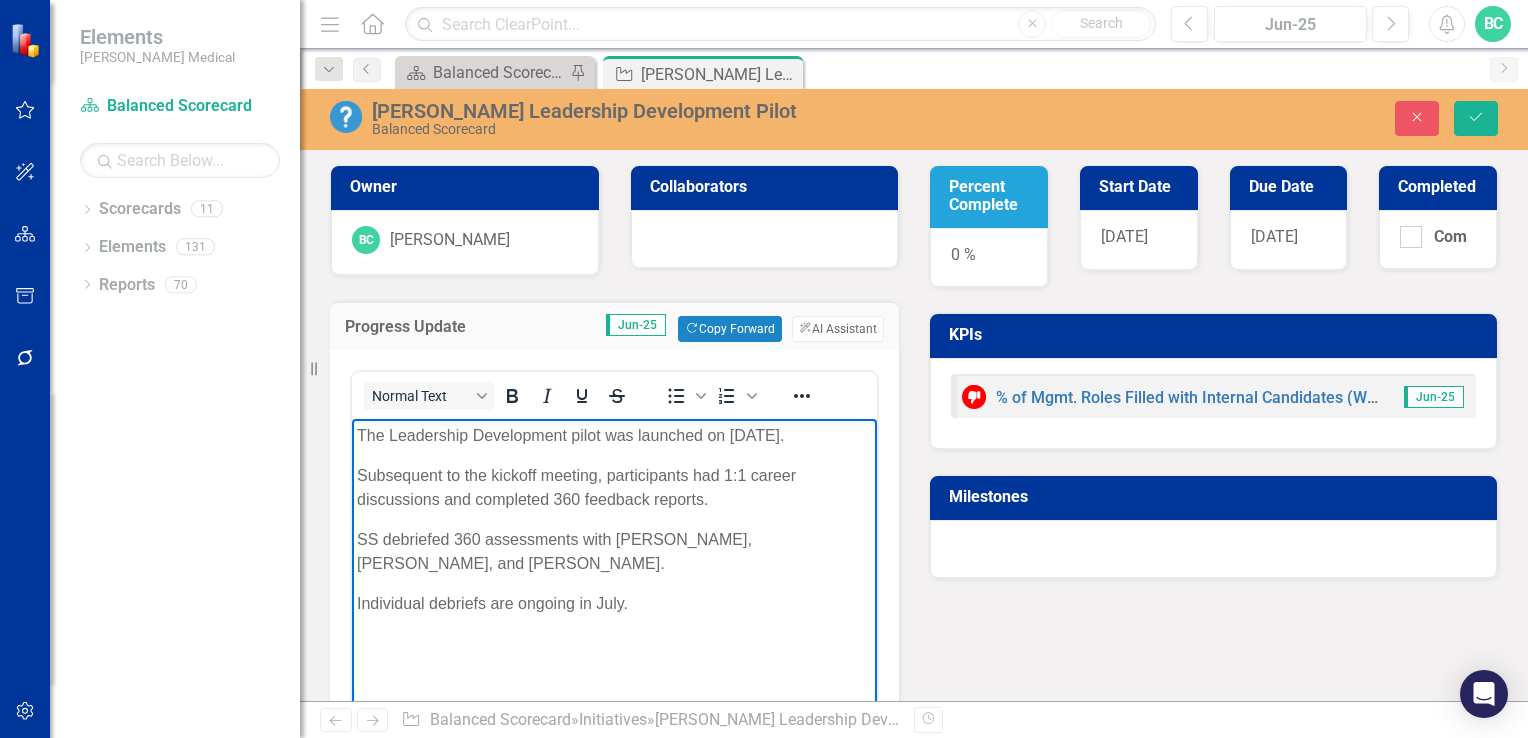 click on "SS debriefed 360 assessments with [PERSON_NAME], [PERSON_NAME], and [PERSON_NAME]." at bounding box center (614, 552) 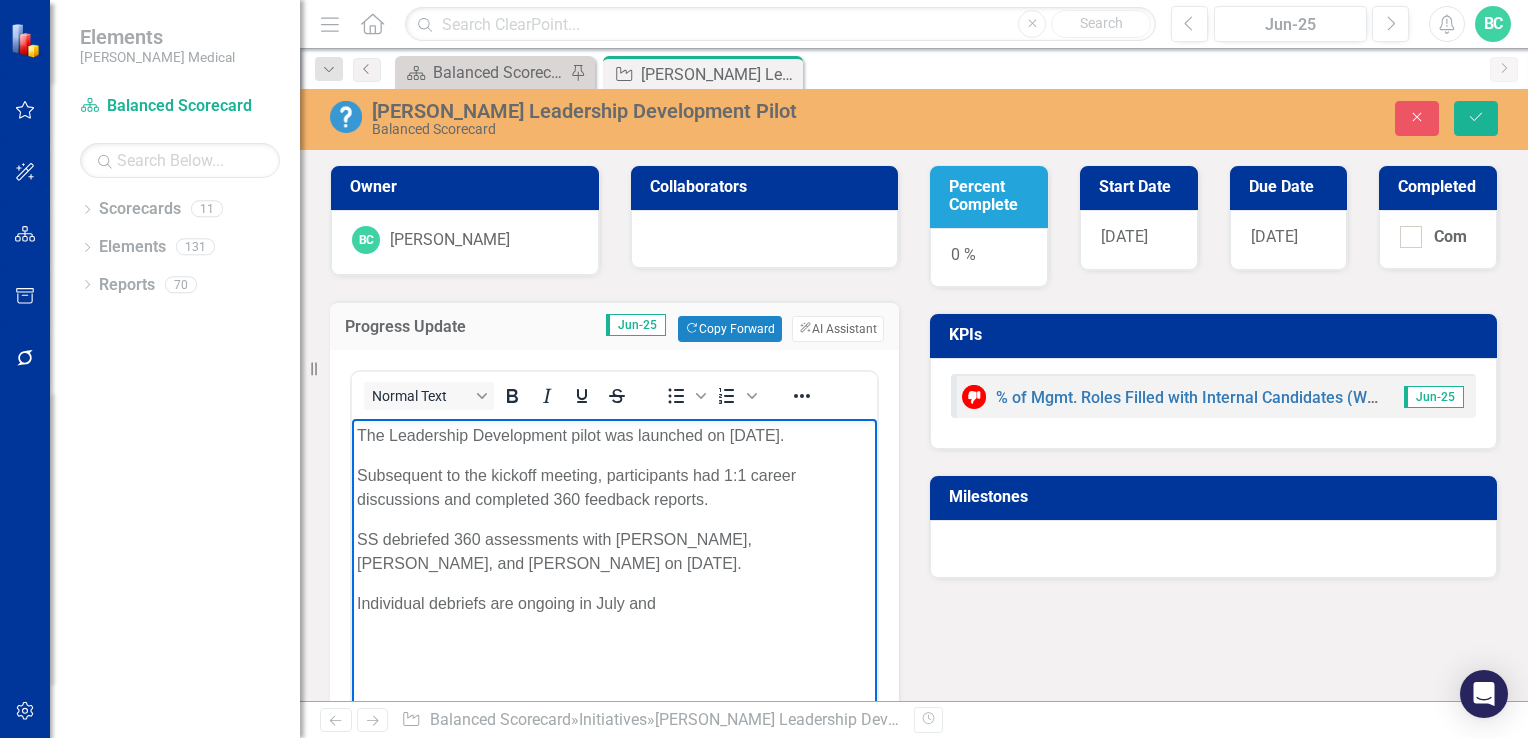 click on "Individual debriefs are ongoing in July and" at bounding box center [614, 604] 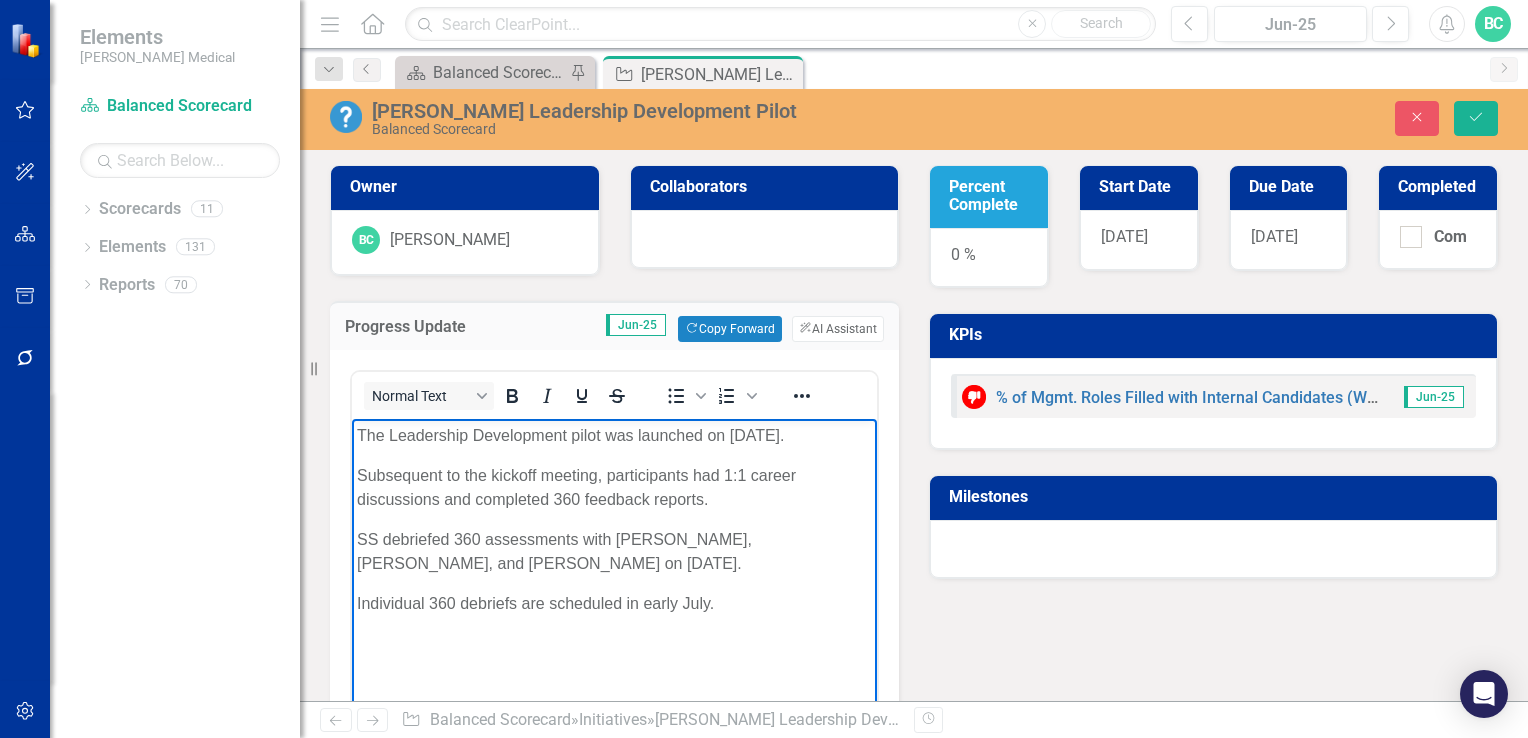 click on "SS debriefed 360 assessments with [PERSON_NAME], [PERSON_NAME], and [PERSON_NAME] on [DATE]." at bounding box center [614, 552] 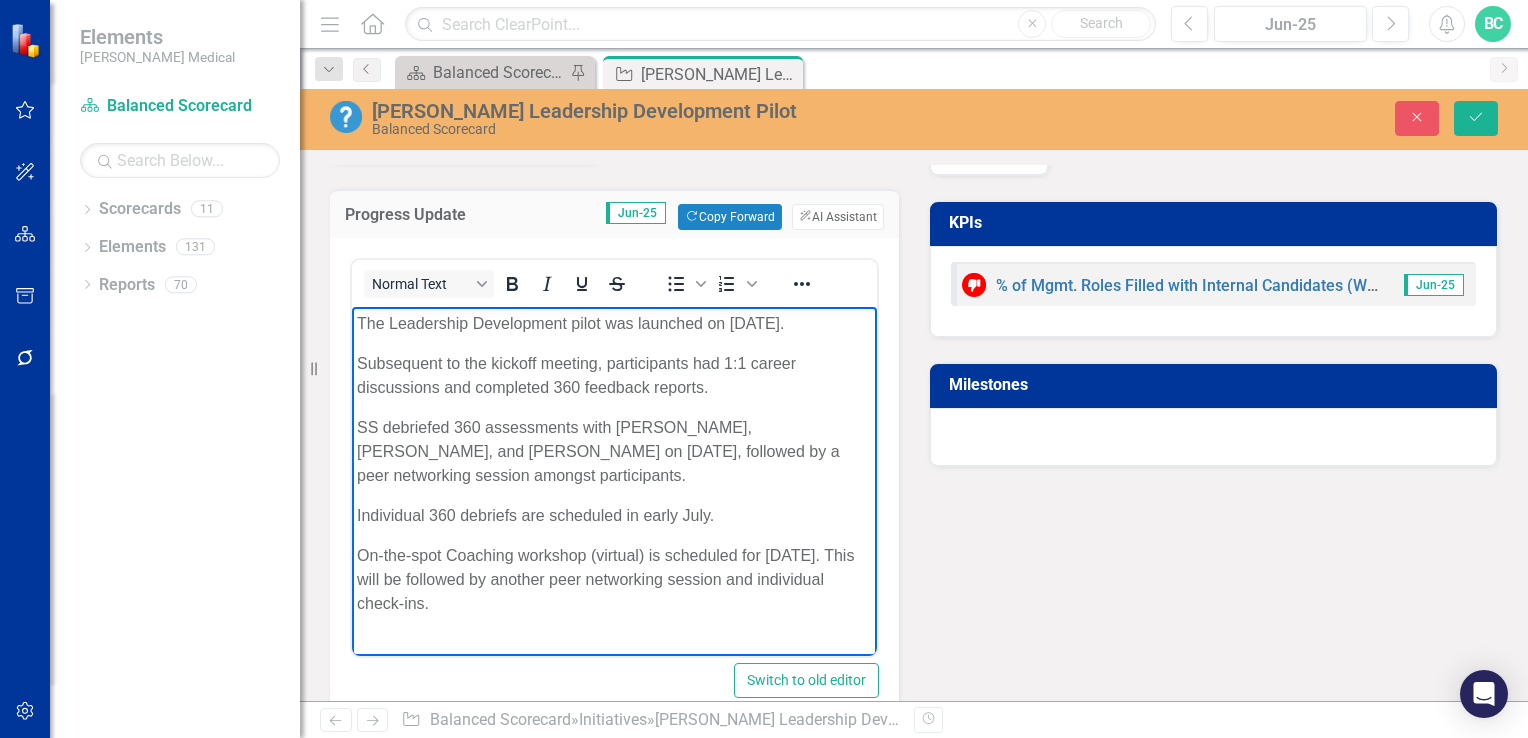 scroll, scrollTop: 108, scrollLeft: 0, axis: vertical 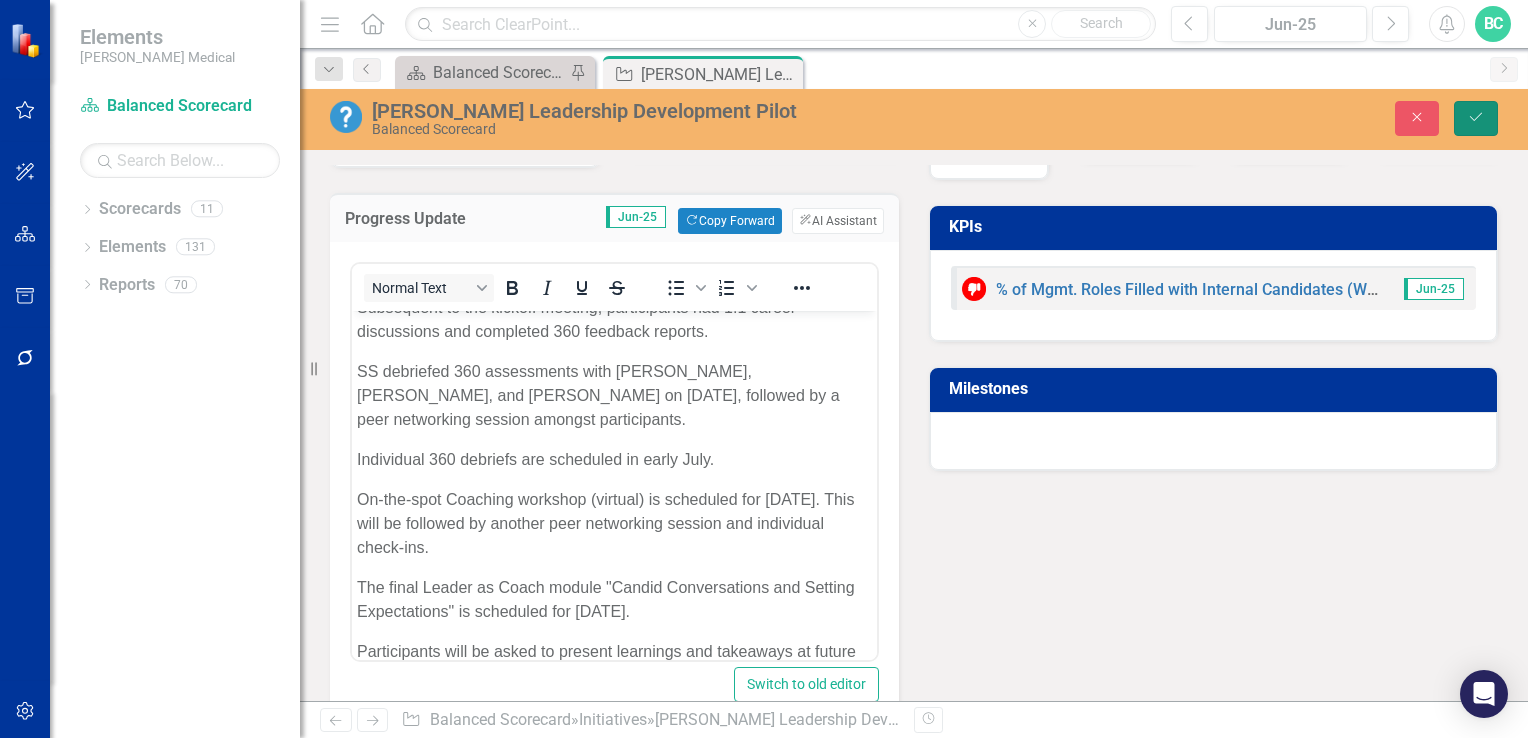 click on "Save" 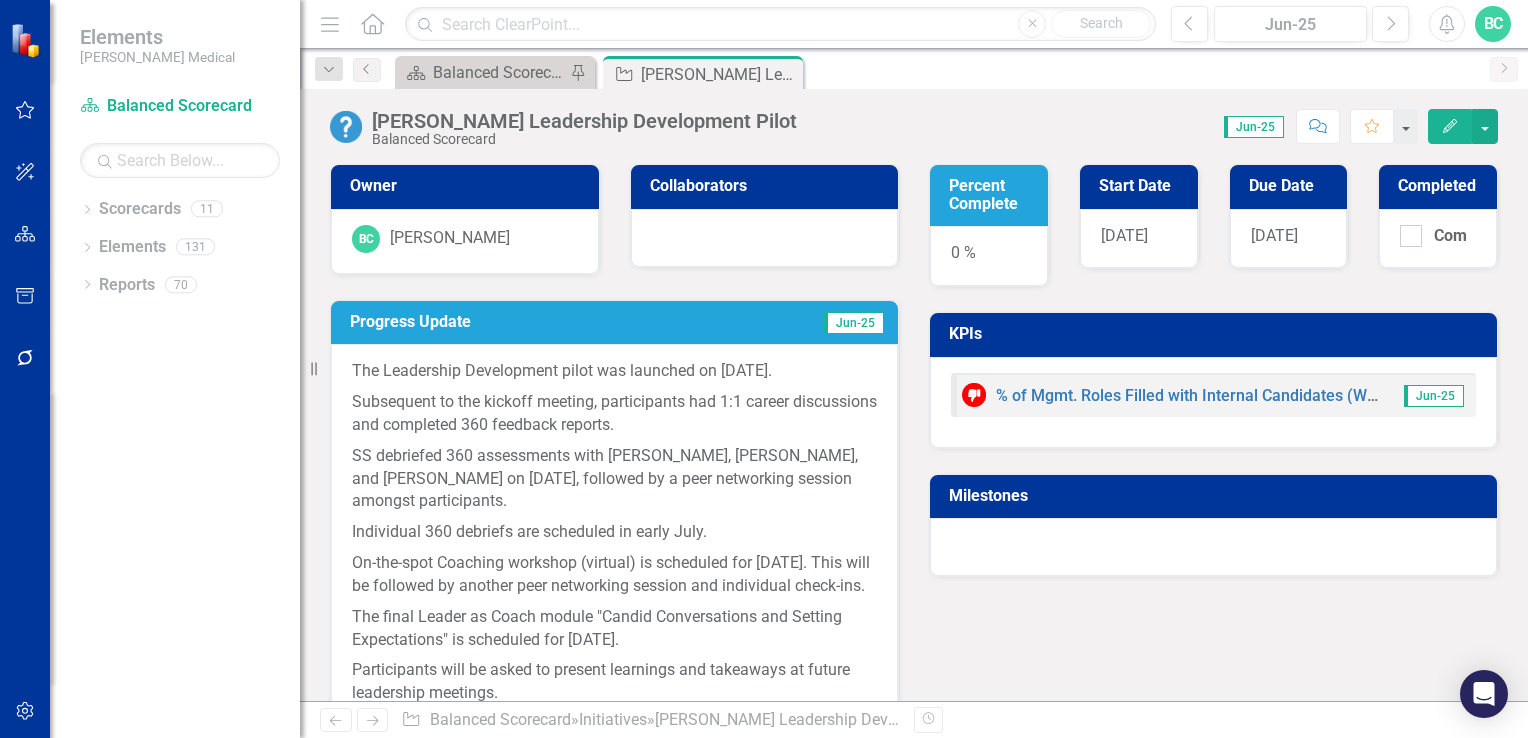 click on "Percent Complete" at bounding box center [992, 194] 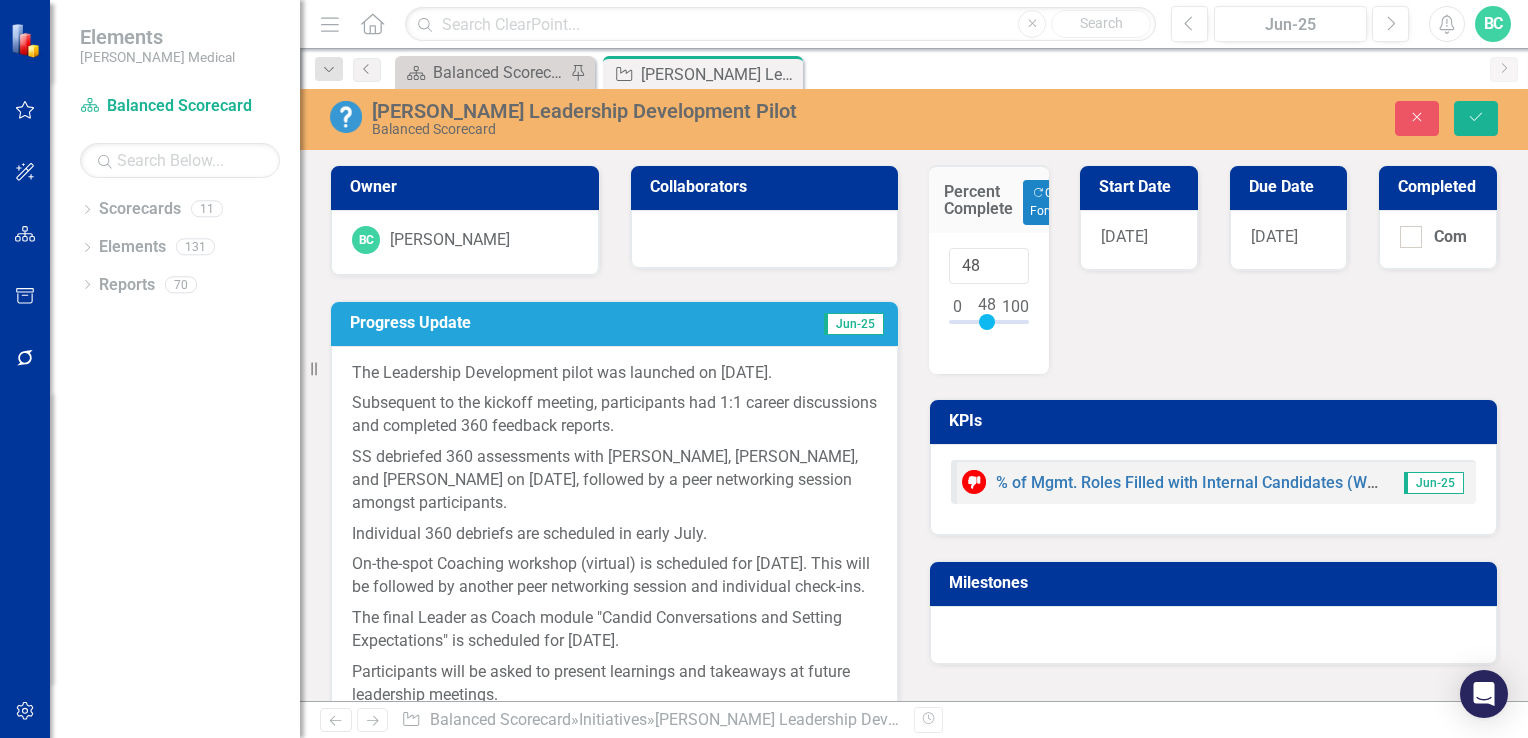type on "50" 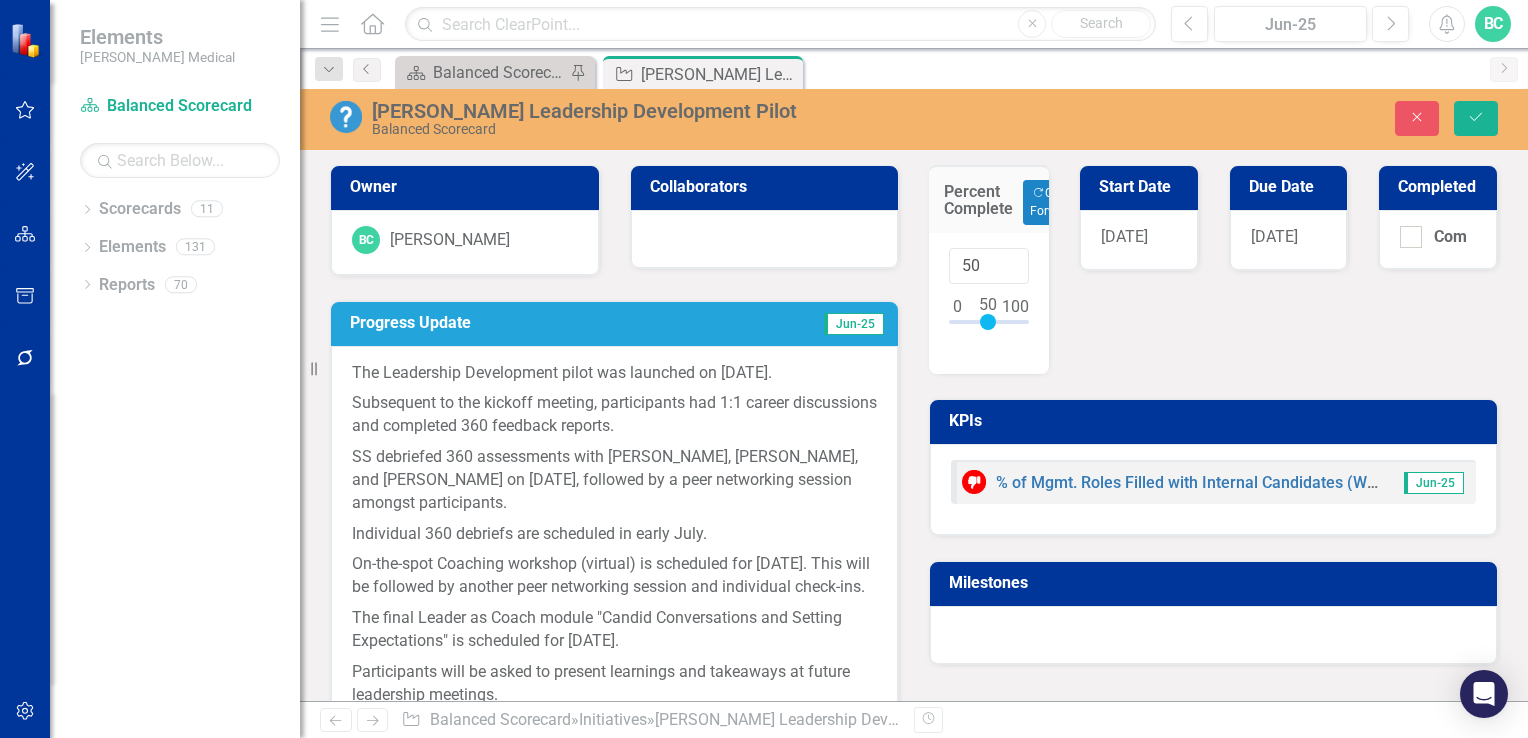 drag, startPoint x: 949, startPoint y: 318, endPoint x: 980, endPoint y: 325, distance: 31.780497 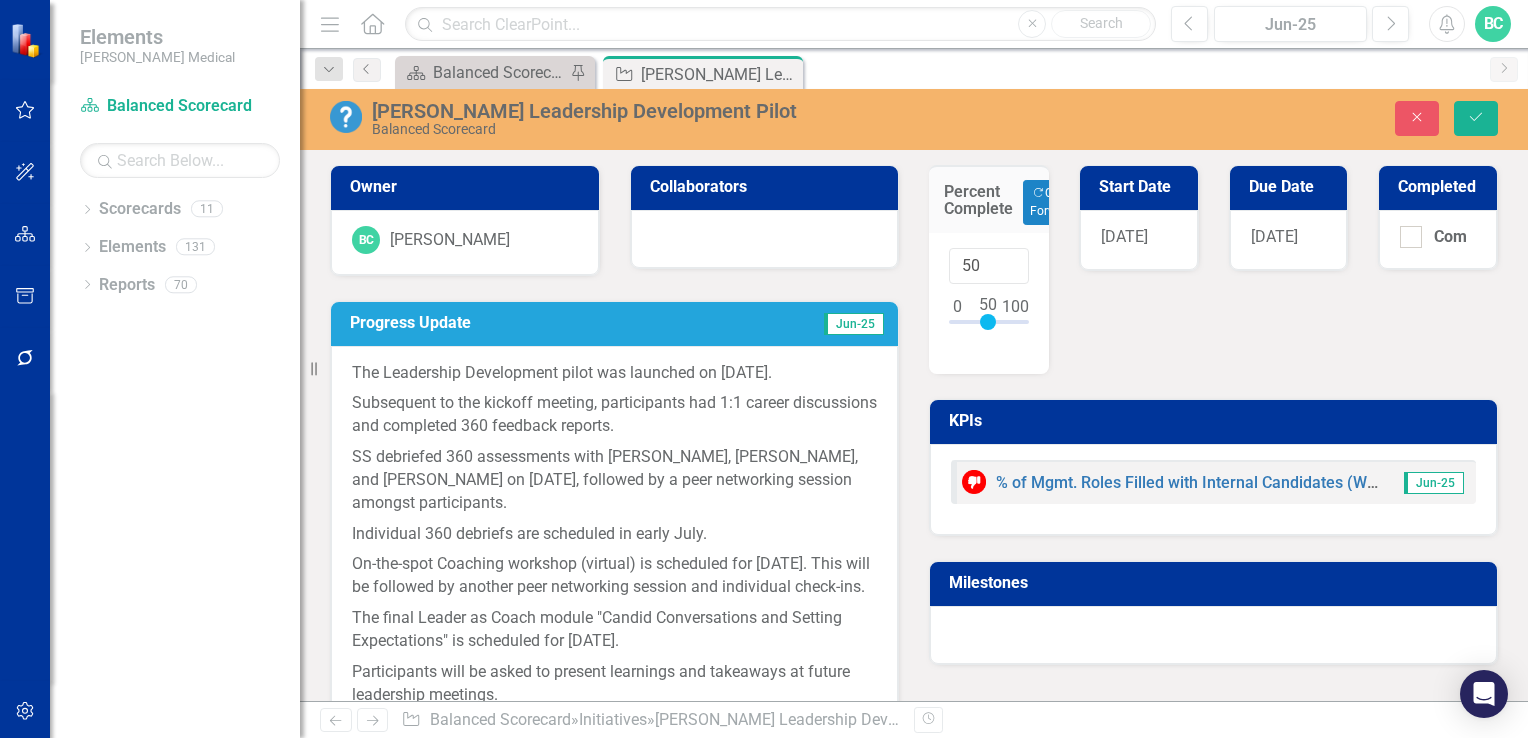 click at bounding box center [988, 322] 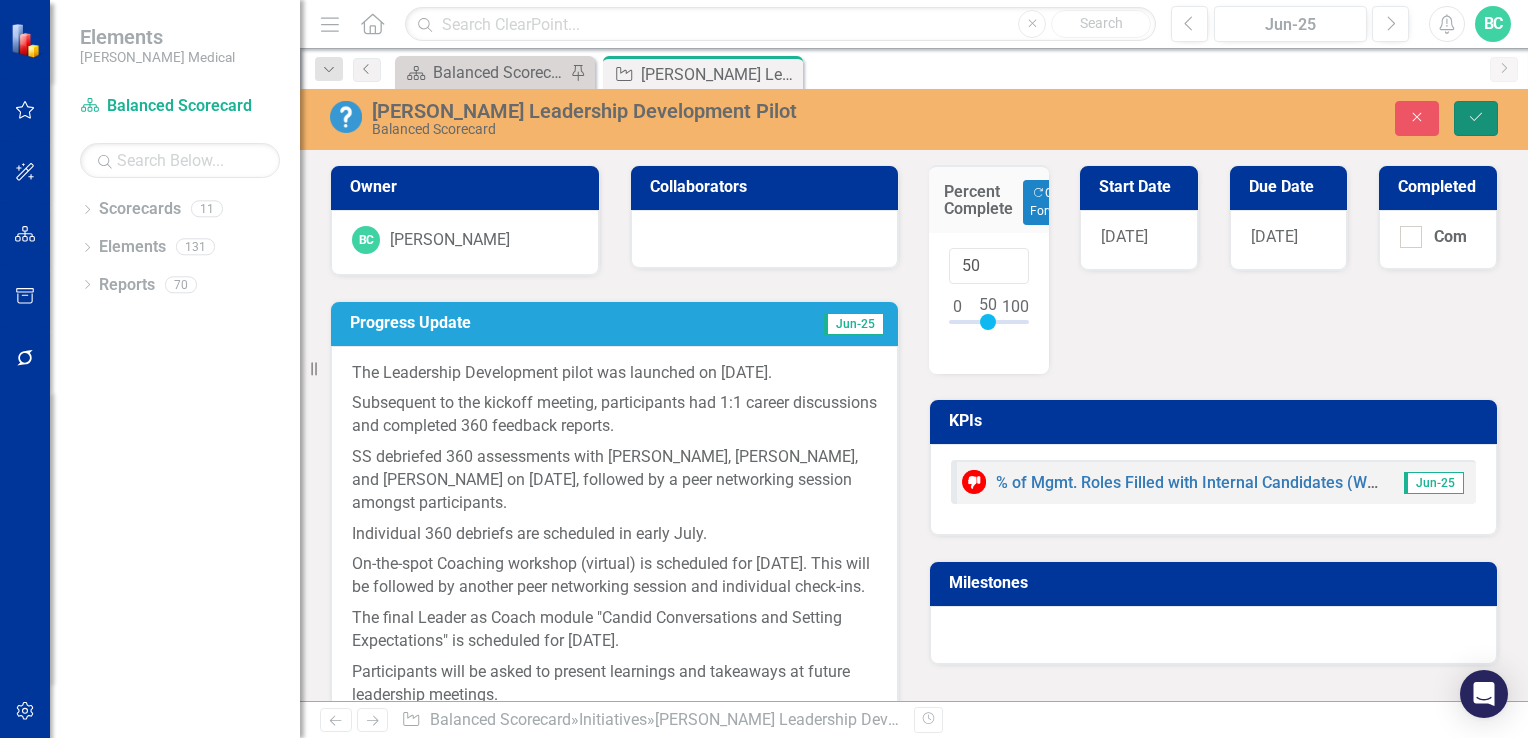 click on "Save" at bounding box center [1476, 118] 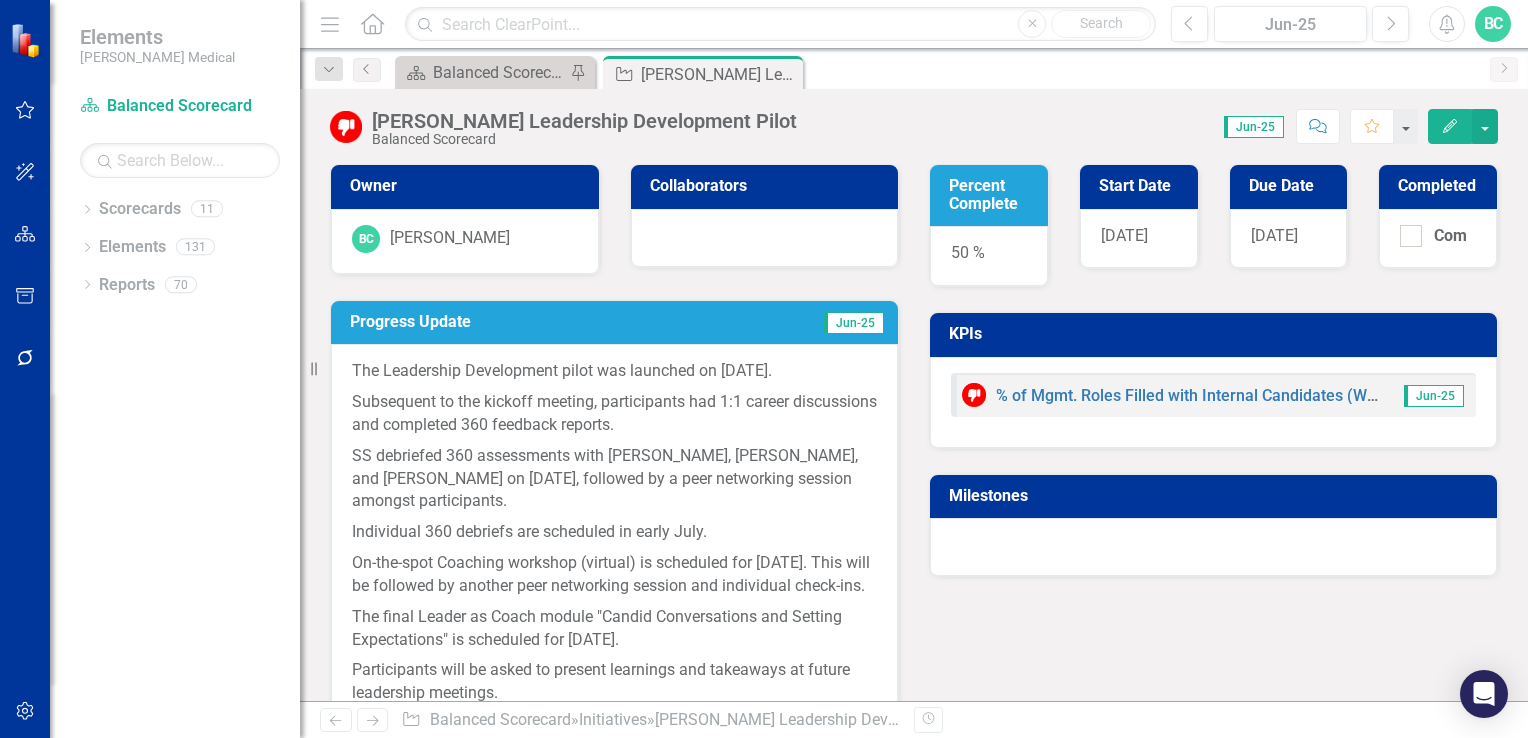 scroll, scrollTop: 252, scrollLeft: 0, axis: vertical 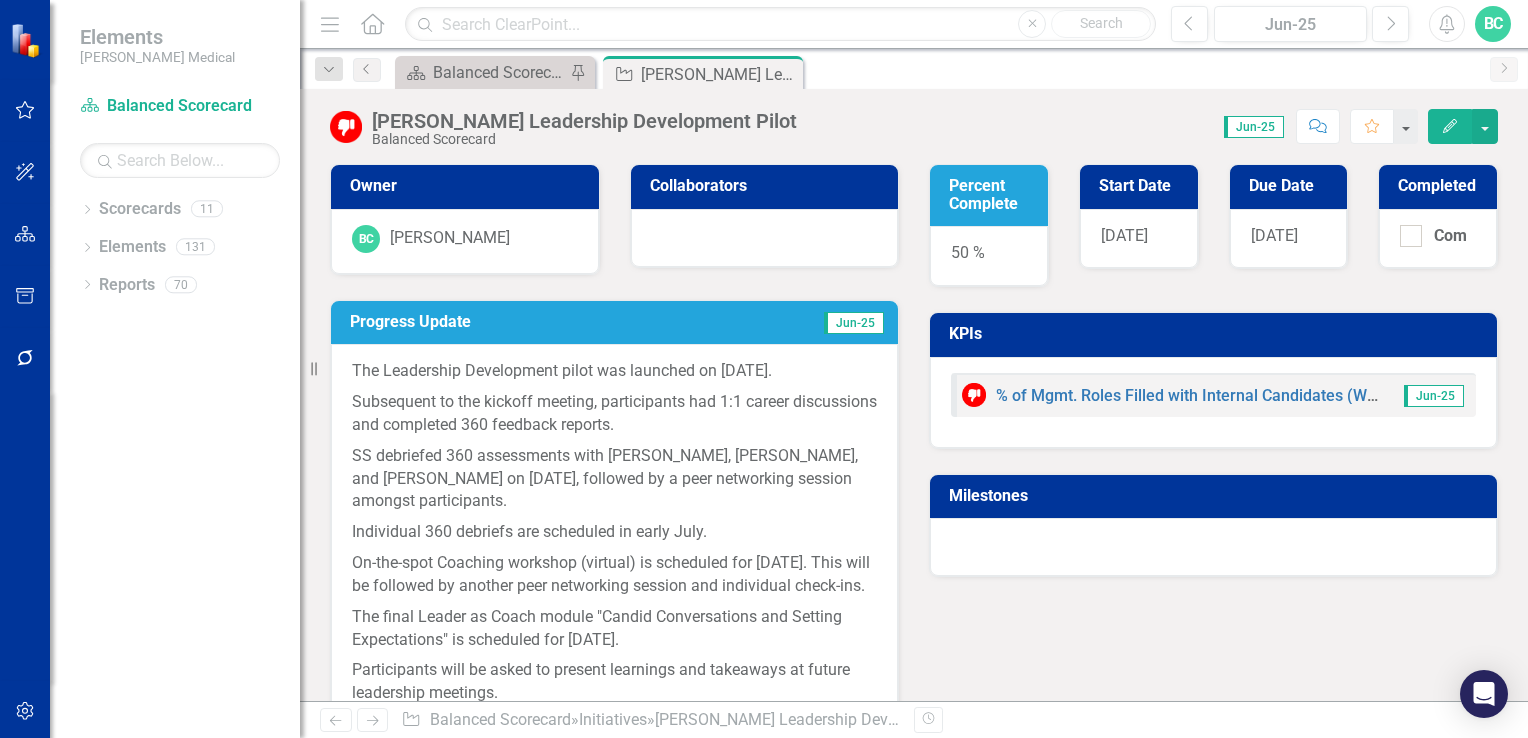 click on "Percent Complete" at bounding box center [992, 194] 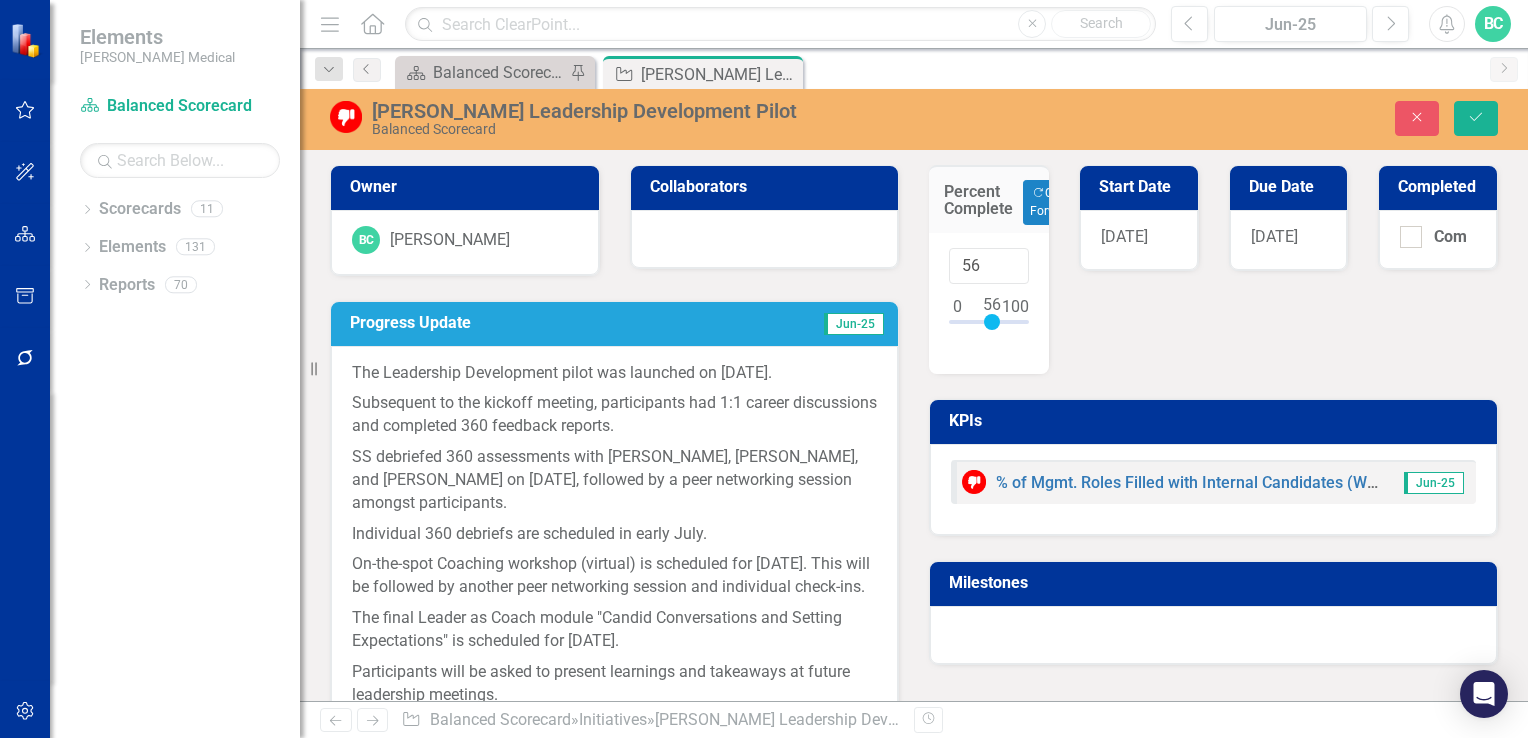 click at bounding box center [992, 322] 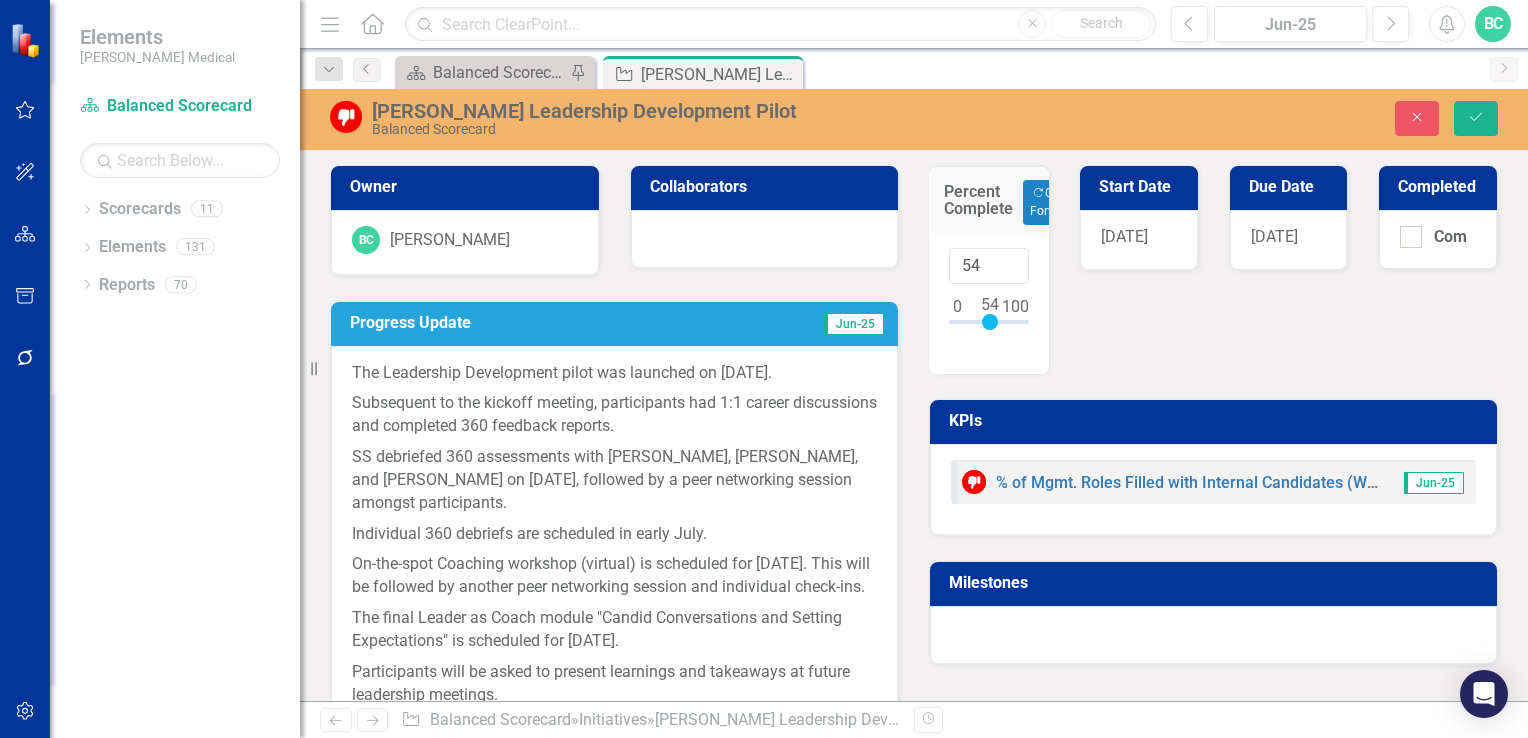 click at bounding box center [990, 322] 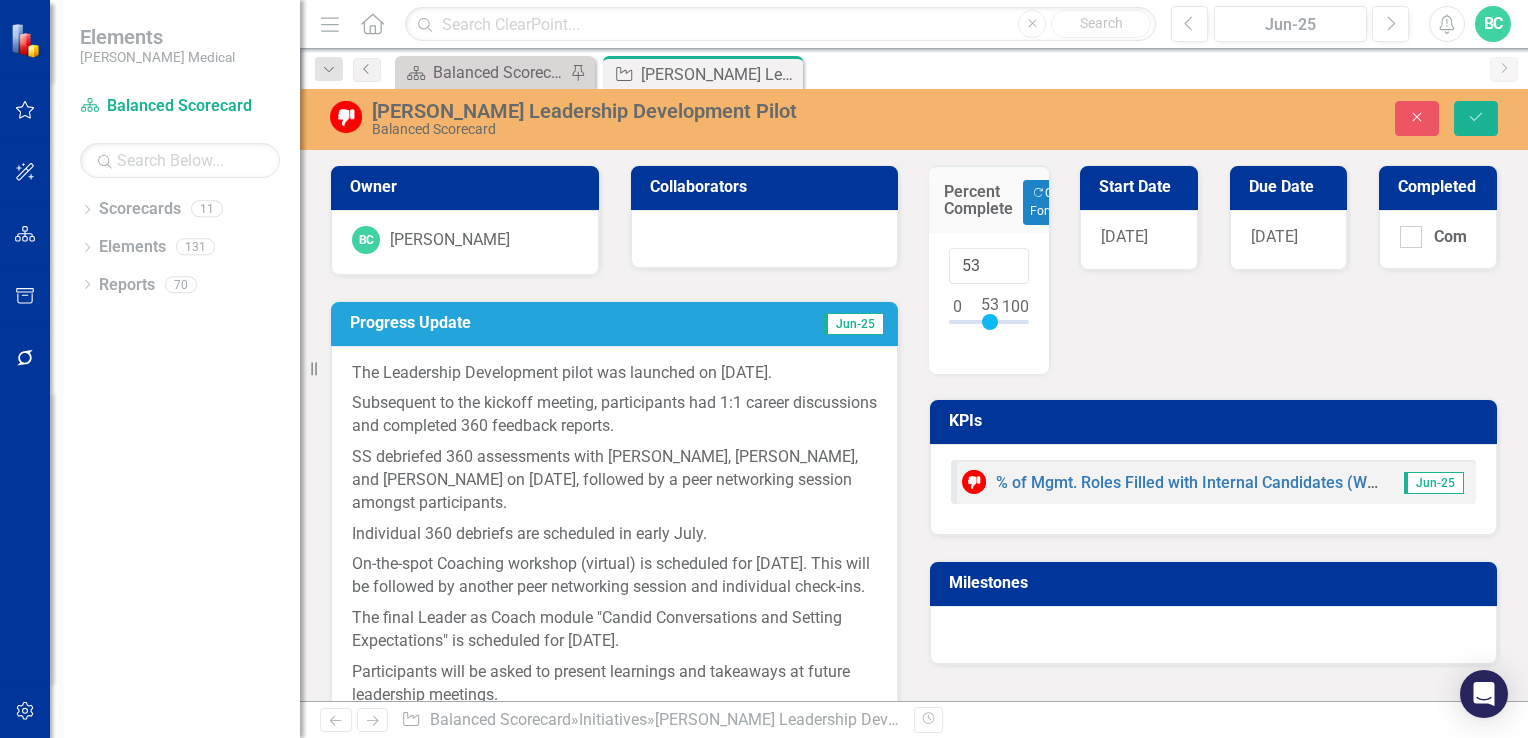 click at bounding box center (990, 322) 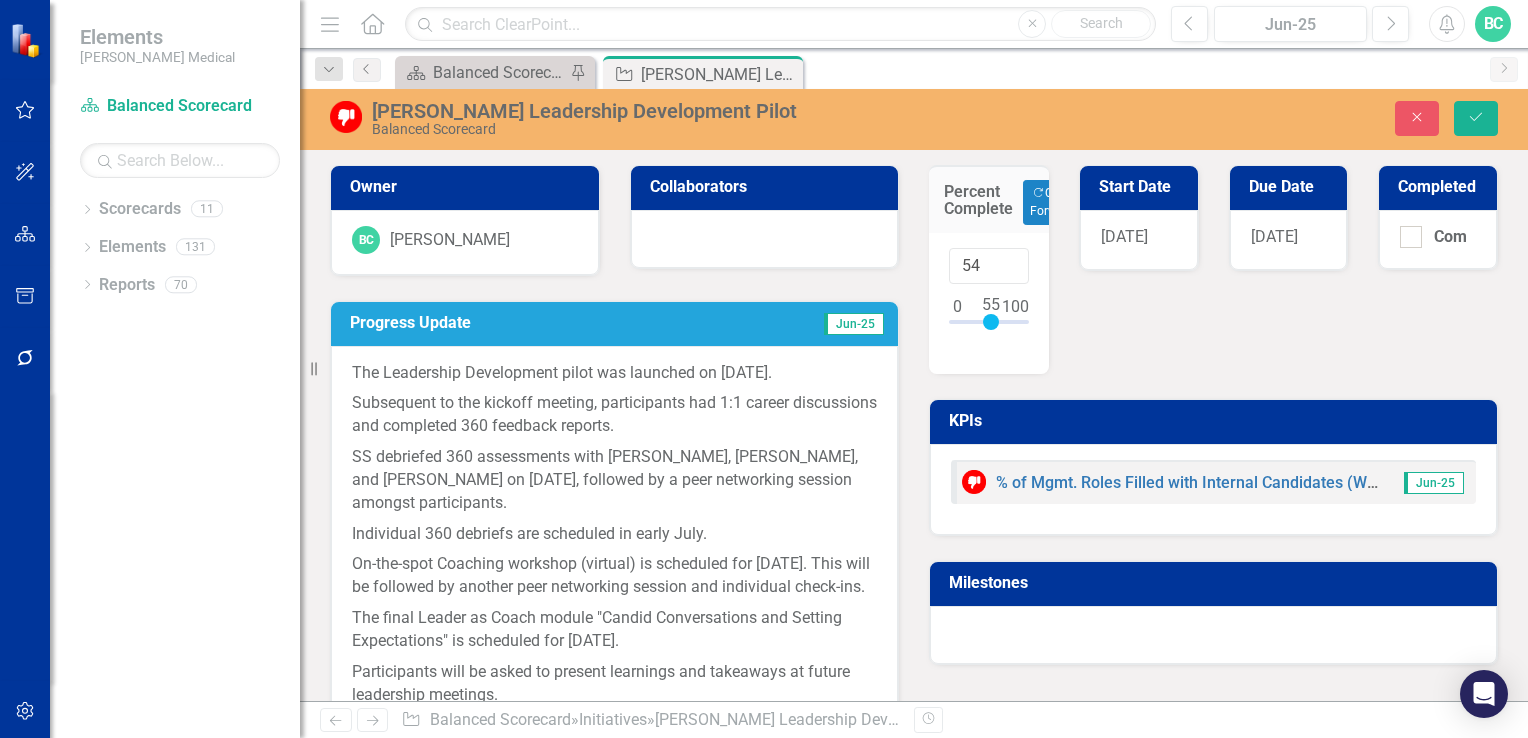 type on "55" 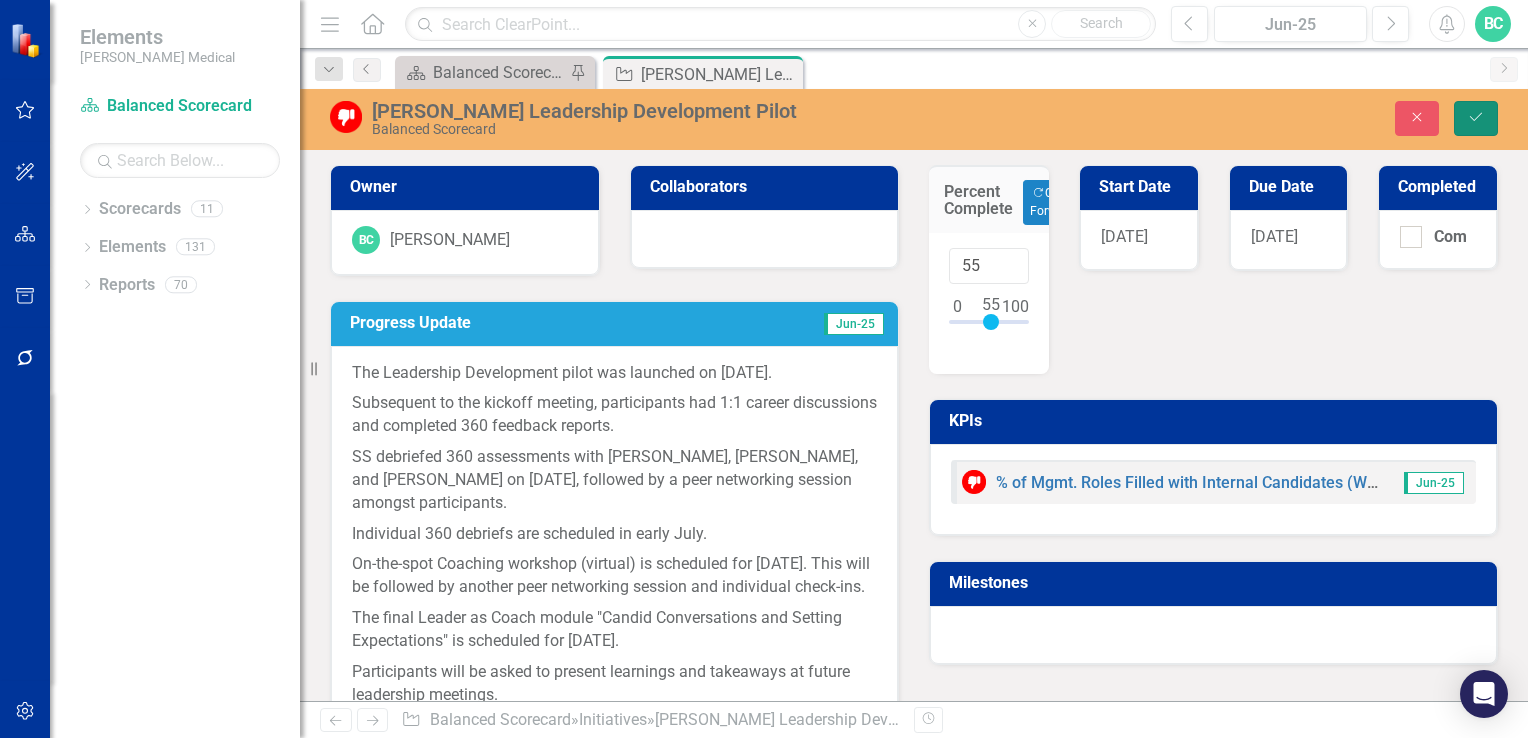 click on "Save" at bounding box center [1476, 118] 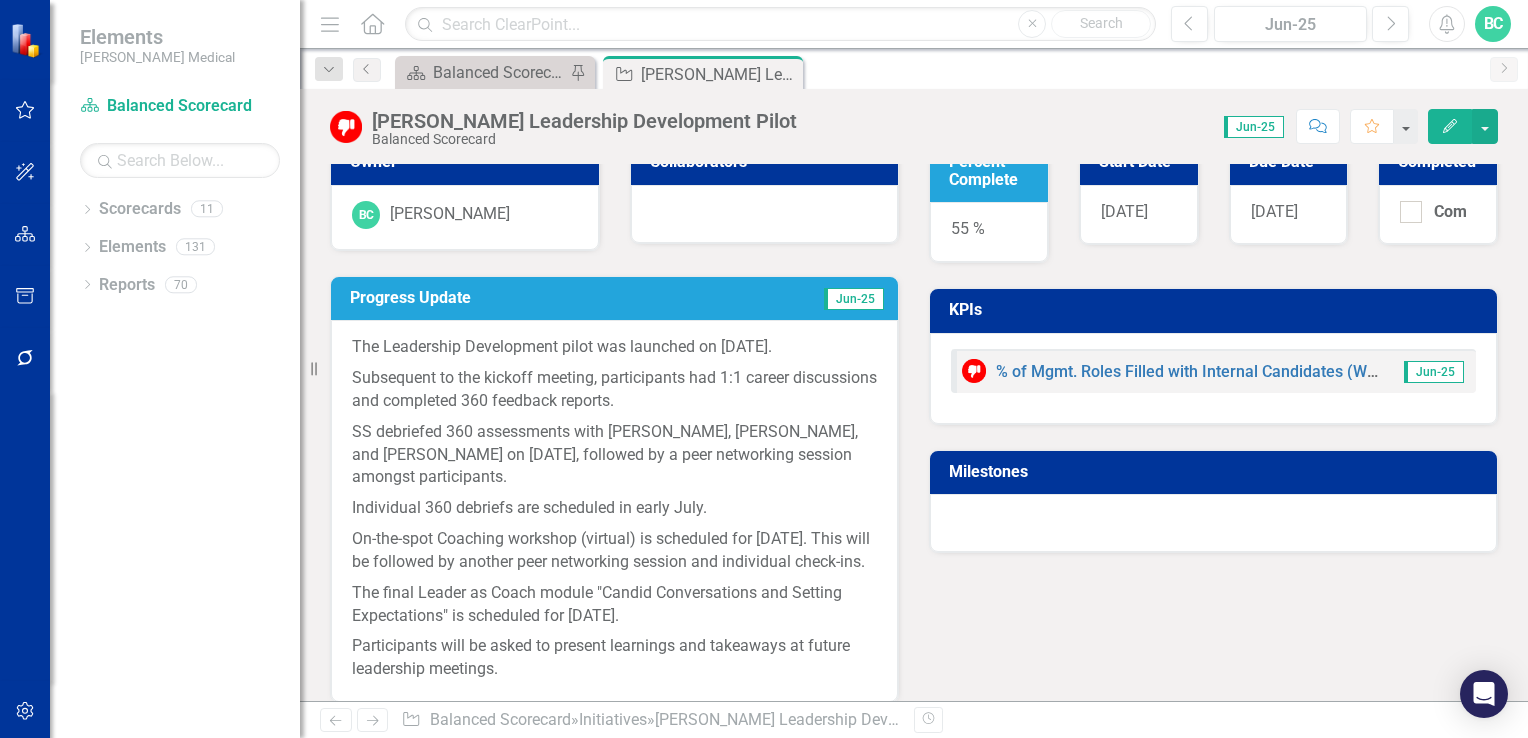 scroll, scrollTop: 0, scrollLeft: 0, axis: both 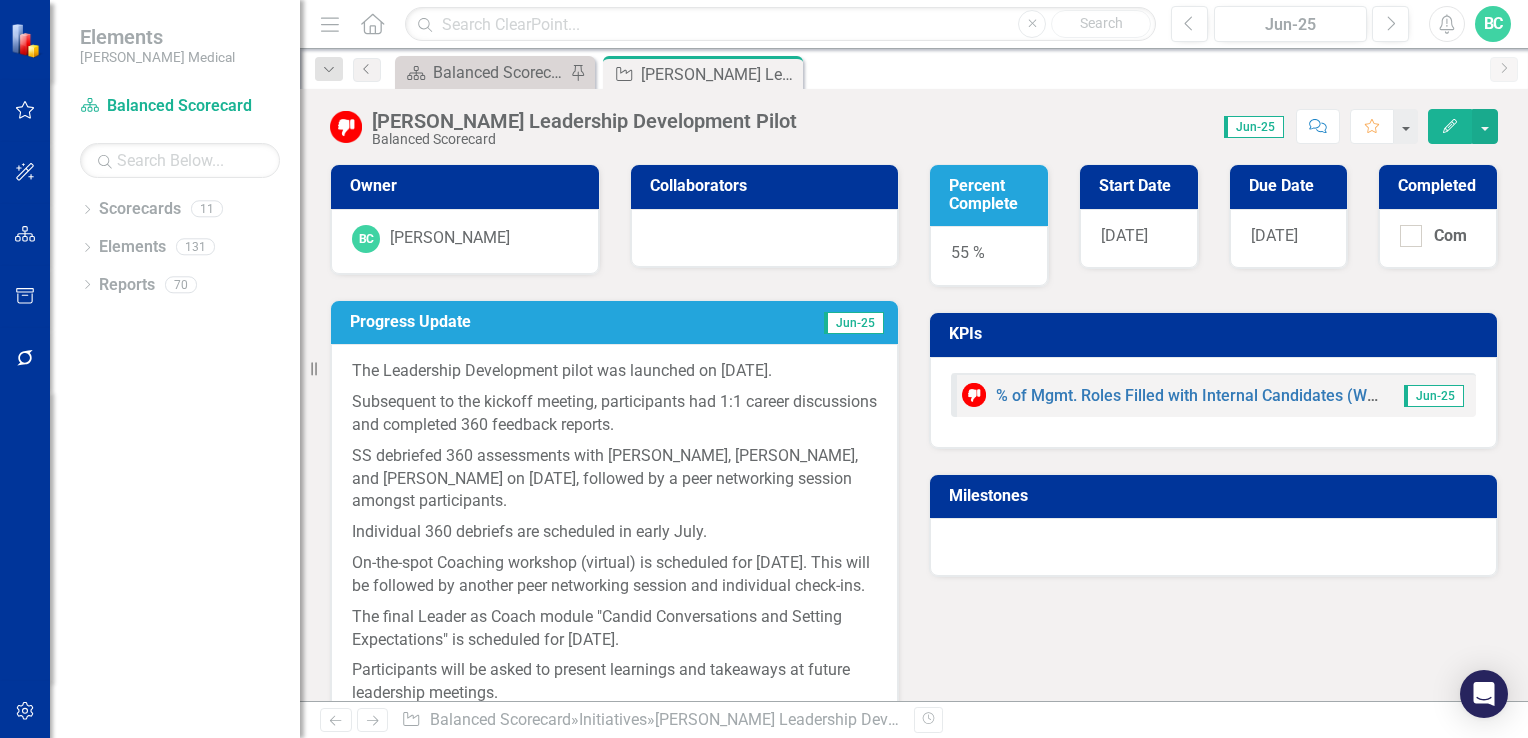 click on "Due Date" at bounding box center (1292, 186) 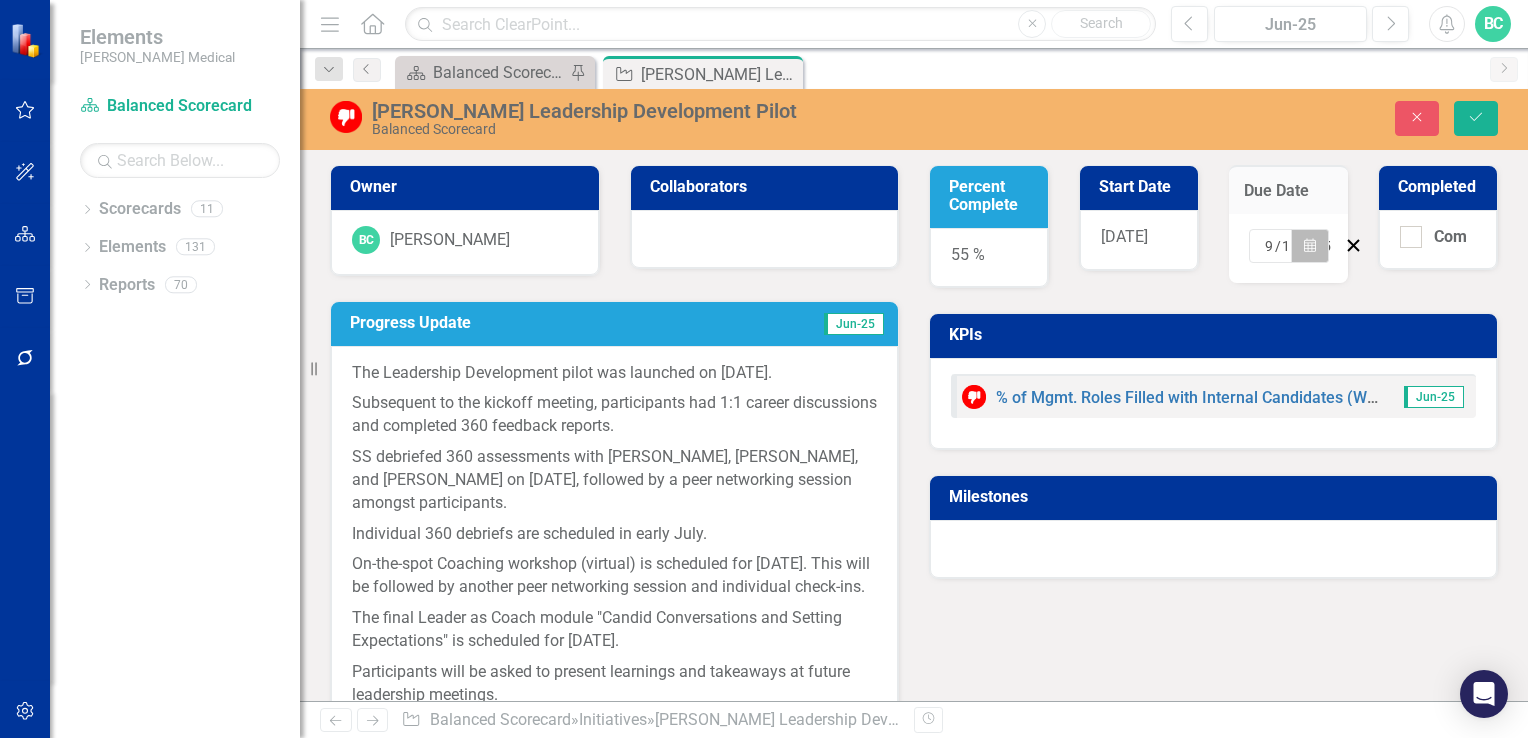 click on "Calendar" at bounding box center [1310, 246] 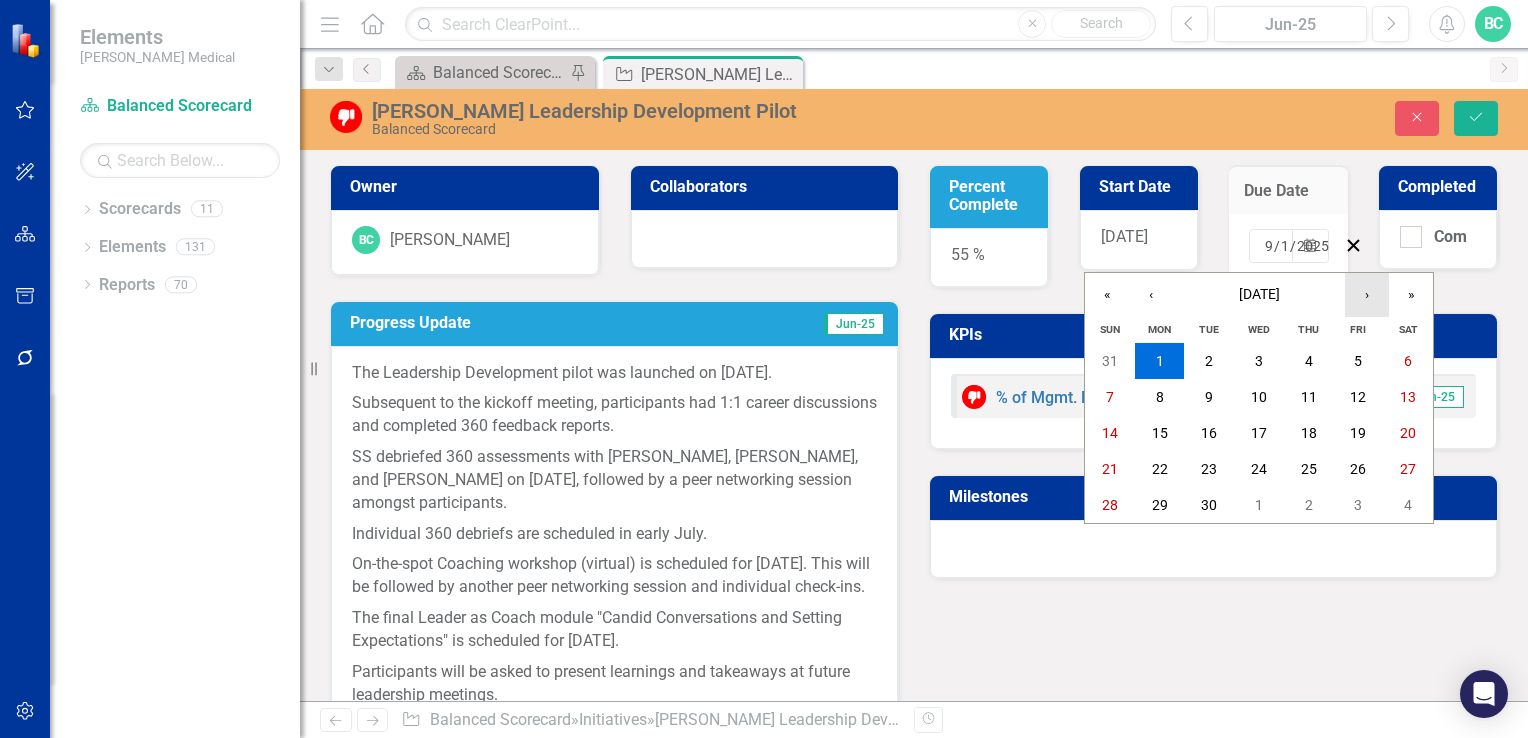 click on "›" at bounding box center (1367, 295) 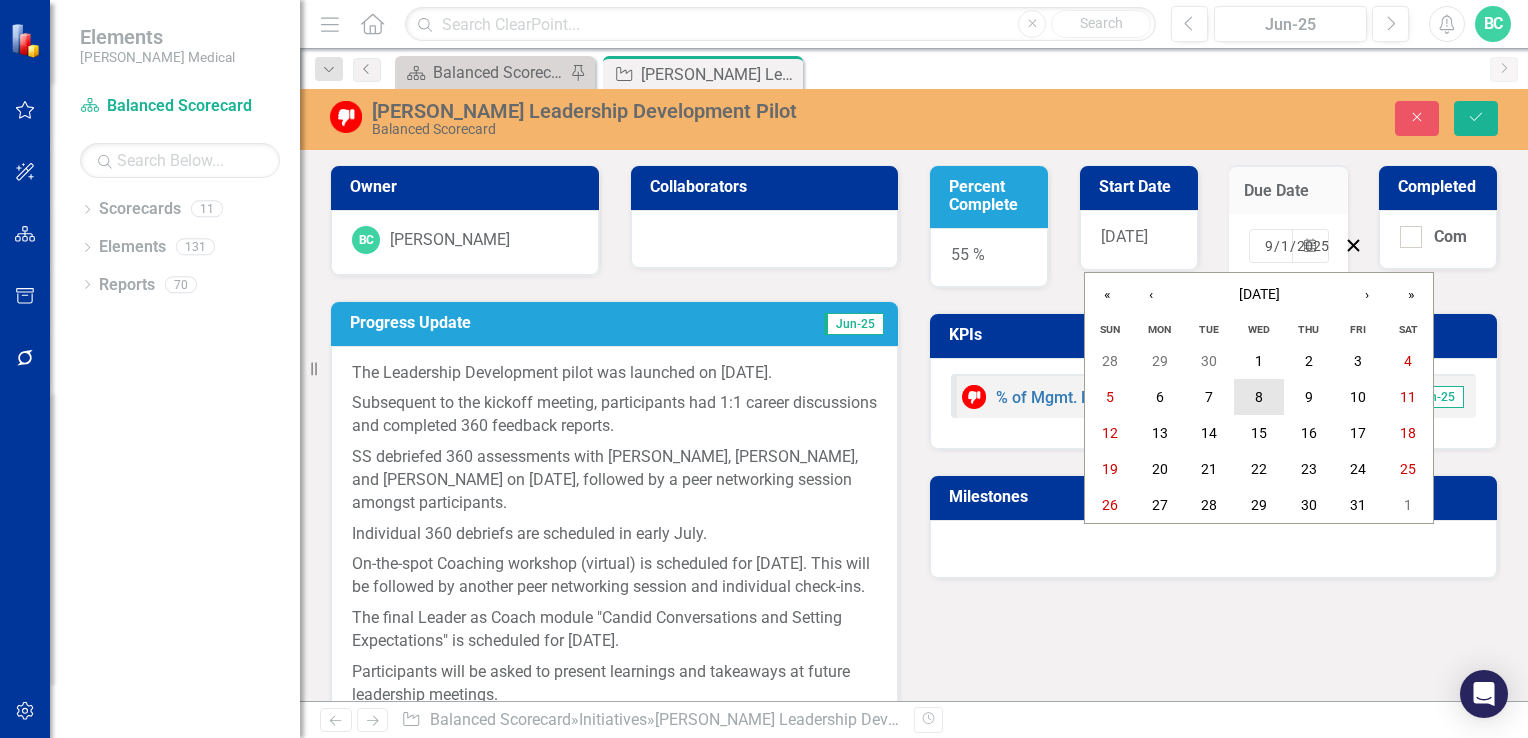 click on "8" at bounding box center (1259, 397) 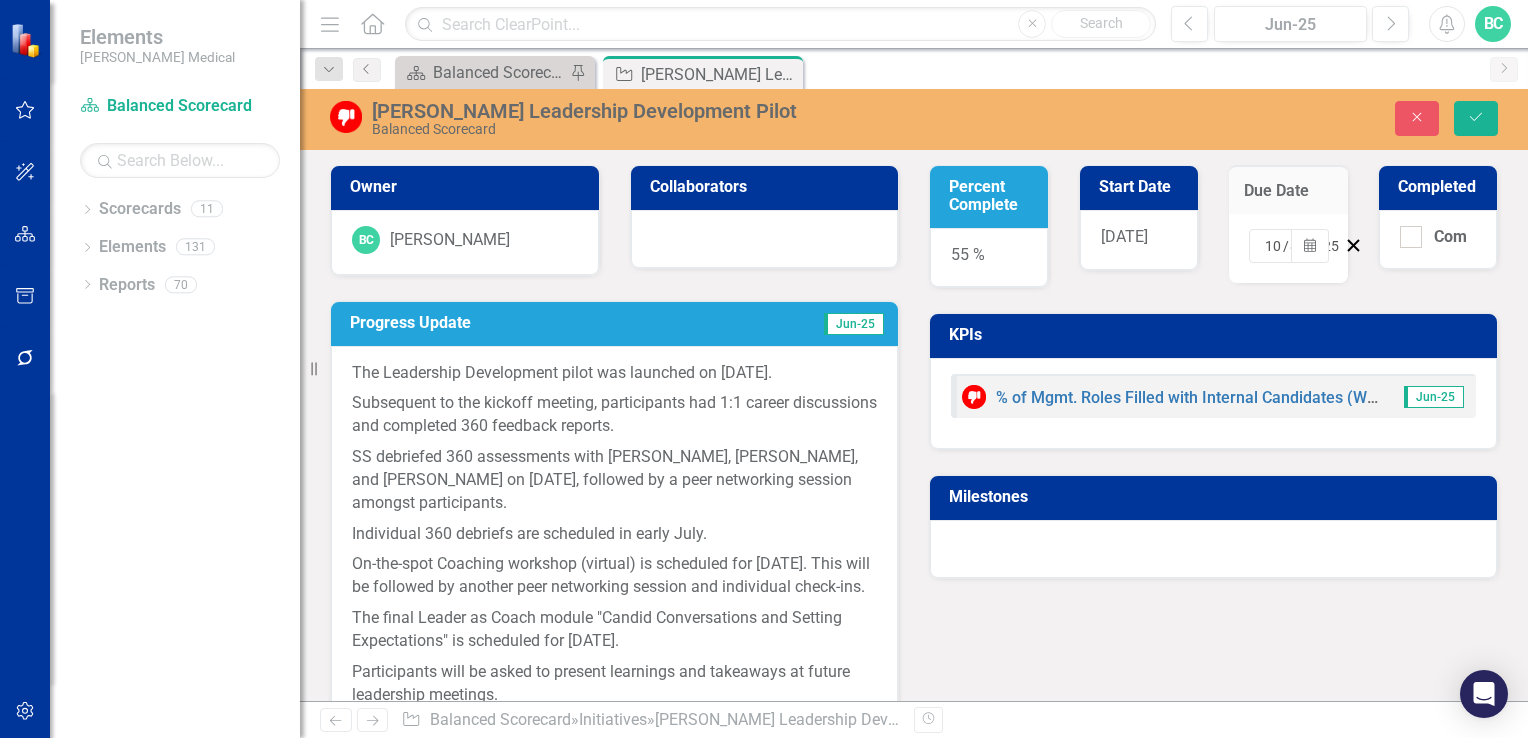 click on "Start Date" at bounding box center [1142, 187] 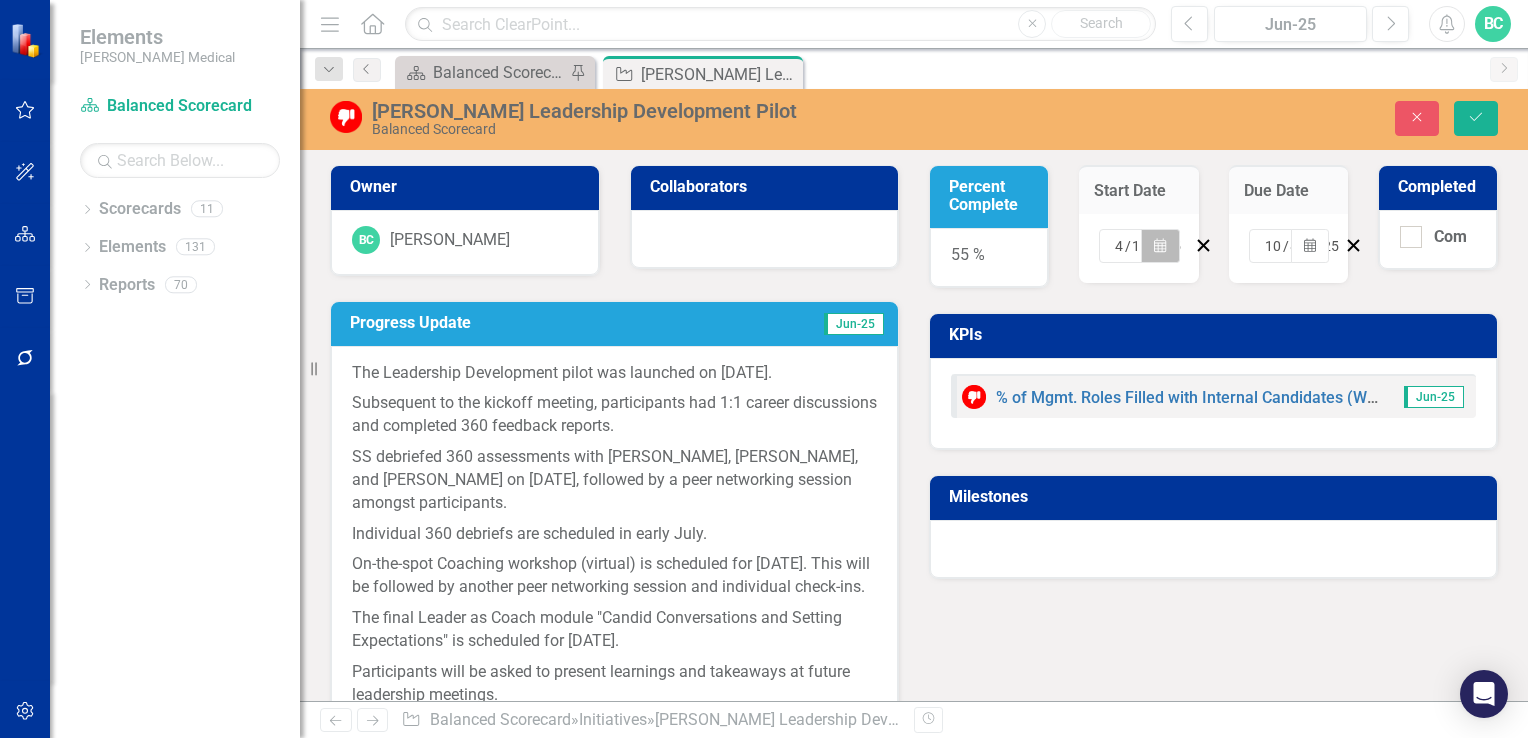 click on "Calendar" at bounding box center [1160, 246] 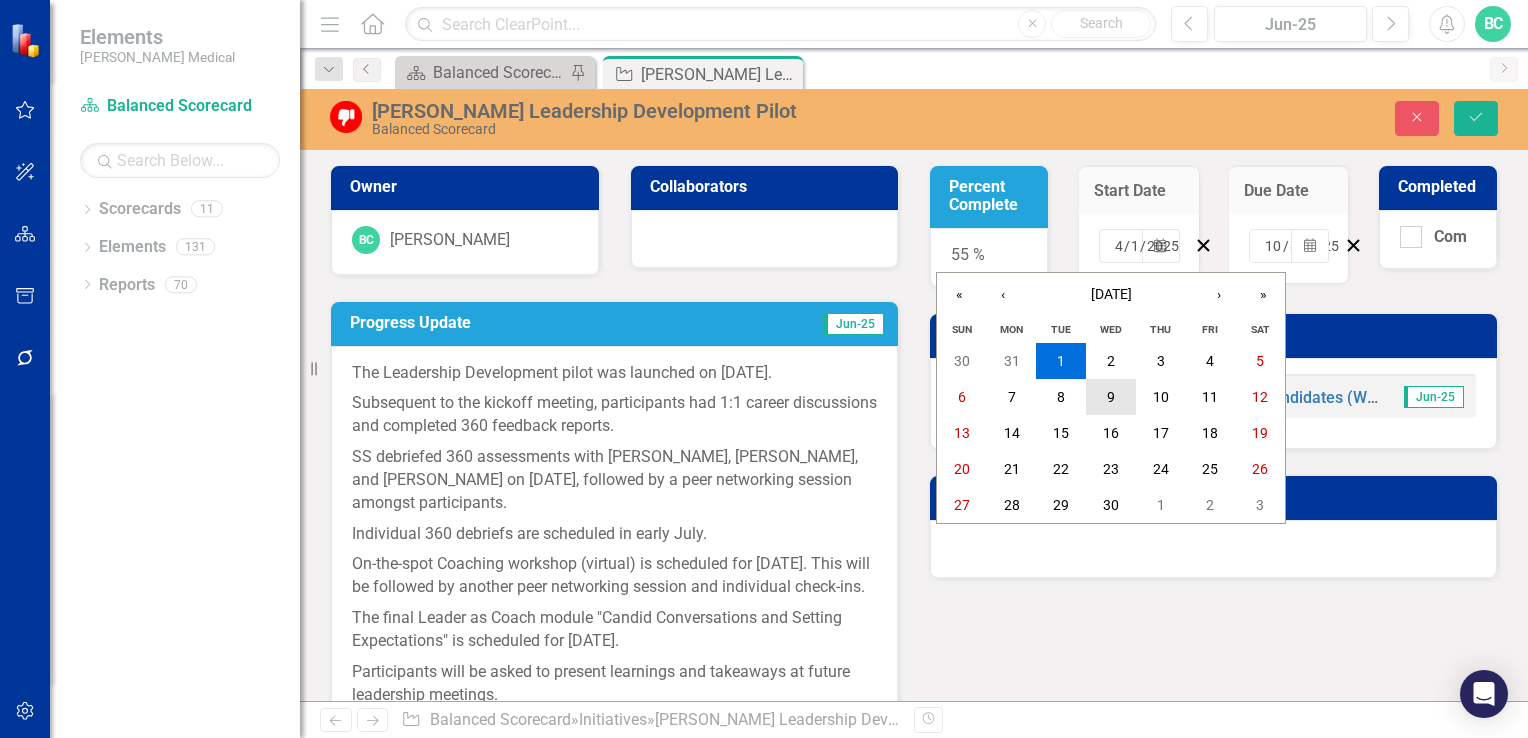 click on "9" at bounding box center (1111, 397) 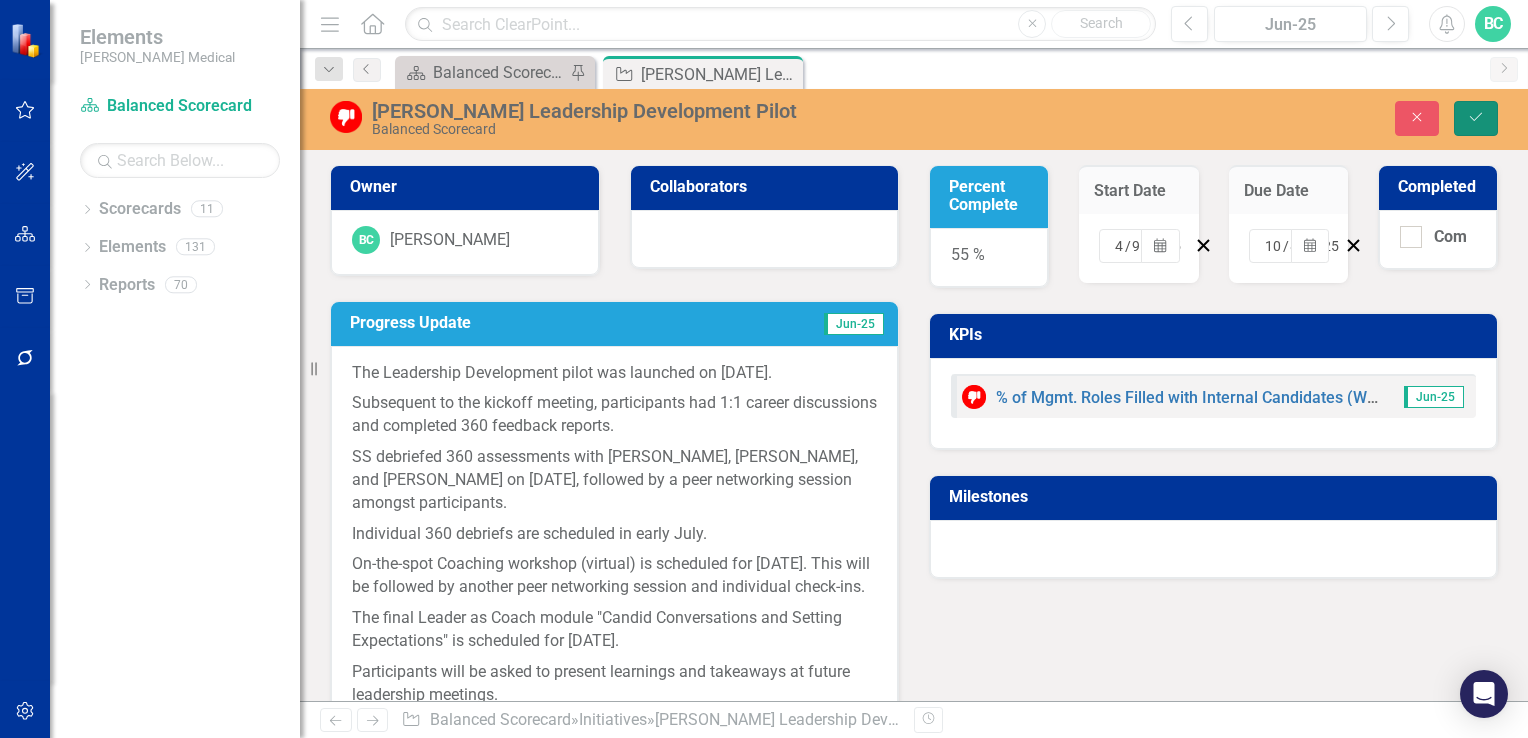 click on "Save" at bounding box center [1476, 118] 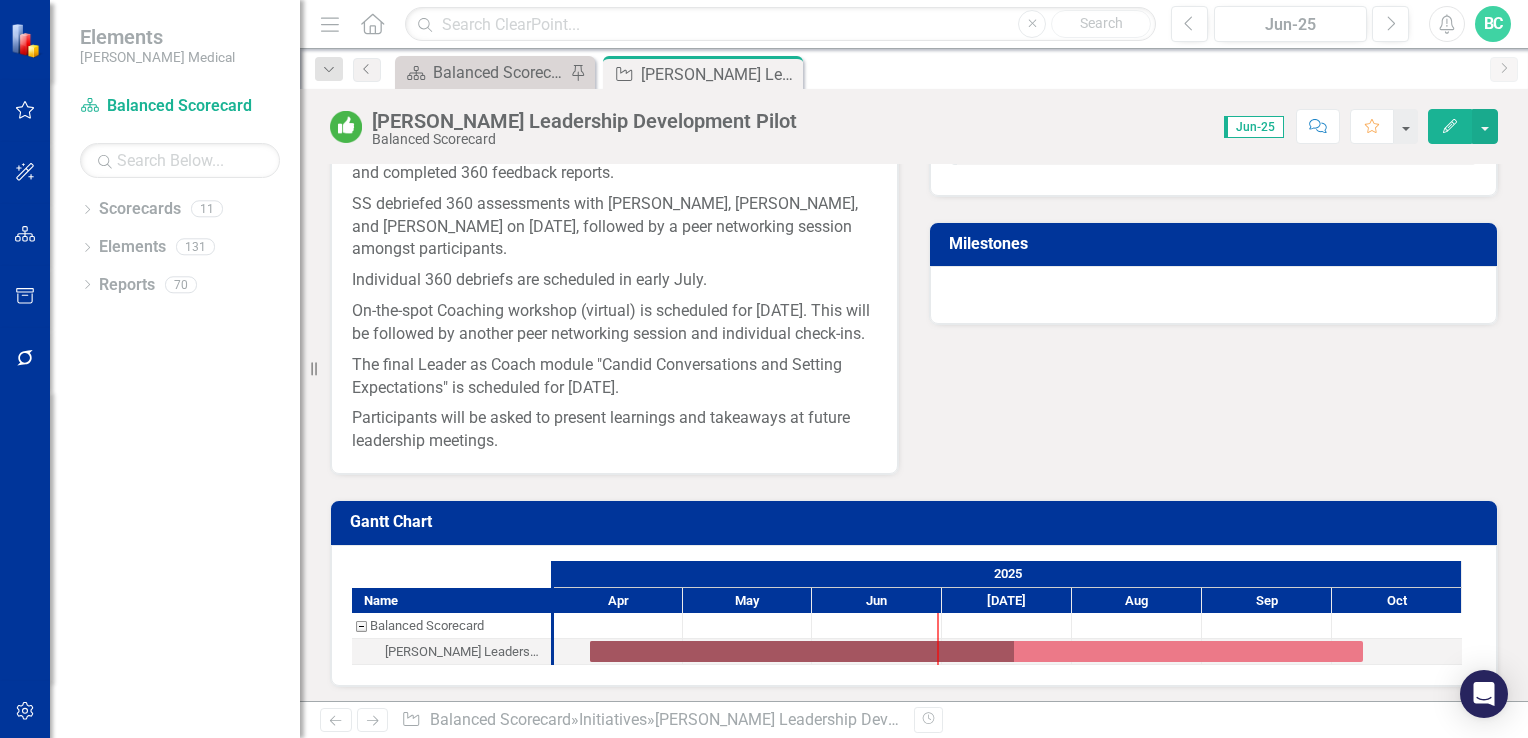 scroll, scrollTop: 0, scrollLeft: 0, axis: both 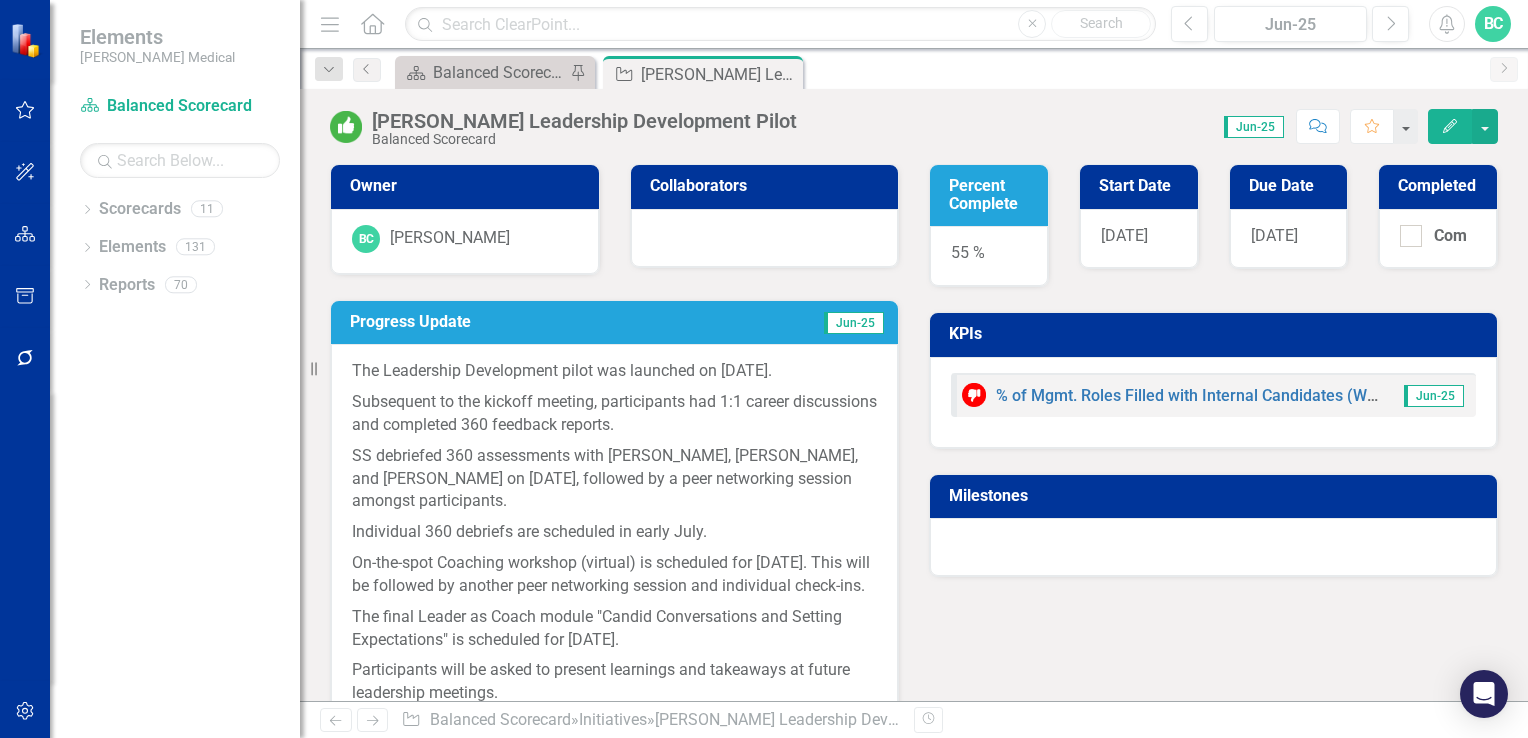 click on "Percent Complete" at bounding box center [992, 194] 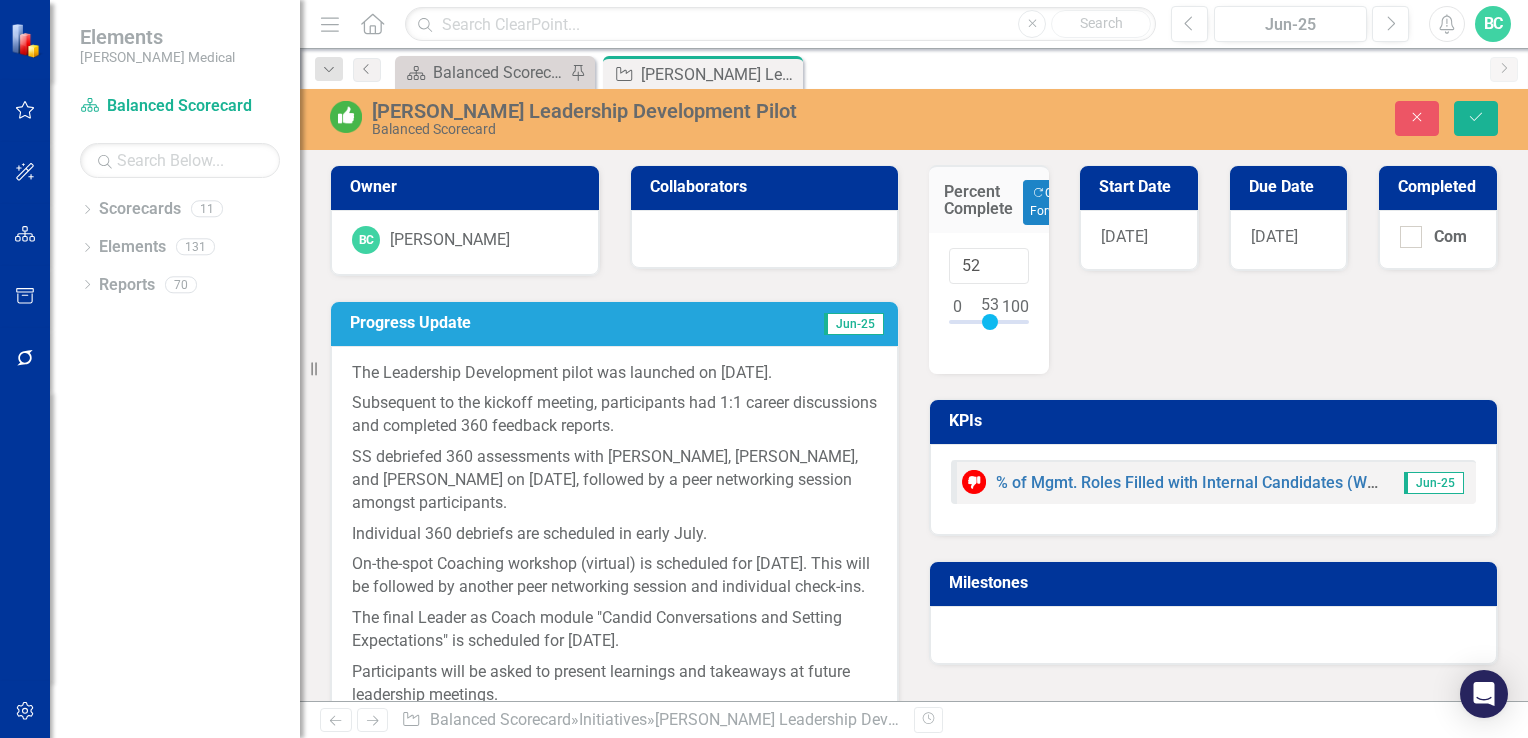 type on "50" 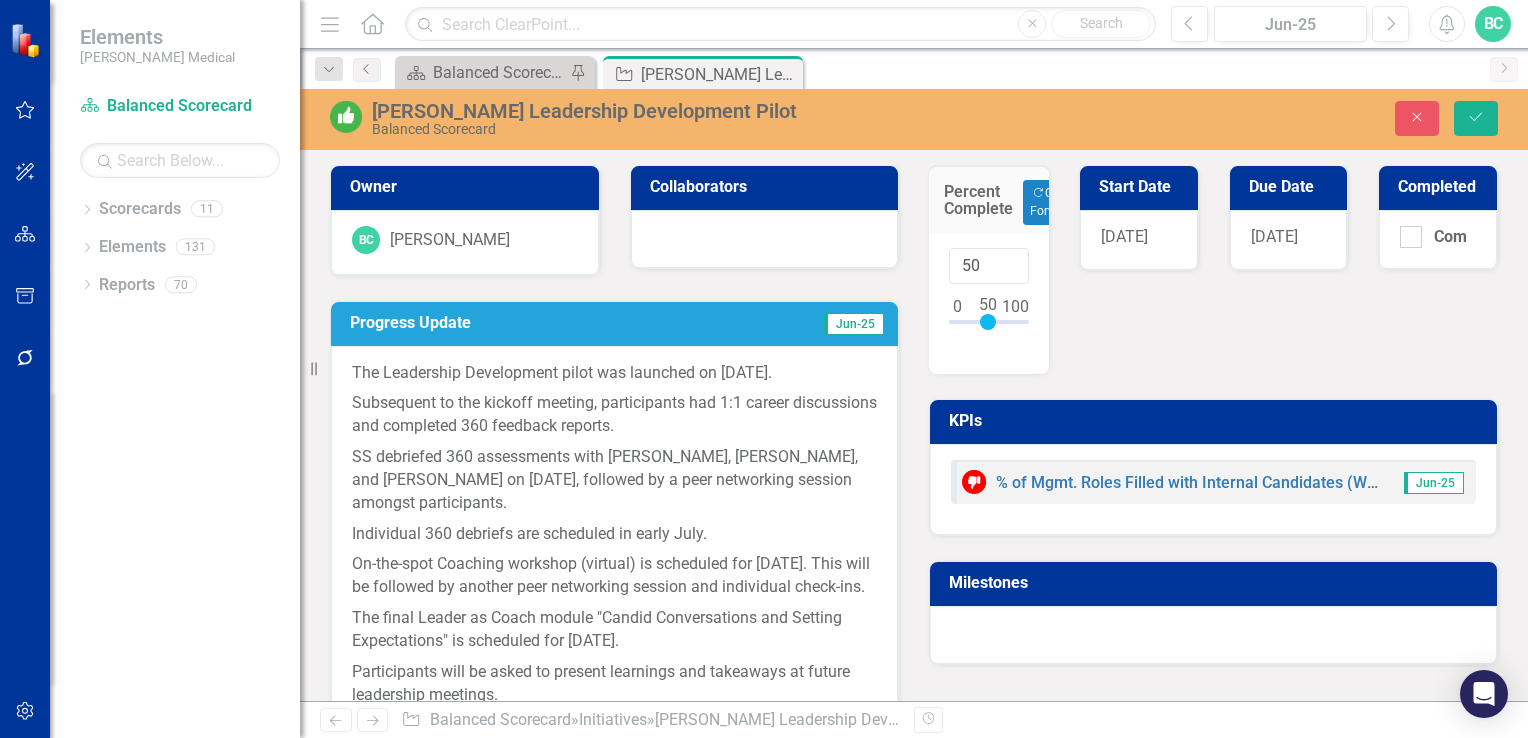 click at bounding box center [988, 322] 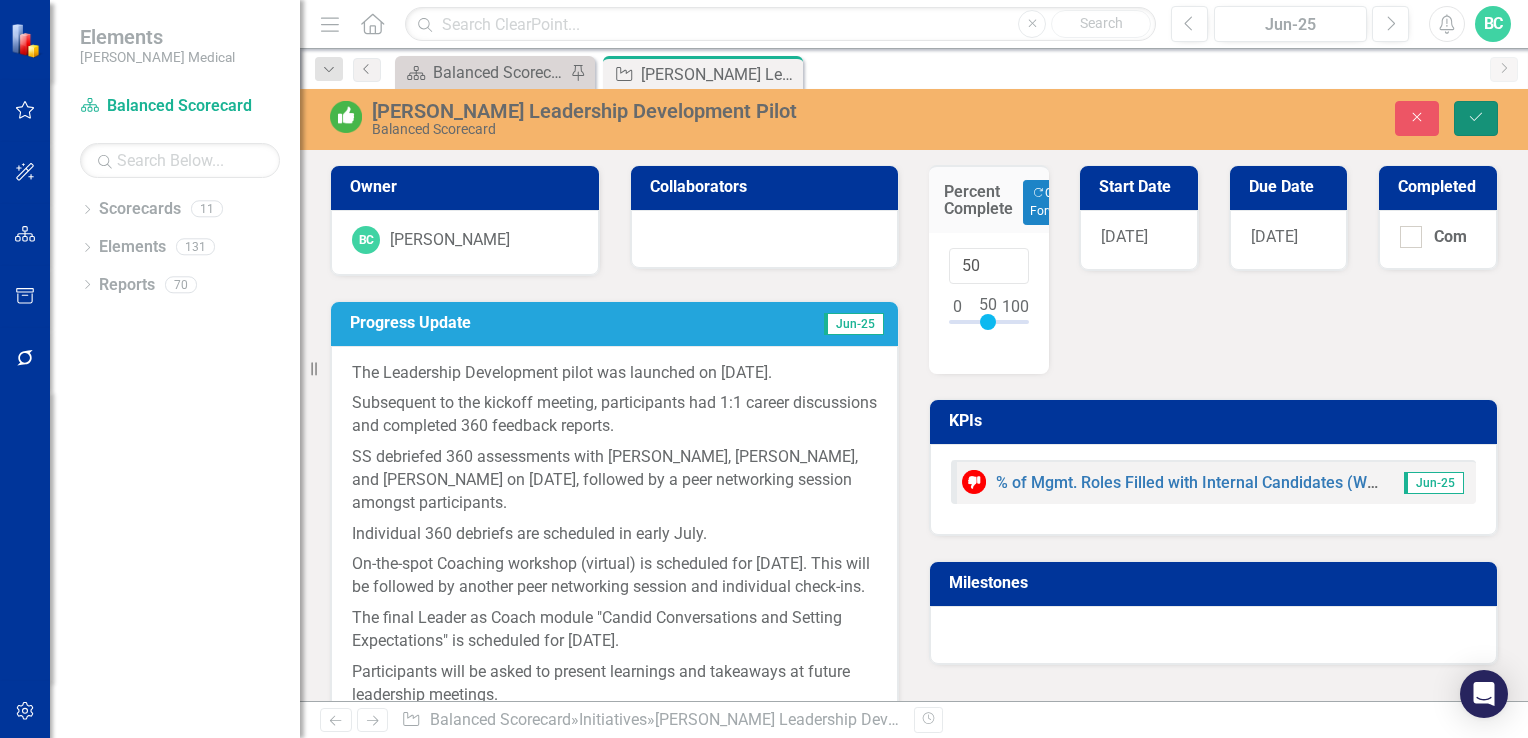 click on "Save" at bounding box center (1476, 118) 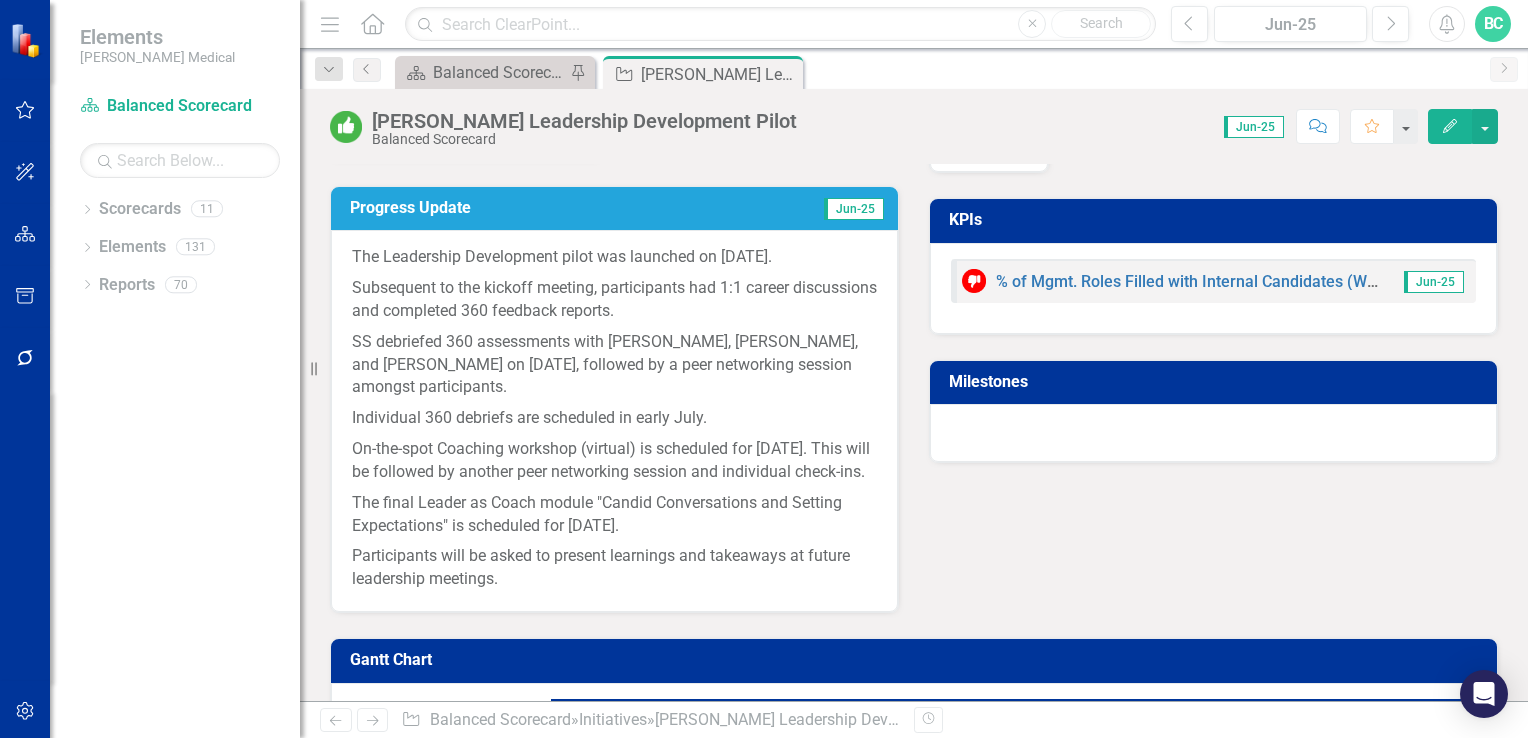 scroll, scrollTop: 252, scrollLeft: 0, axis: vertical 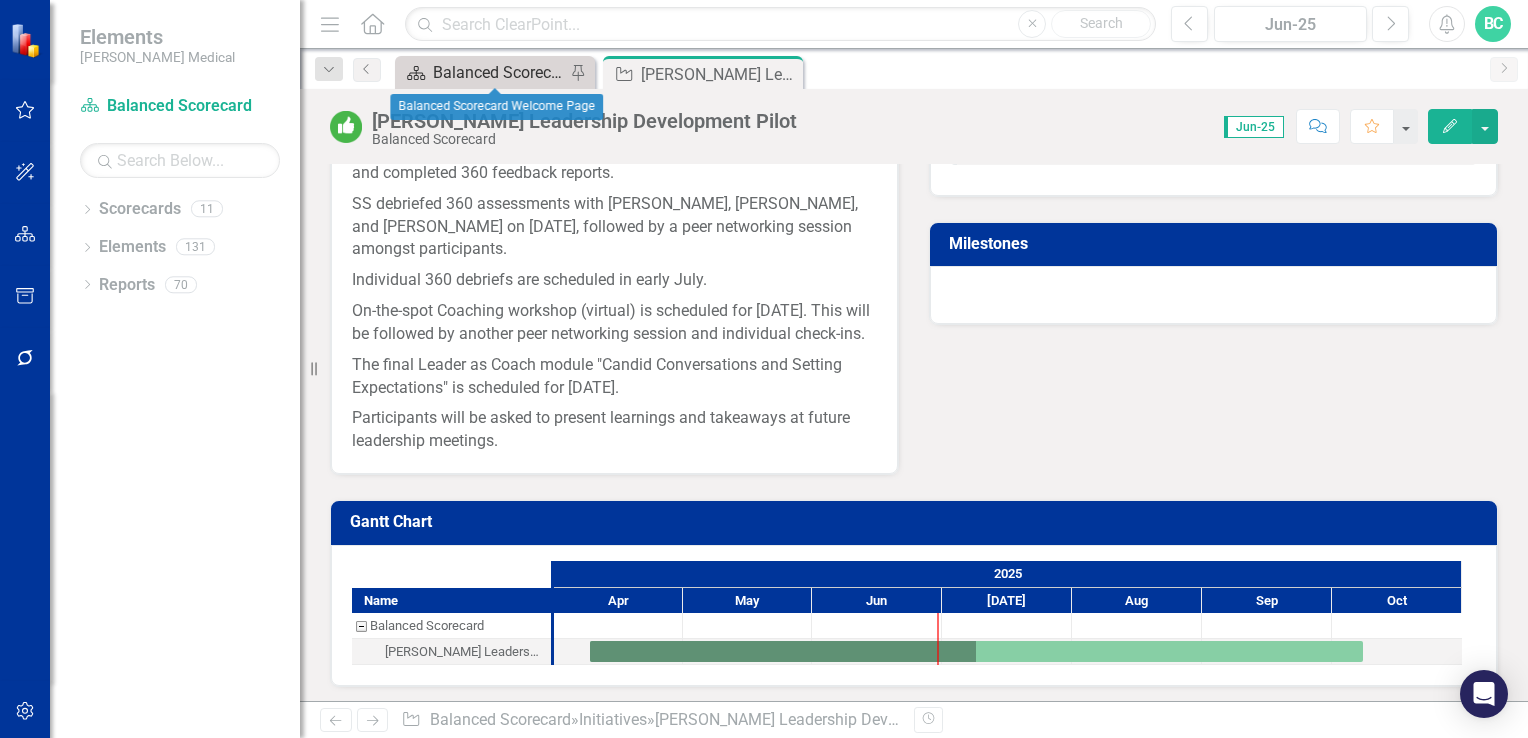 click on "Balanced Scorecard Welcome Page" at bounding box center [499, 72] 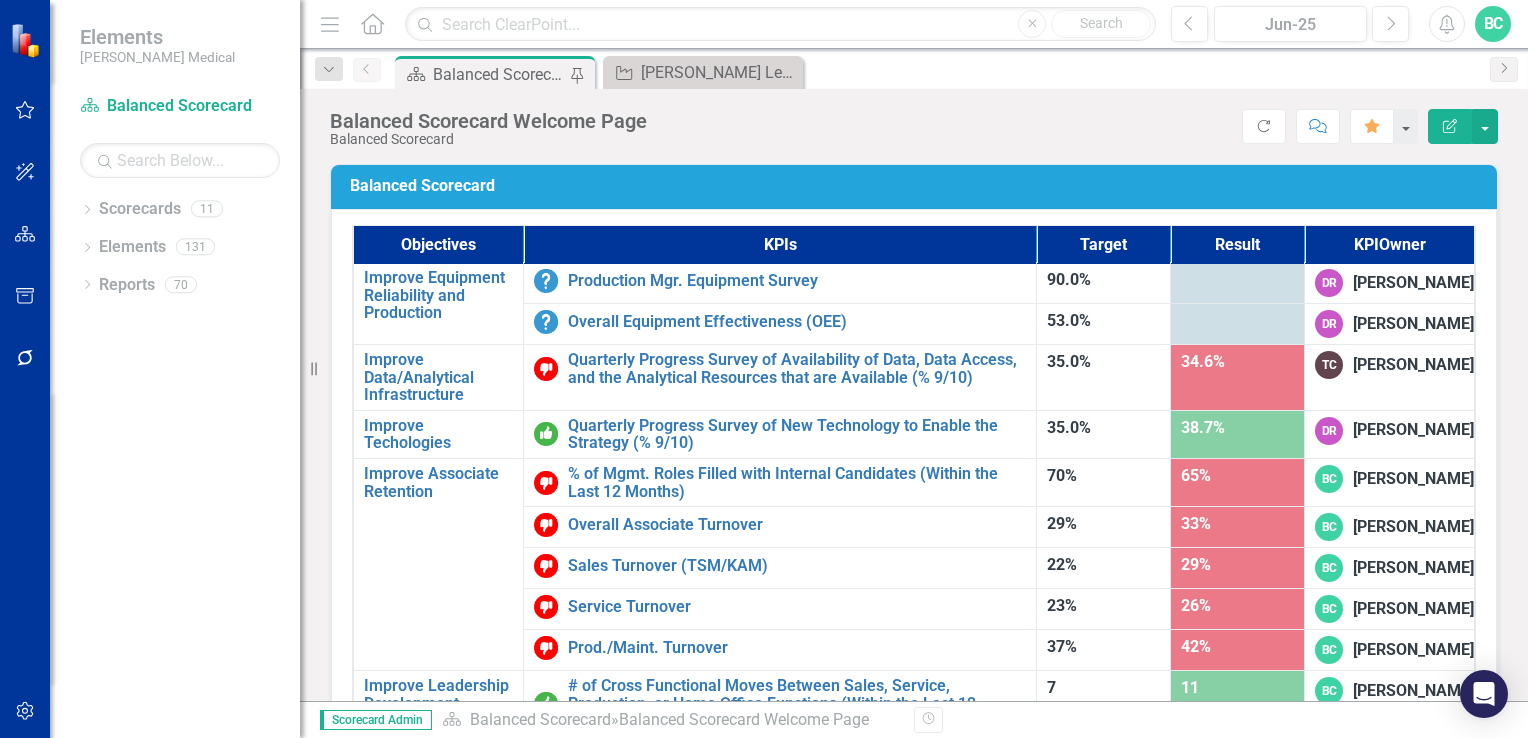 scroll, scrollTop: 1194, scrollLeft: 0, axis: vertical 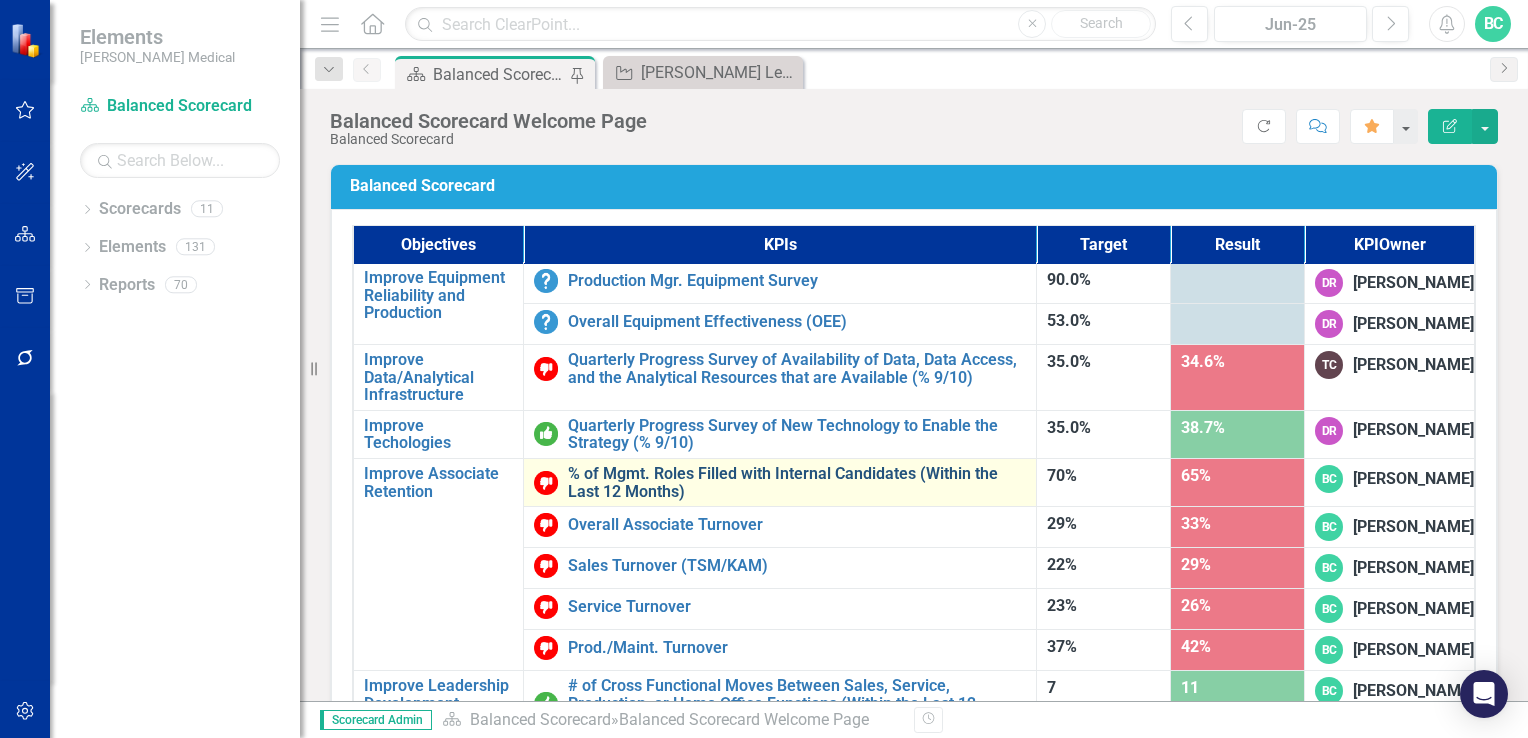 click on "% of Mgmt. Roles Filled with Internal Candidates (Within the Last 12 Months)" at bounding box center (797, 482) 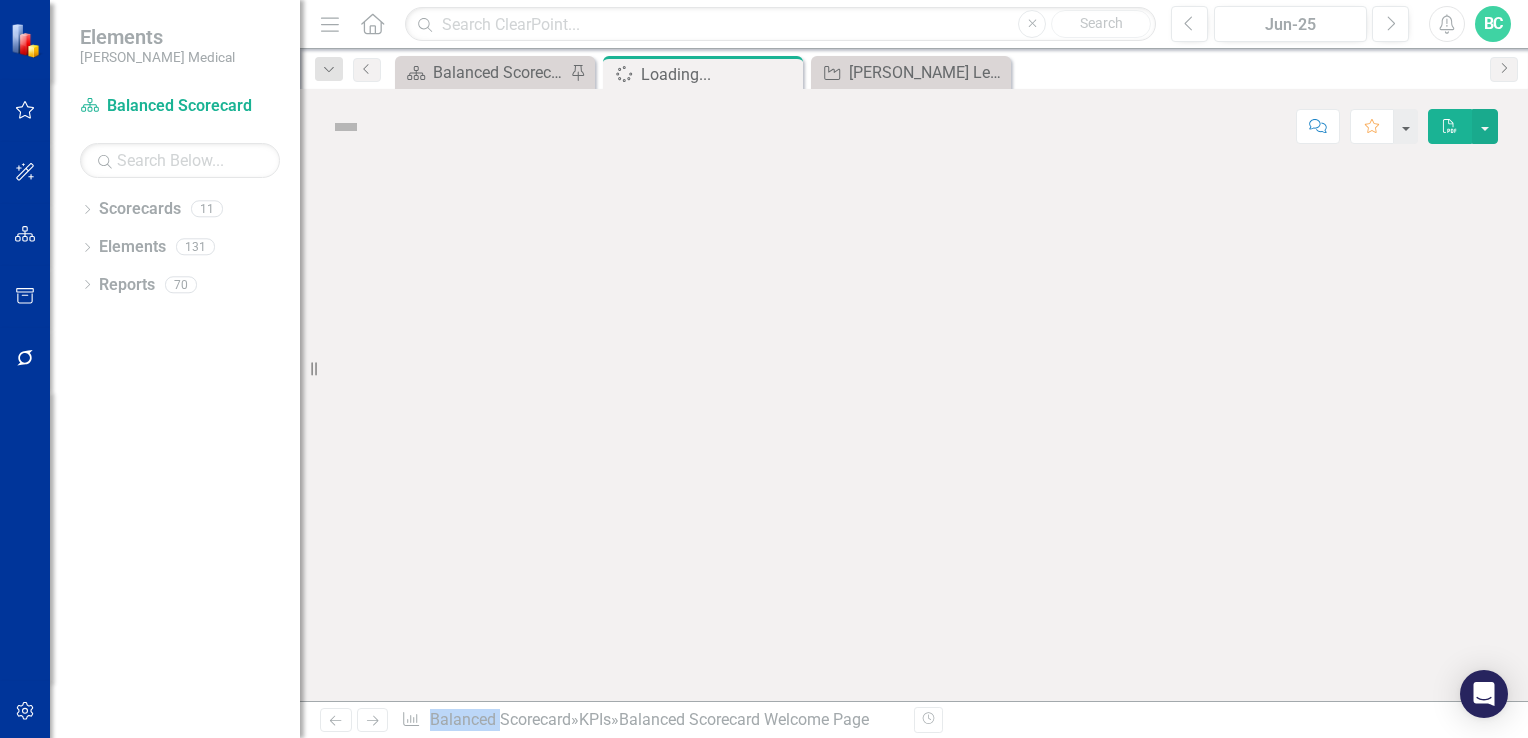 click at bounding box center (914, 432) 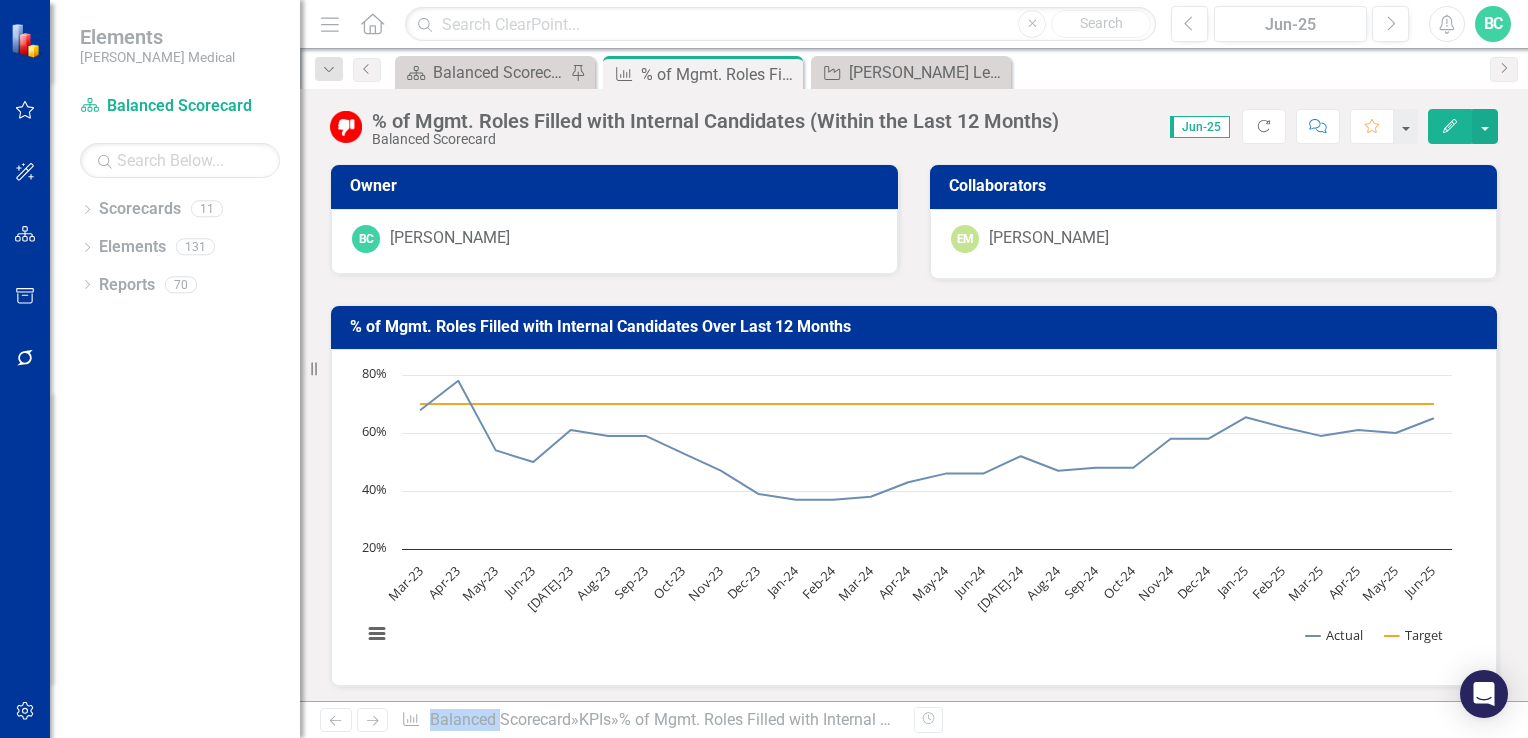 scroll, scrollTop: 530, scrollLeft: 0, axis: vertical 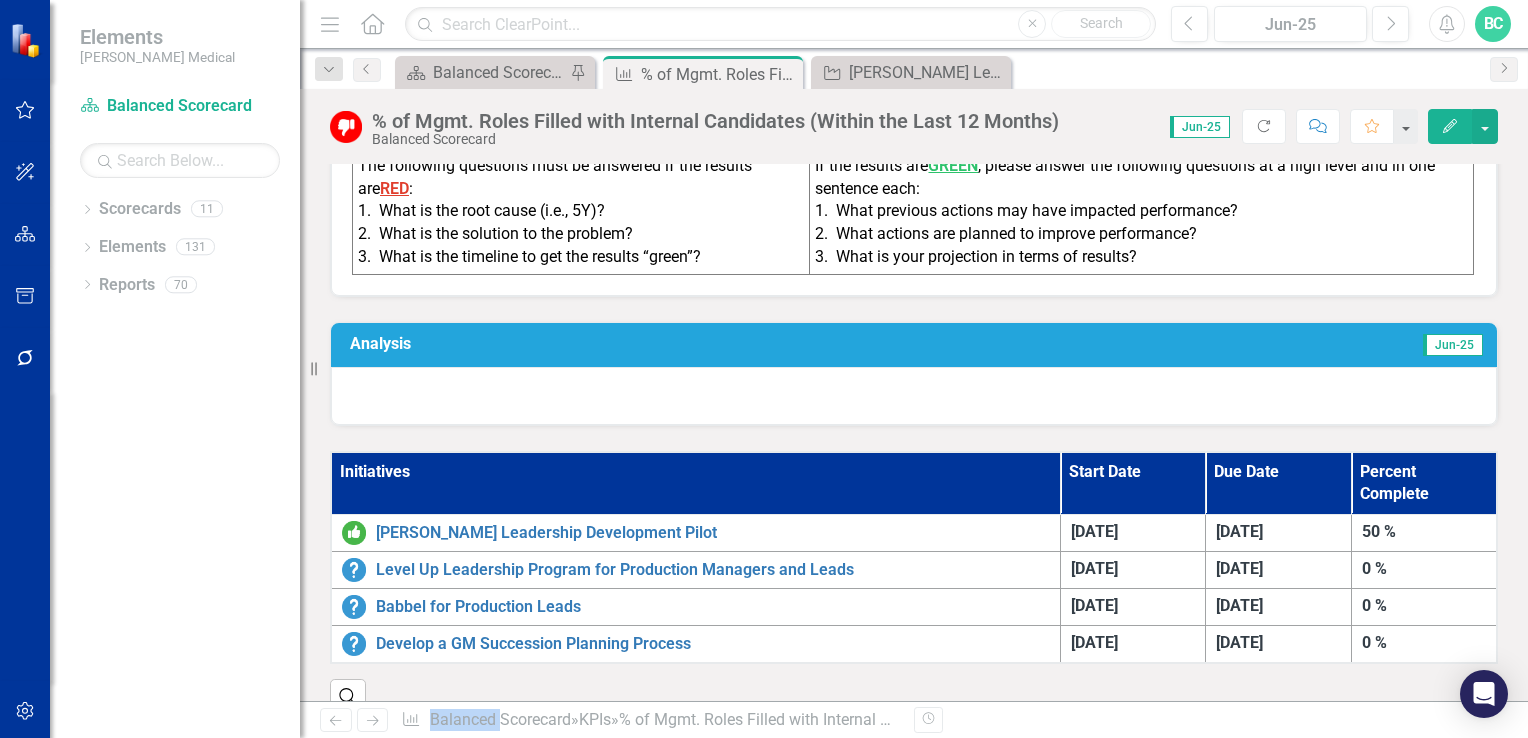 click on "Analysis" at bounding box center [631, 344] 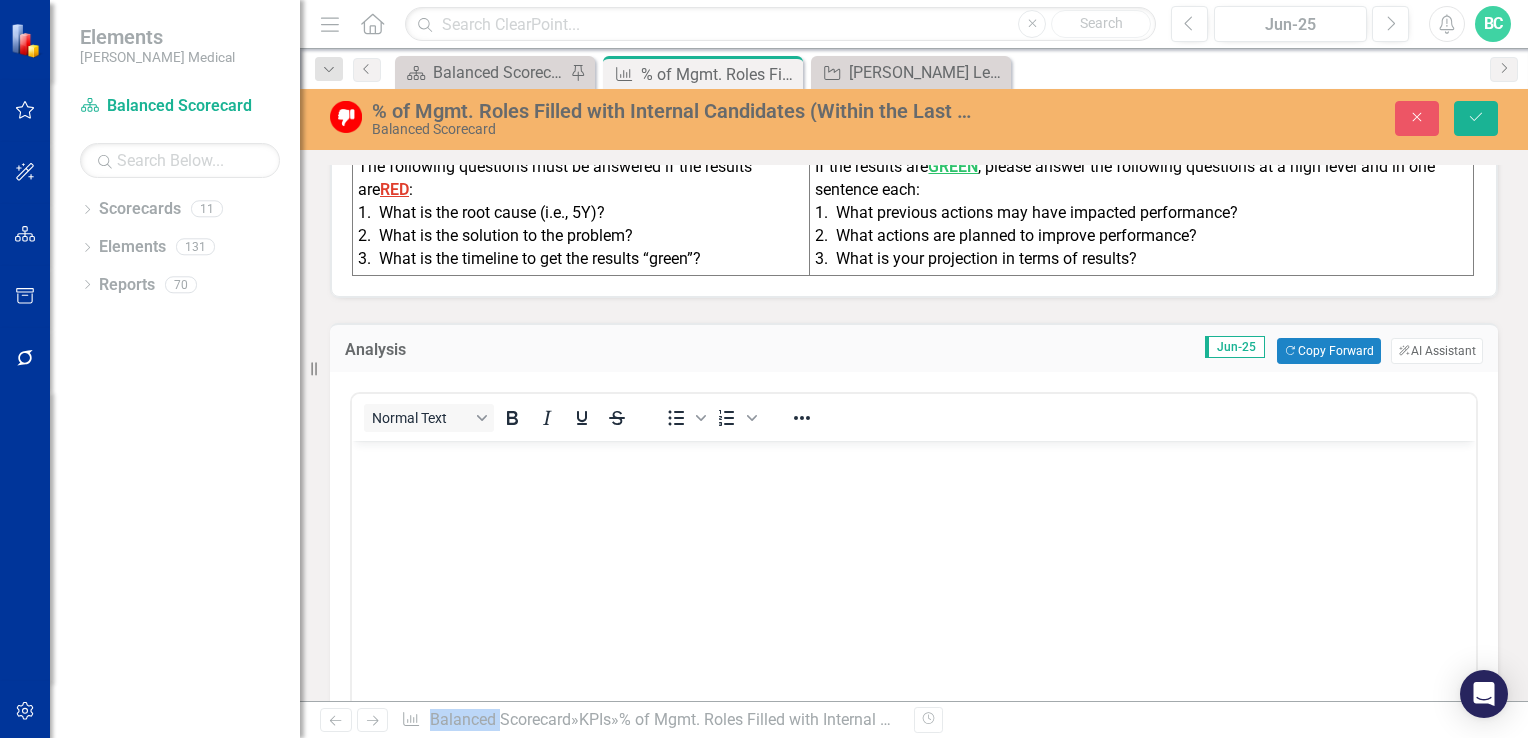 scroll, scrollTop: 0, scrollLeft: 0, axis: both 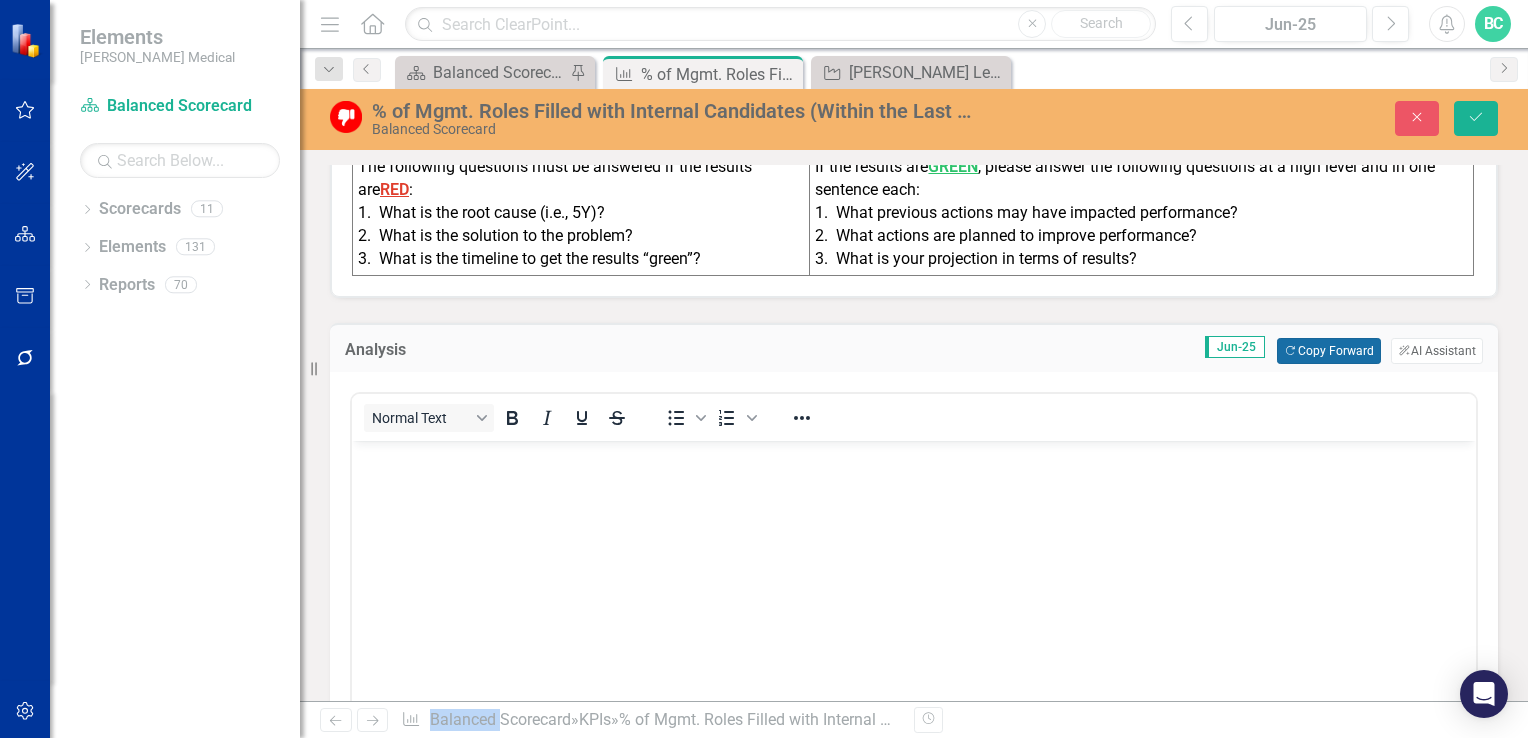 click on "Copy Forward  Copy Forward" at bounding box center [1328, 351] 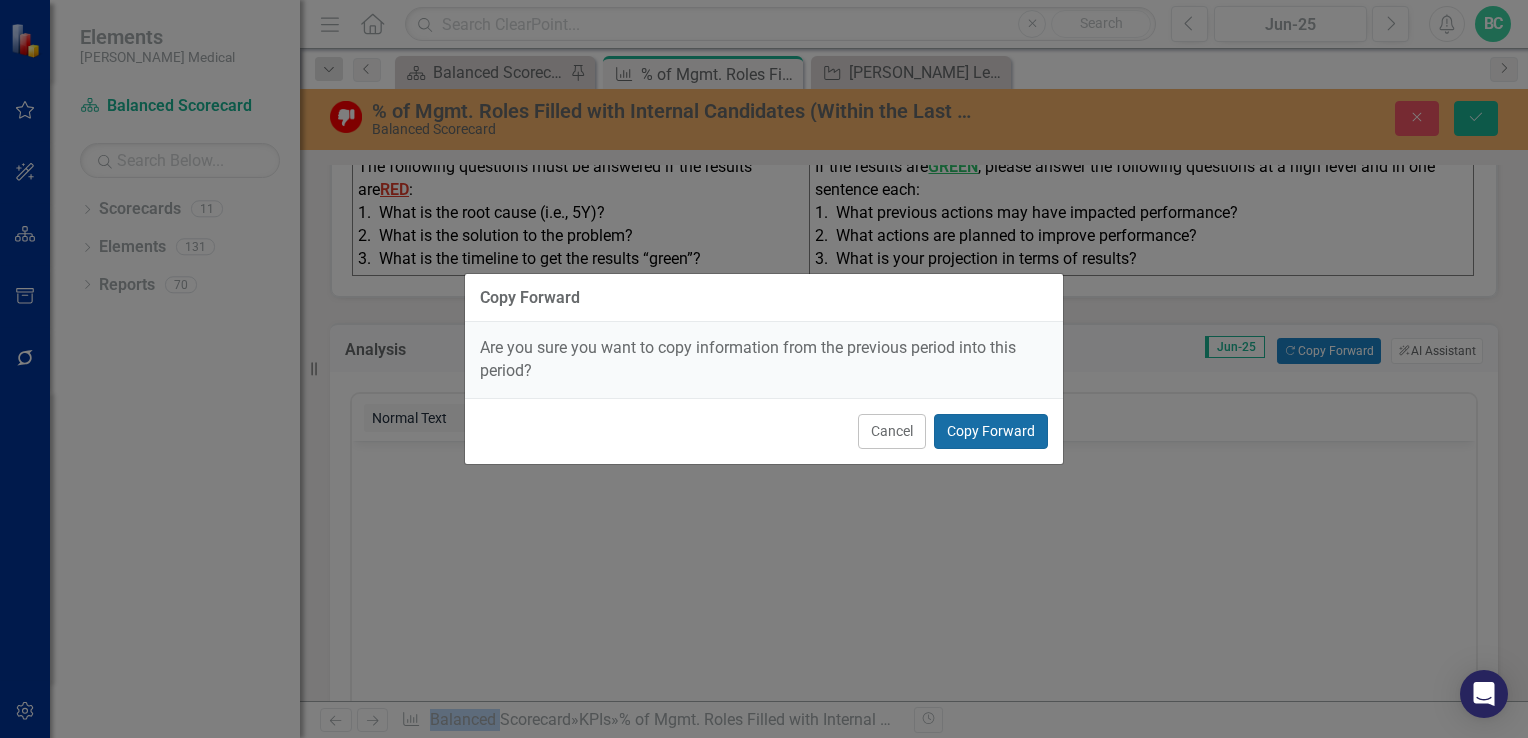 click on "Copy Forward" at bounding box center (991, 431) 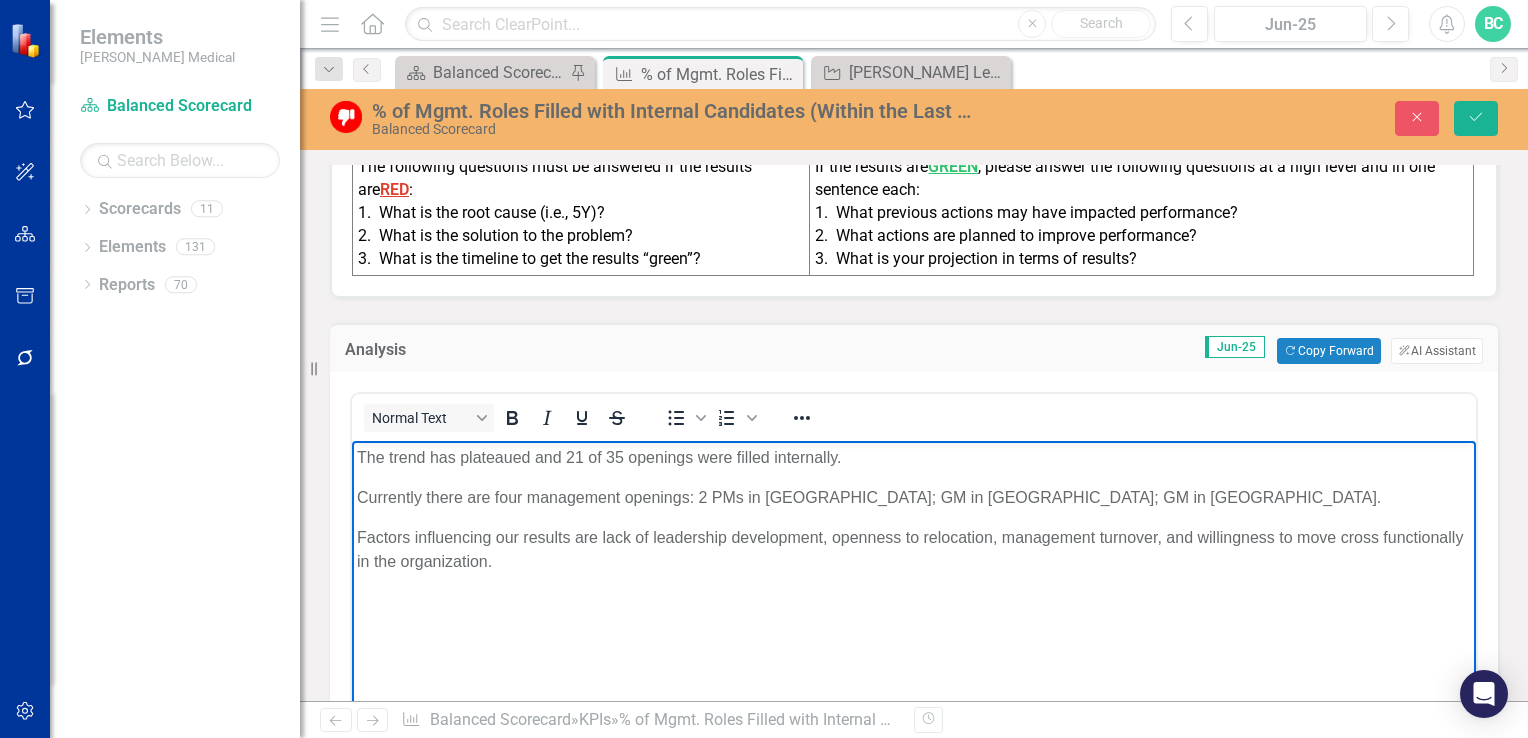 click on "The trend has plateaued and 21 of 35 openings were filled internally." at bounding box center [914, 458] 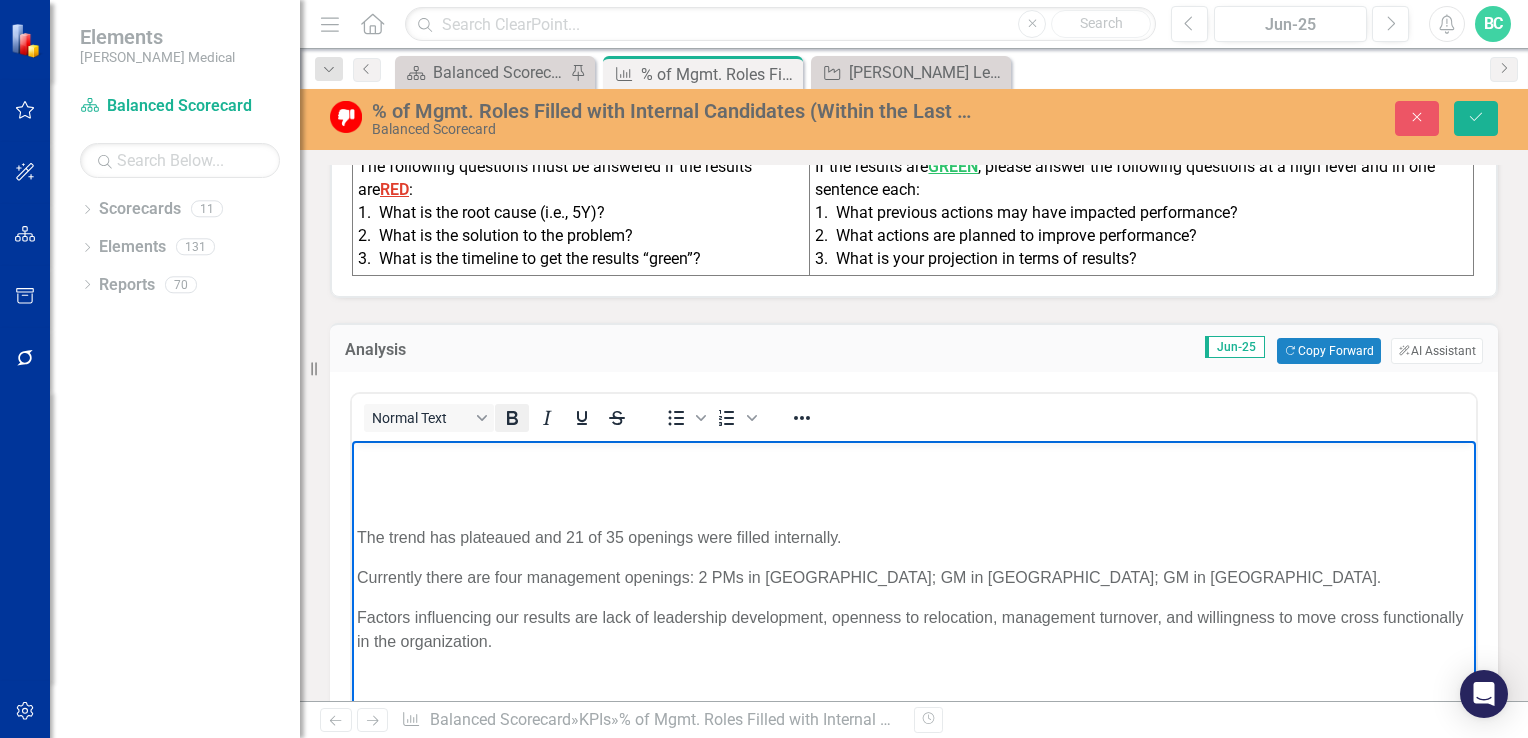 click 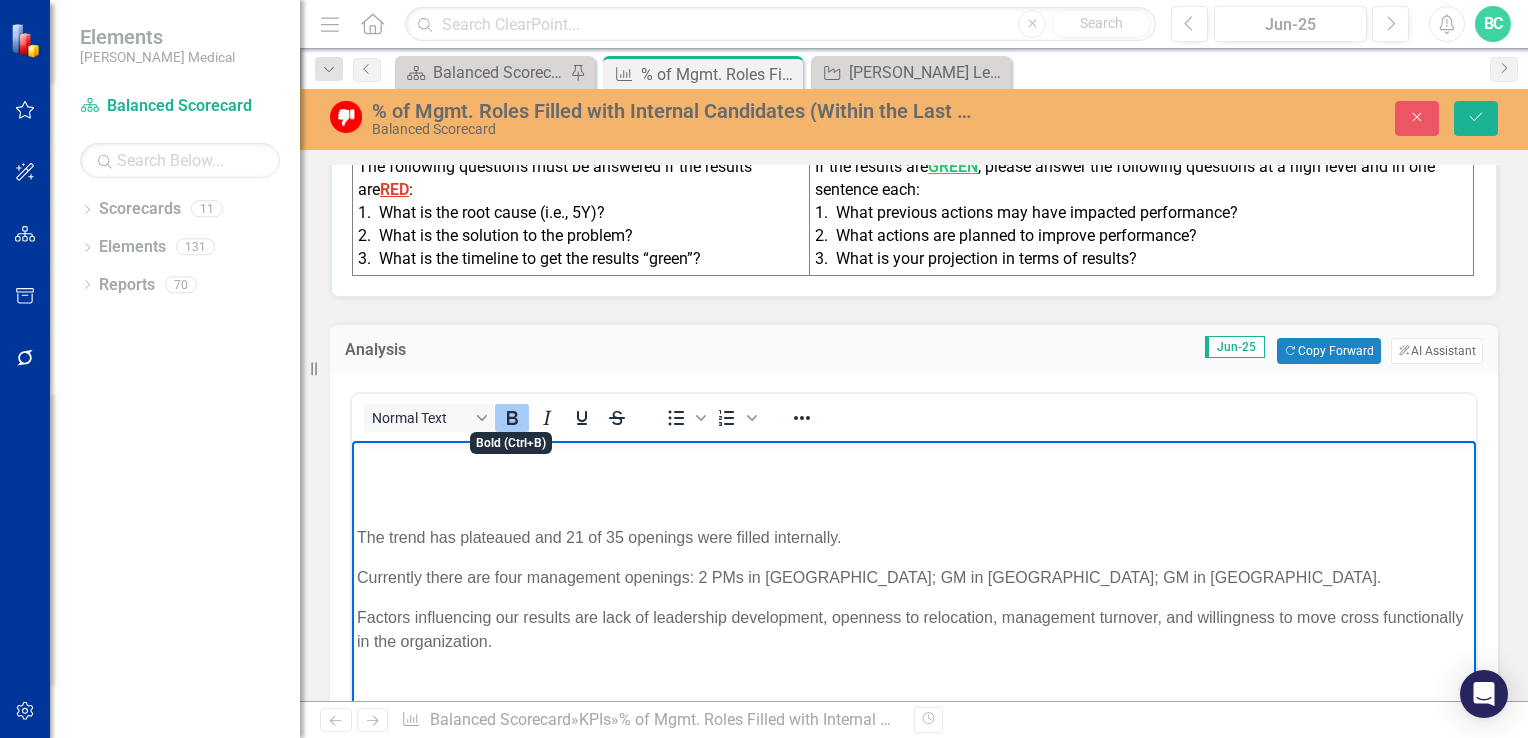 type 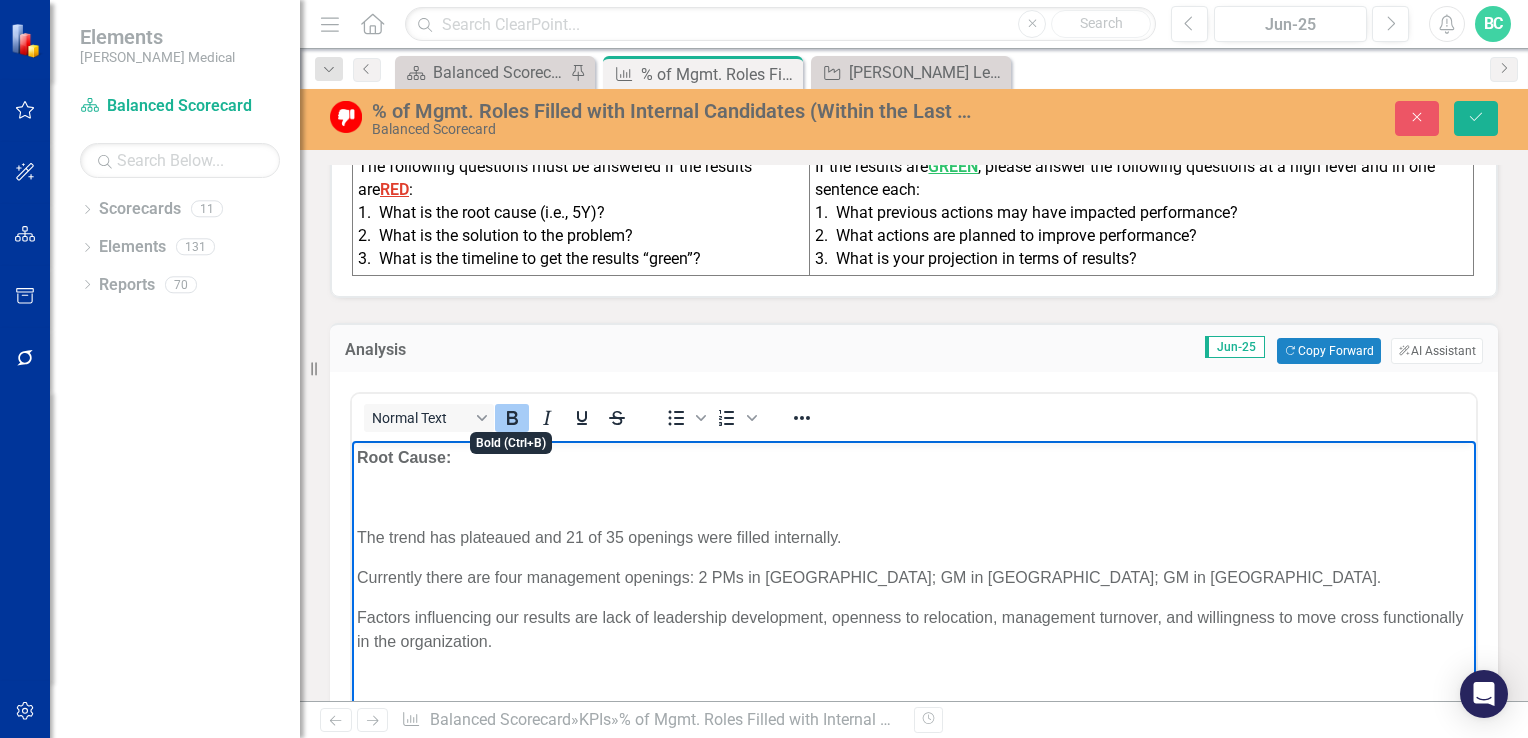 click 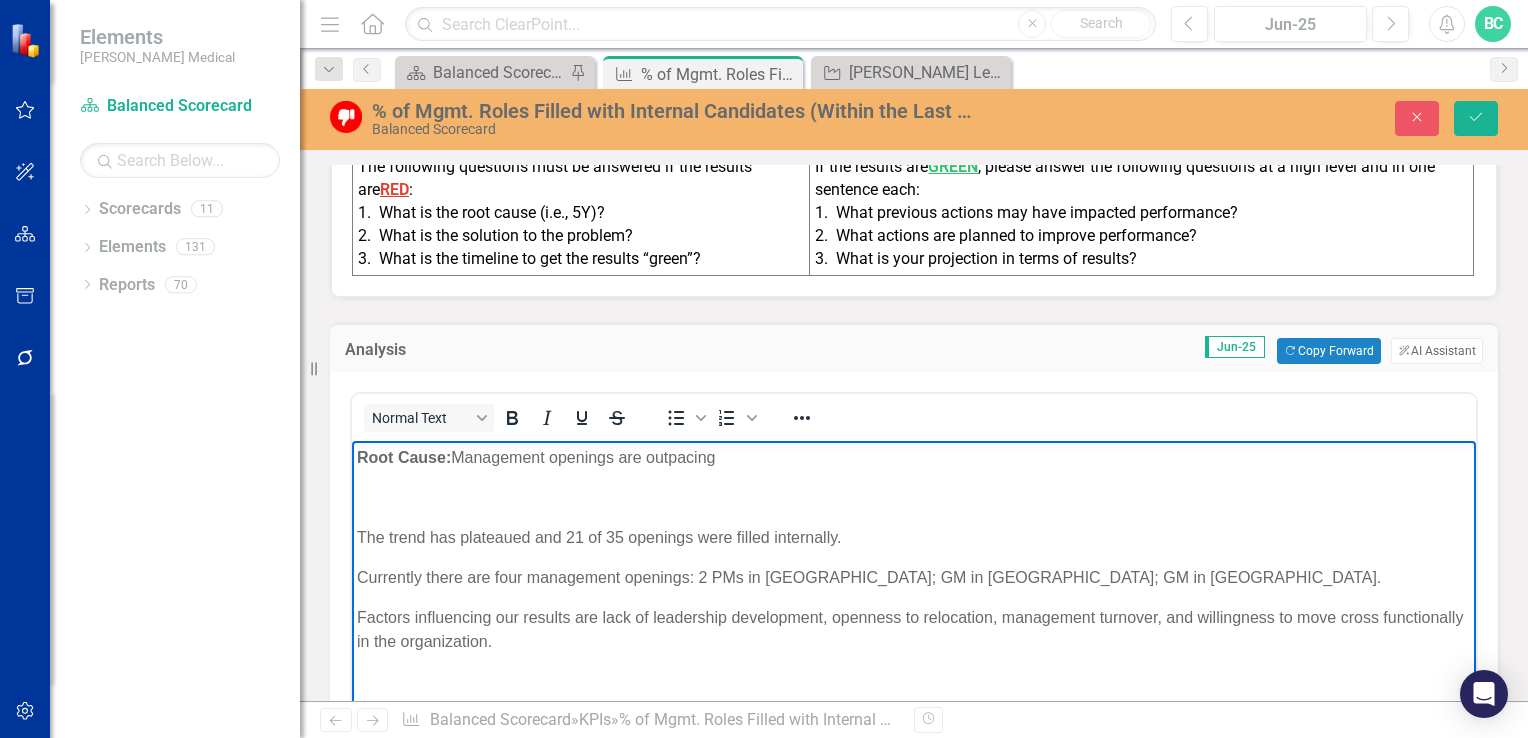 click on "﻿Management openings are outpacing" at bounding box center (585, 457) 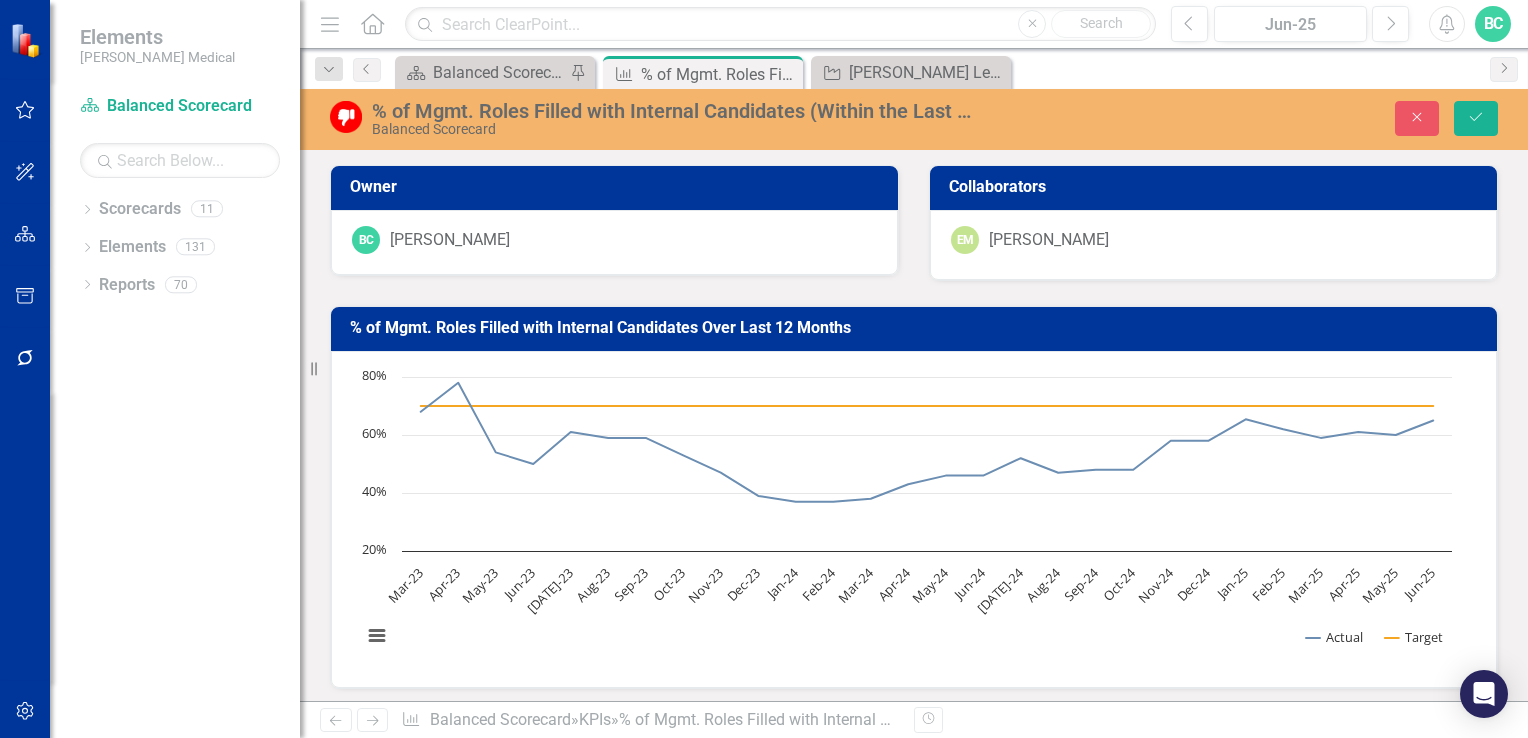scroll, scrollTop: 0, scrollLeft: 0, axis: both 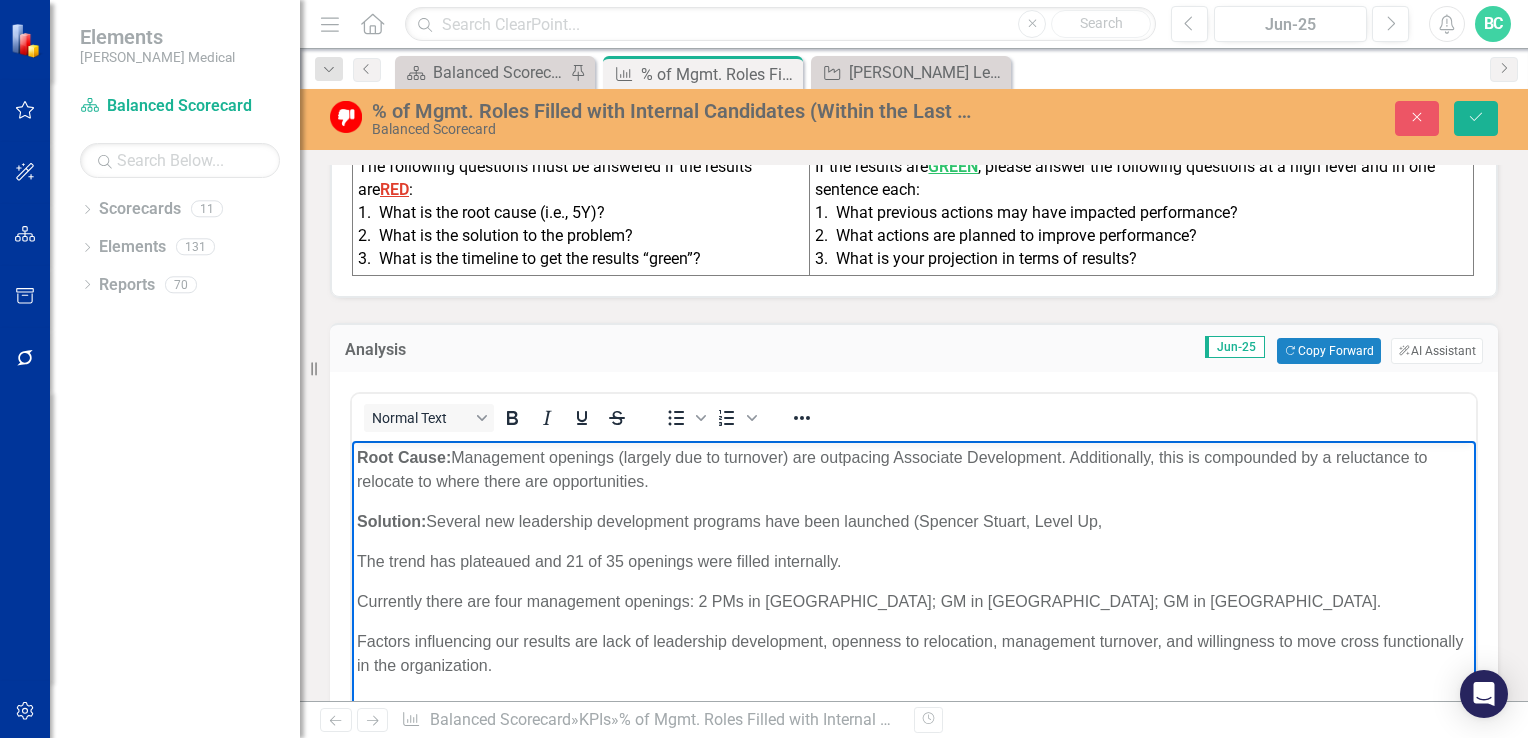 type 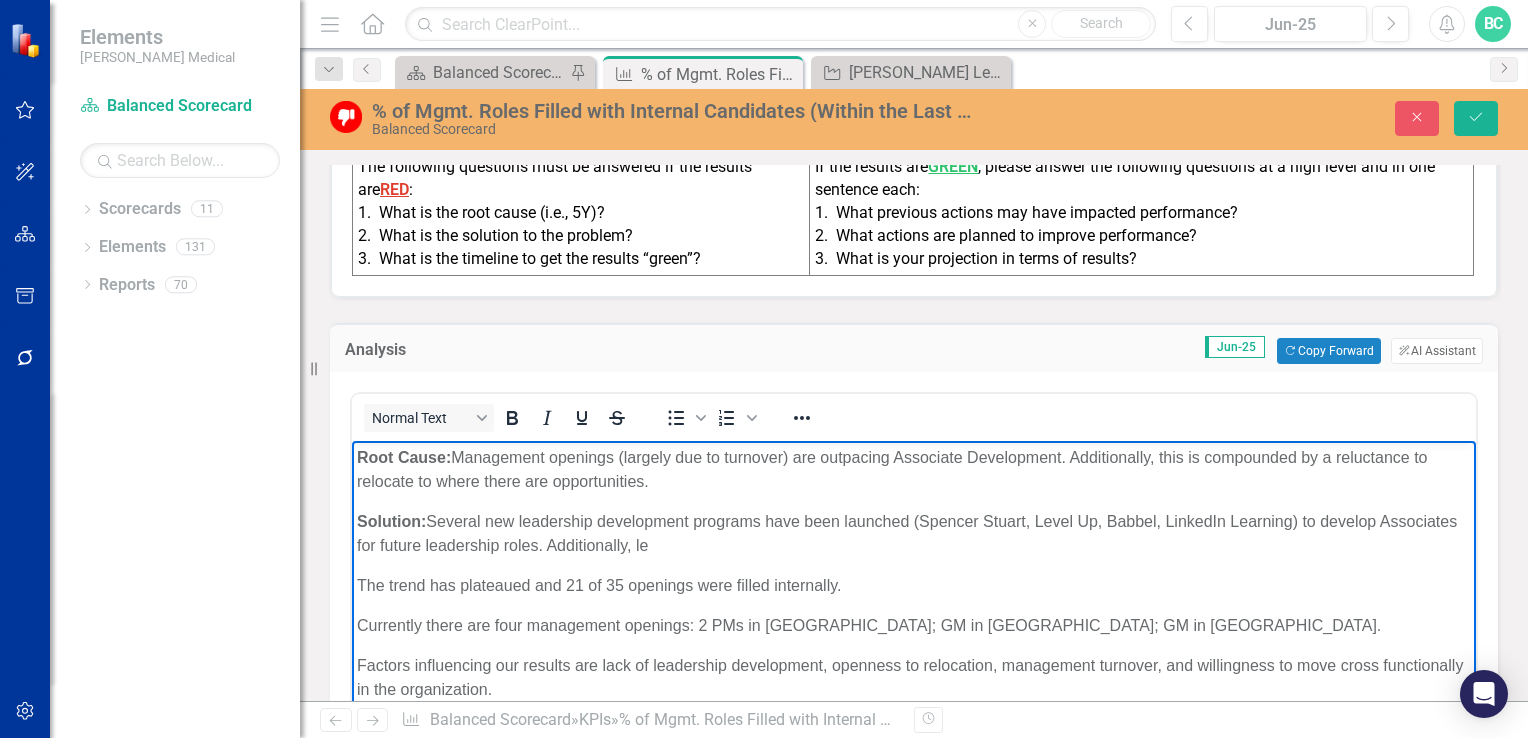 click on "Solution:  ﻿Several new leadership development programs have been launched (Spencer Stuart, Level Up, Babbel, LinkedIn Learning) to develop Associates for future leadership roles. Additionally, le" at bounding box center [914, 534] 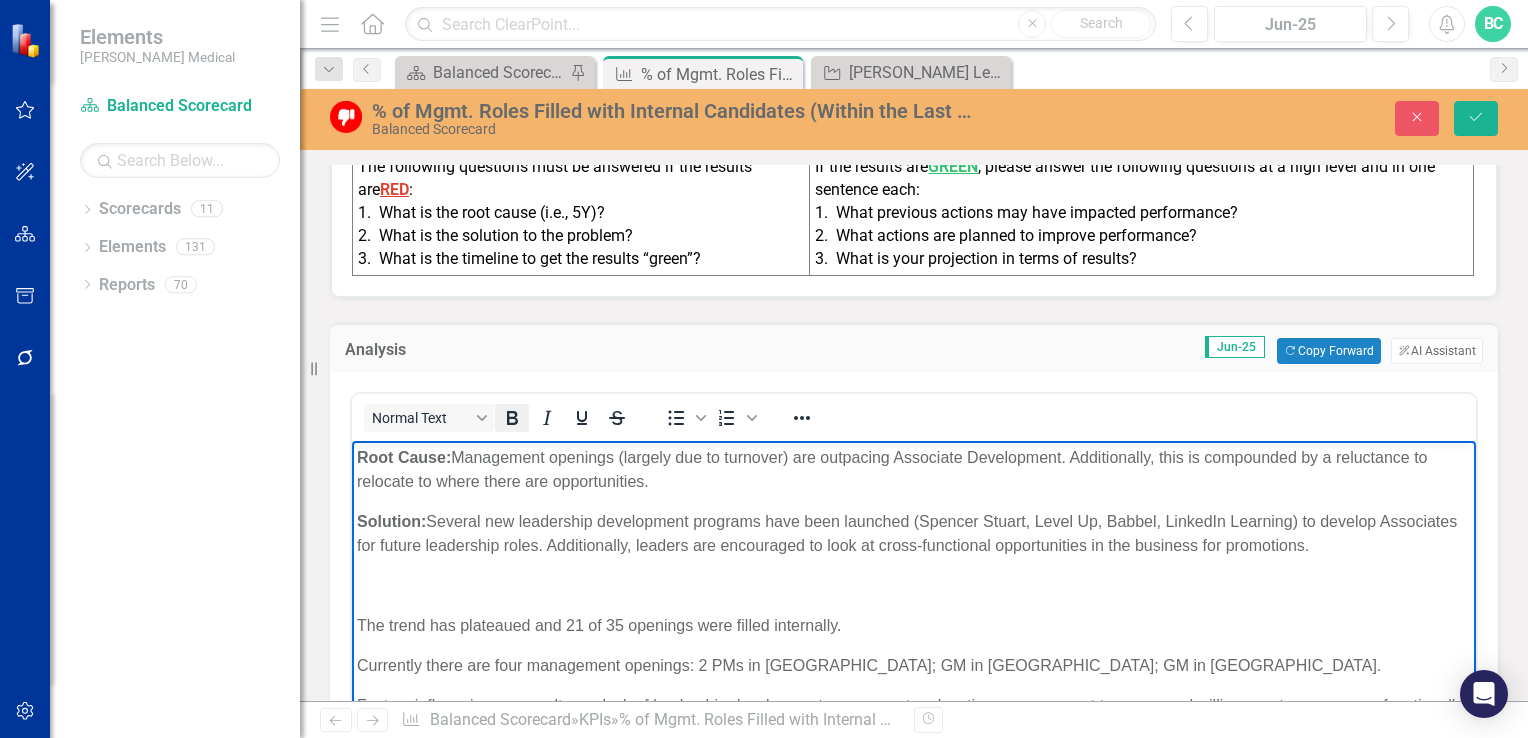 click 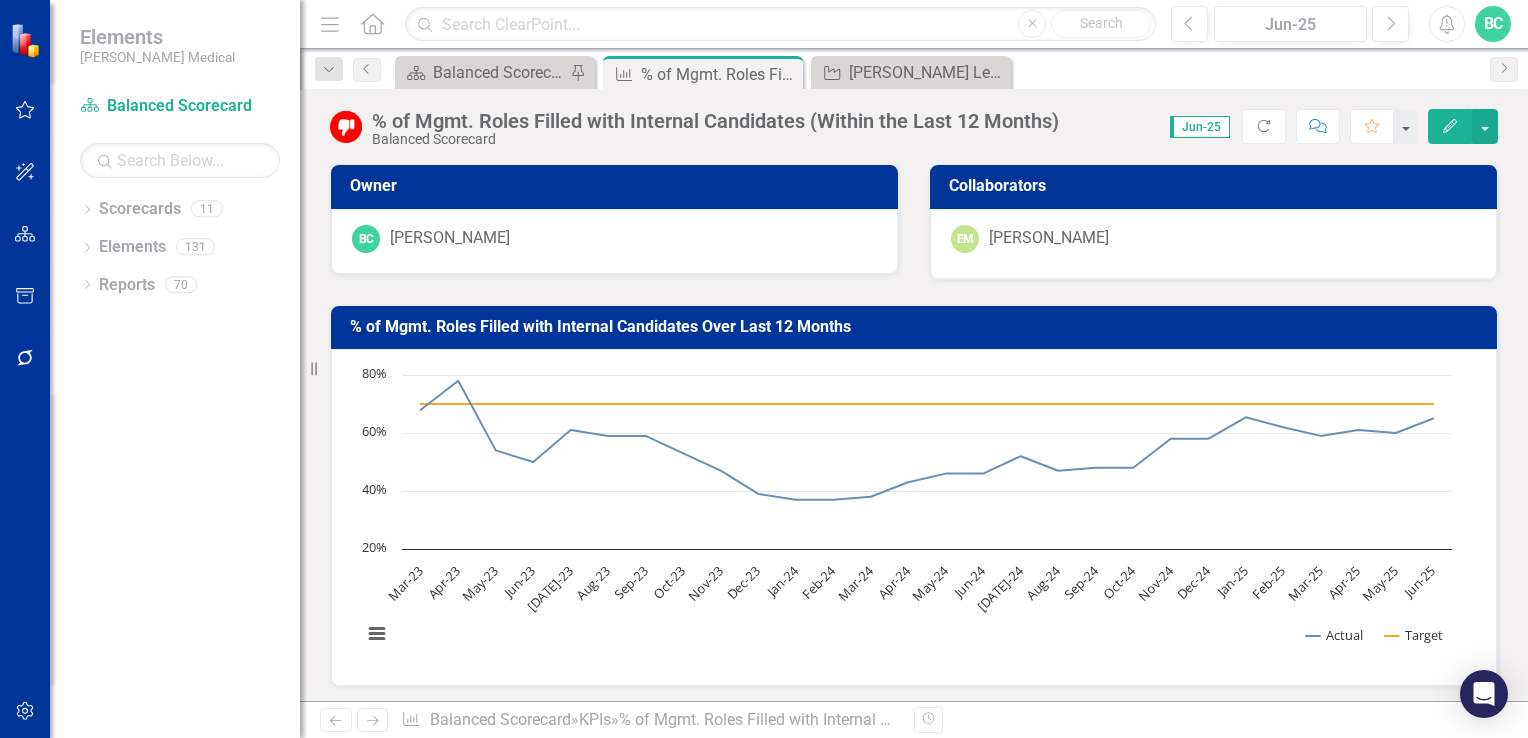scroll, scrollTop: 0, scrollLeft: 0, axis: both 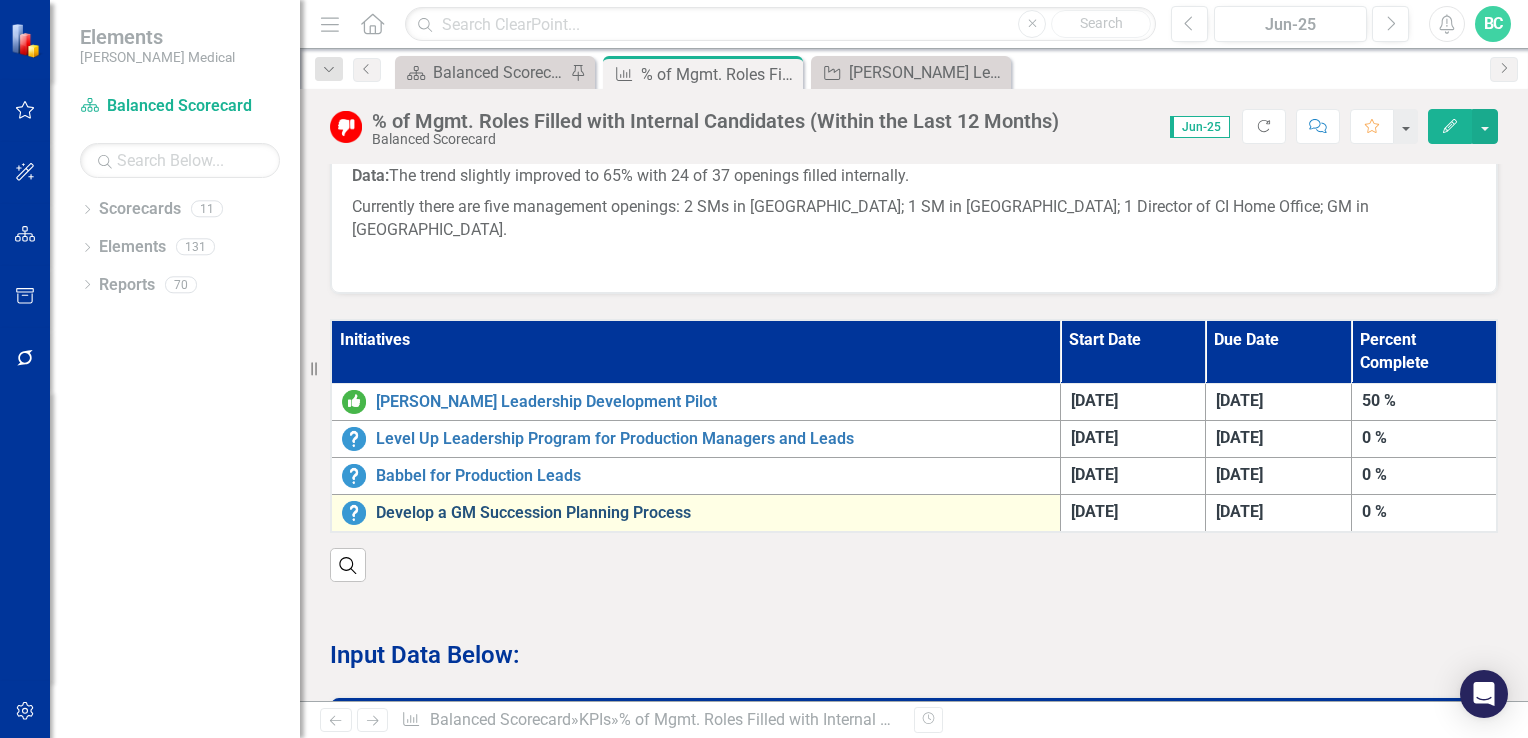 click on "Develop a GM Succession Planning Process" at bounding box center (713, 513) 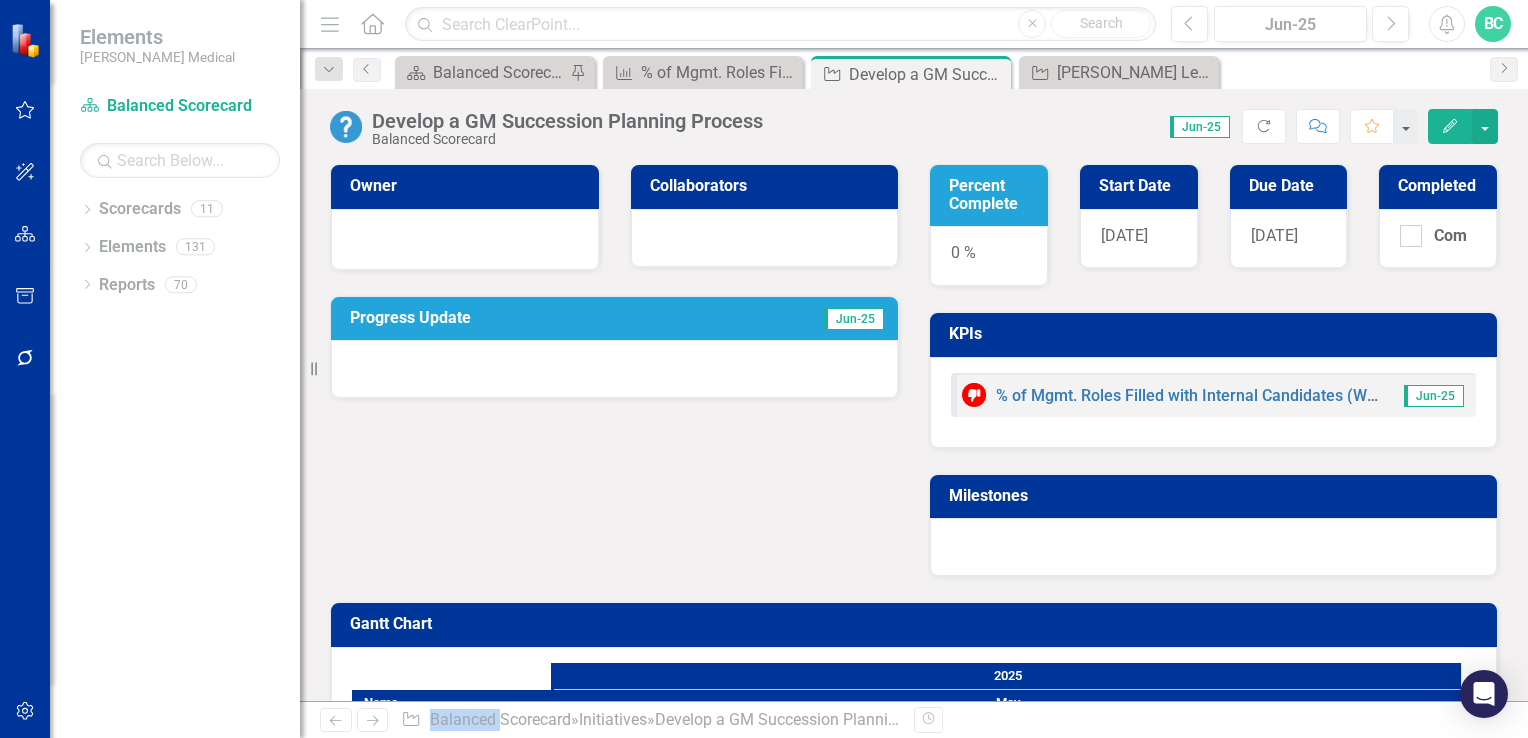 click on "Progress Update" at bounding box center (527, 318) 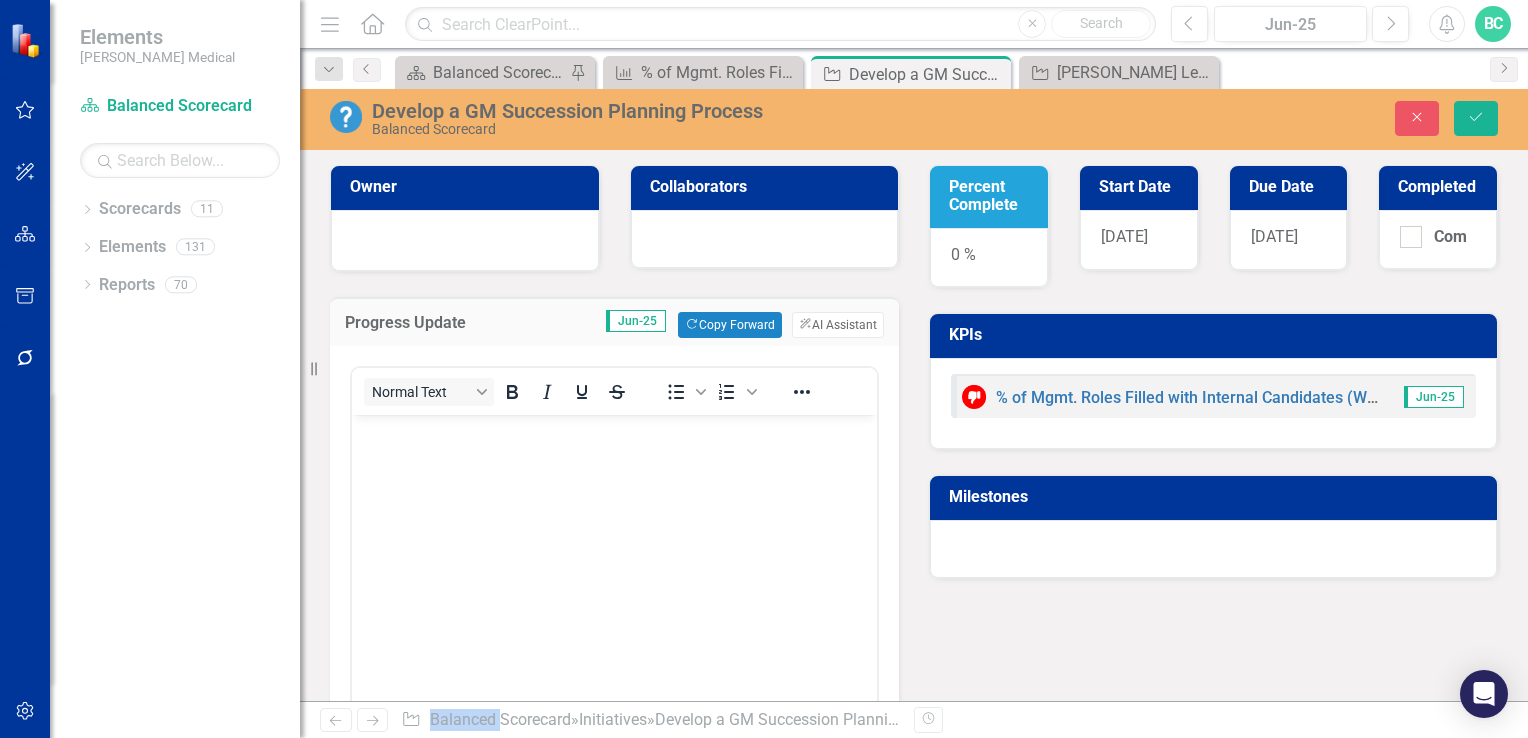 scroll, scrollTop: 0, scrollLeft: 0, axis: both 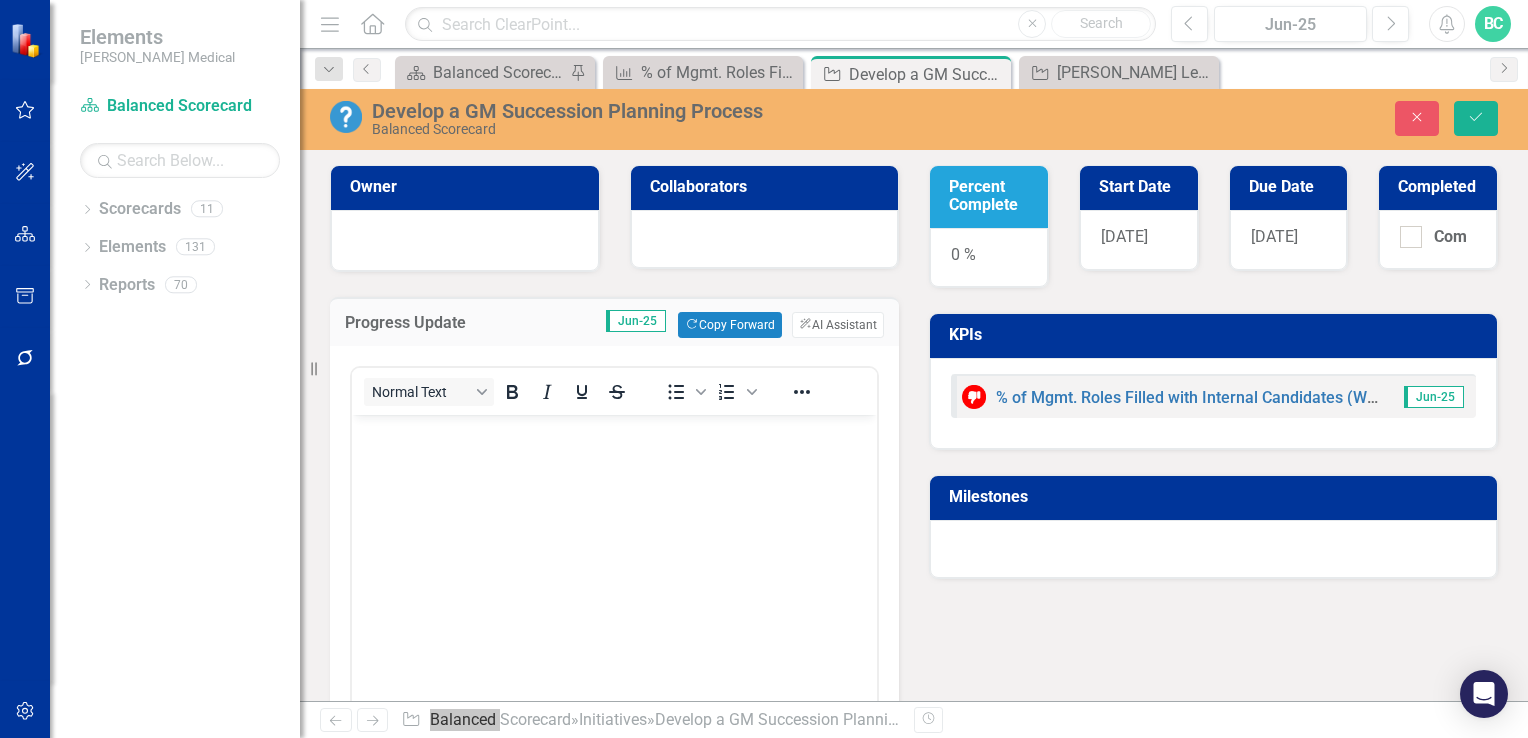 drag, startPoint x: 772, startPoint y: 733, endPoint x: 369, endPoint y: 433, distance: 502.40323 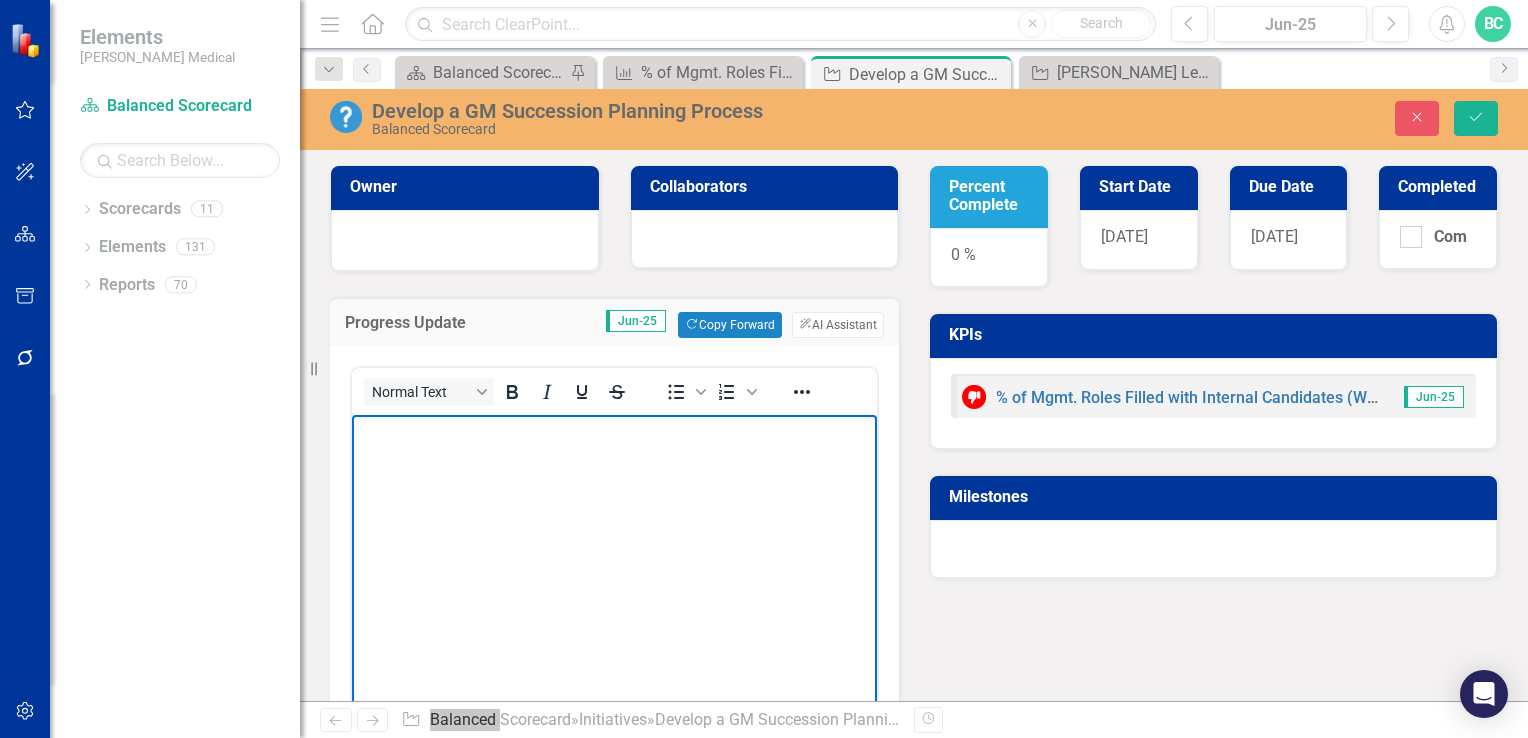 type 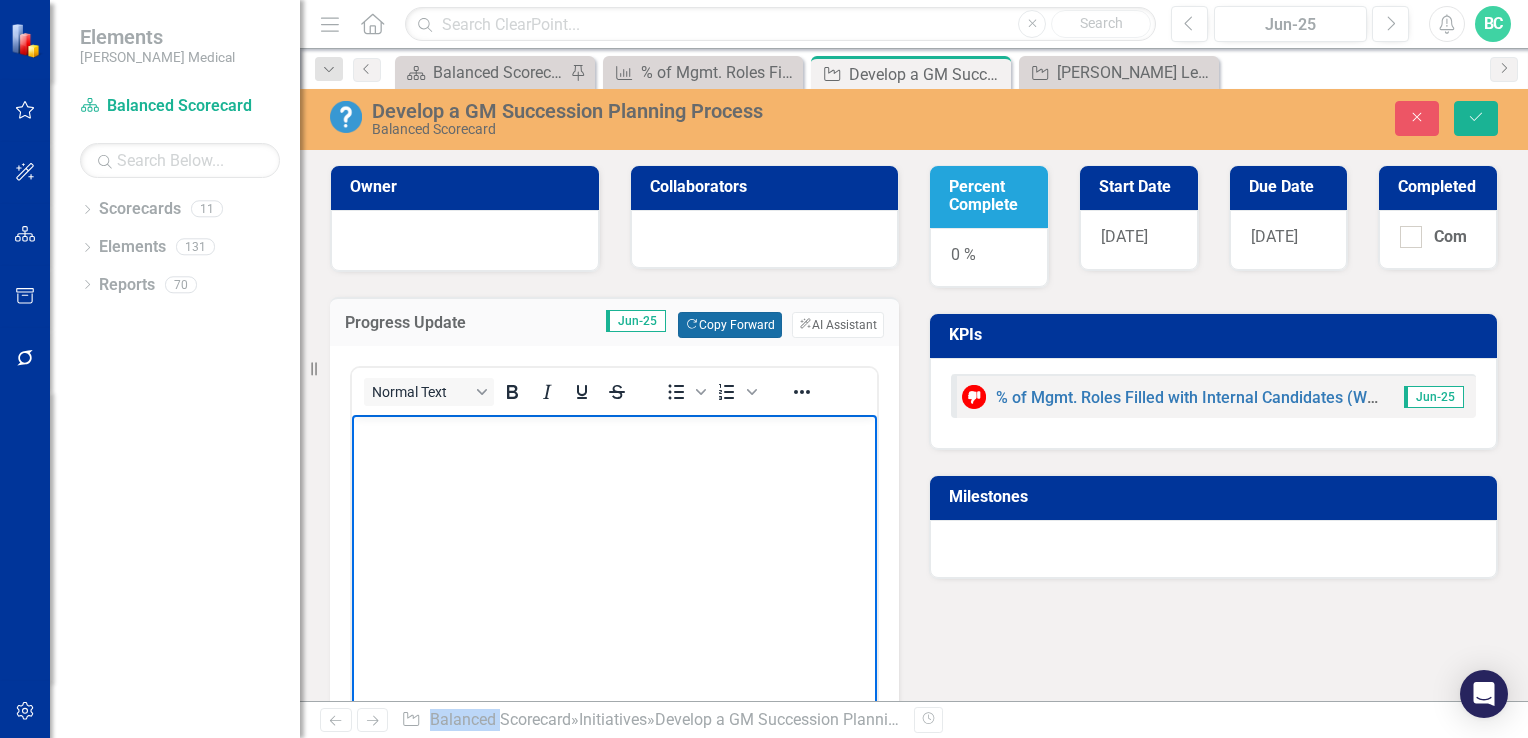 click on "Copy Forward  Copy Forward" at bounding box center [729, 325] 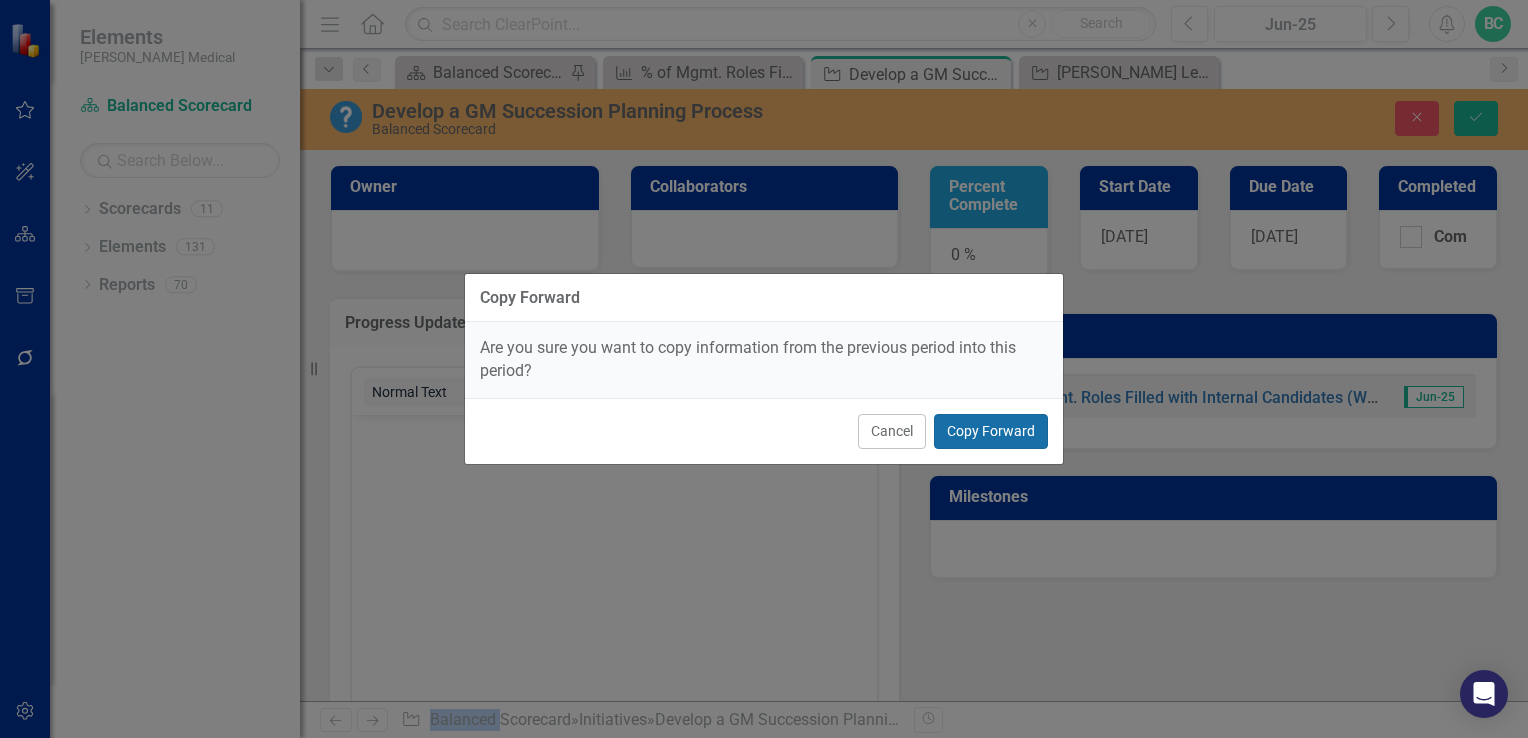click on "Copy Forward" at bounding box center [991, 431] 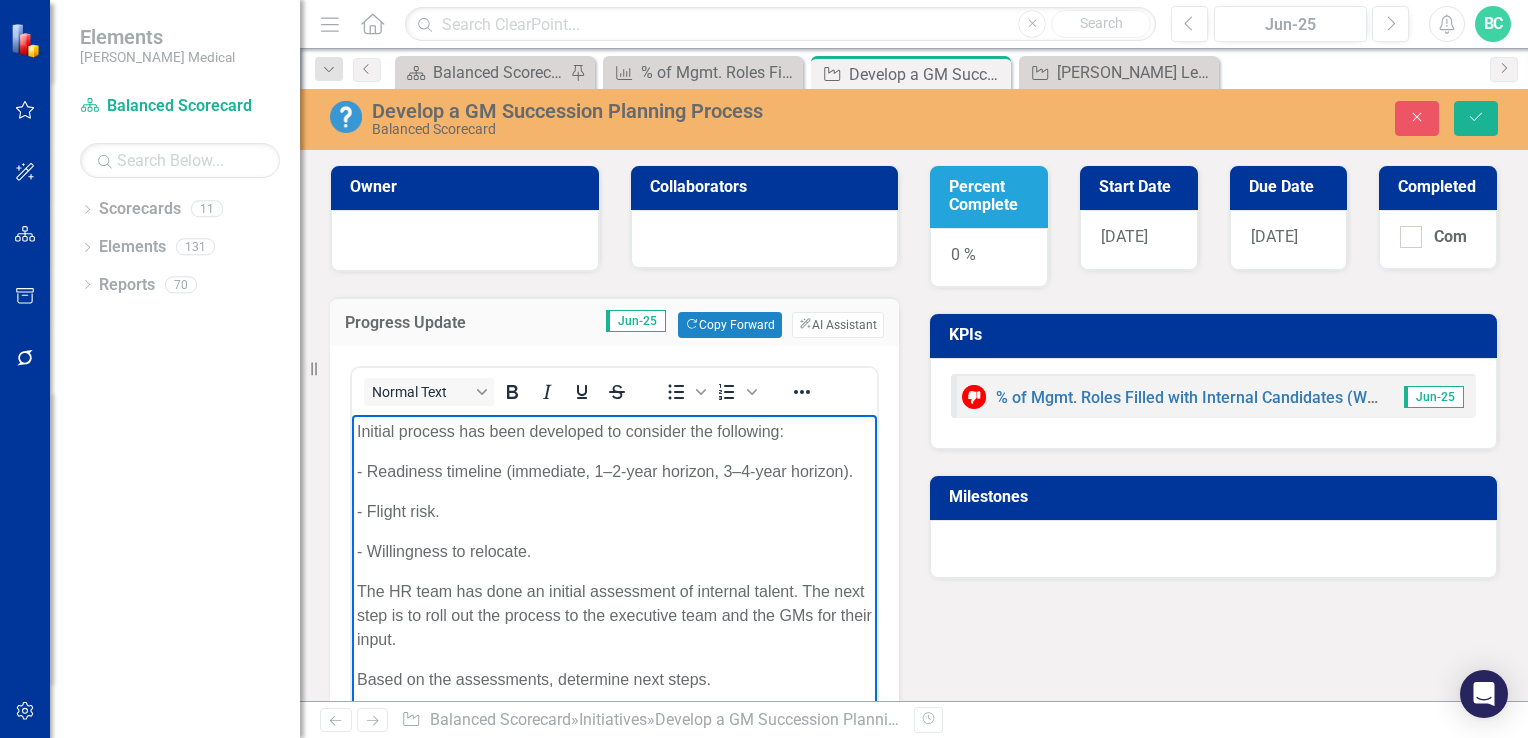 drag, startPoint x: 545, startPoint y: 577, endPoint x: 360, endPoint y: 568, distance: 185.2188 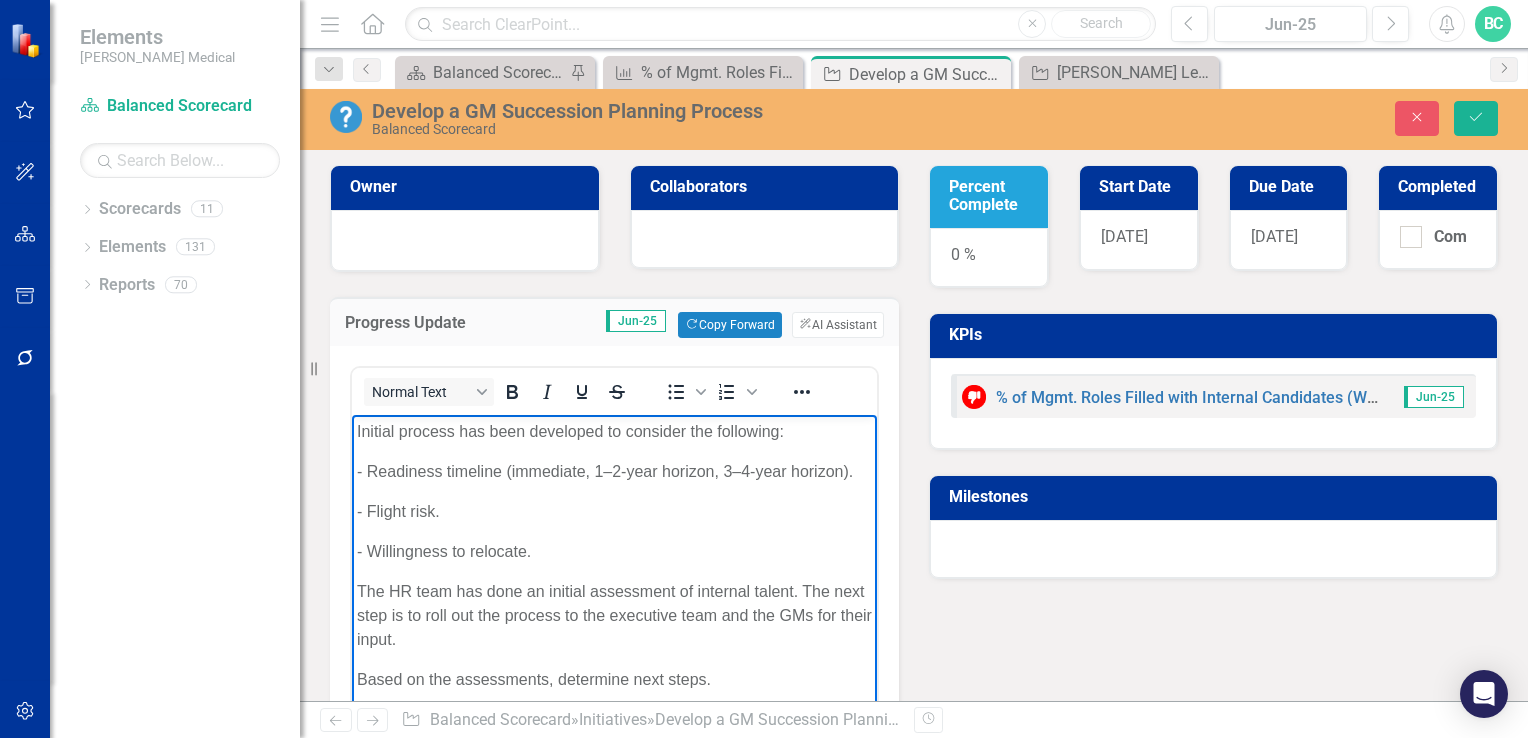 click on "- Willingness to relocate." at bounding box center [614, 552] 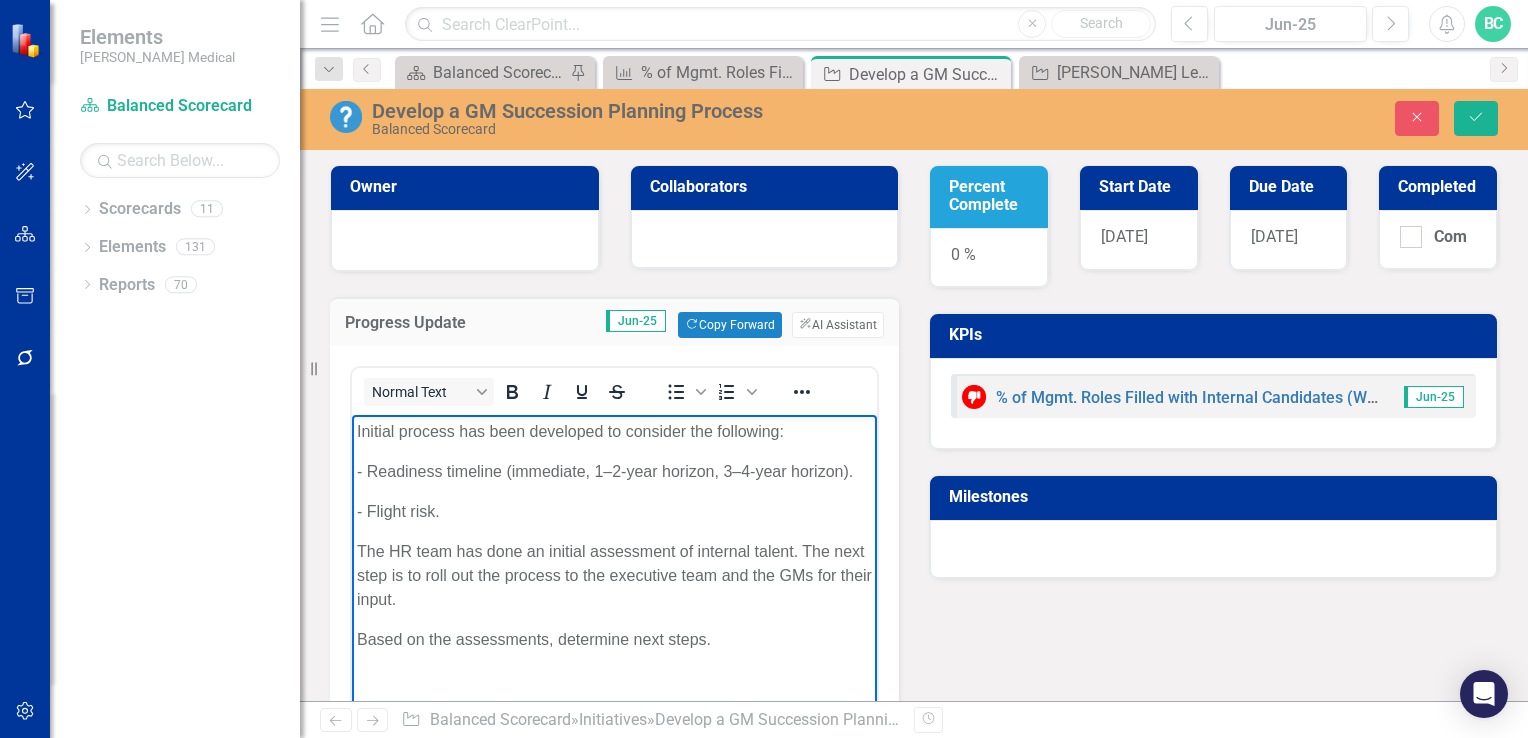 click on "The HR team has done an initial assessment of internal talent. The next step is to roll out the process to the executive team and the GMs for their input." at bounding box center (614, 576) 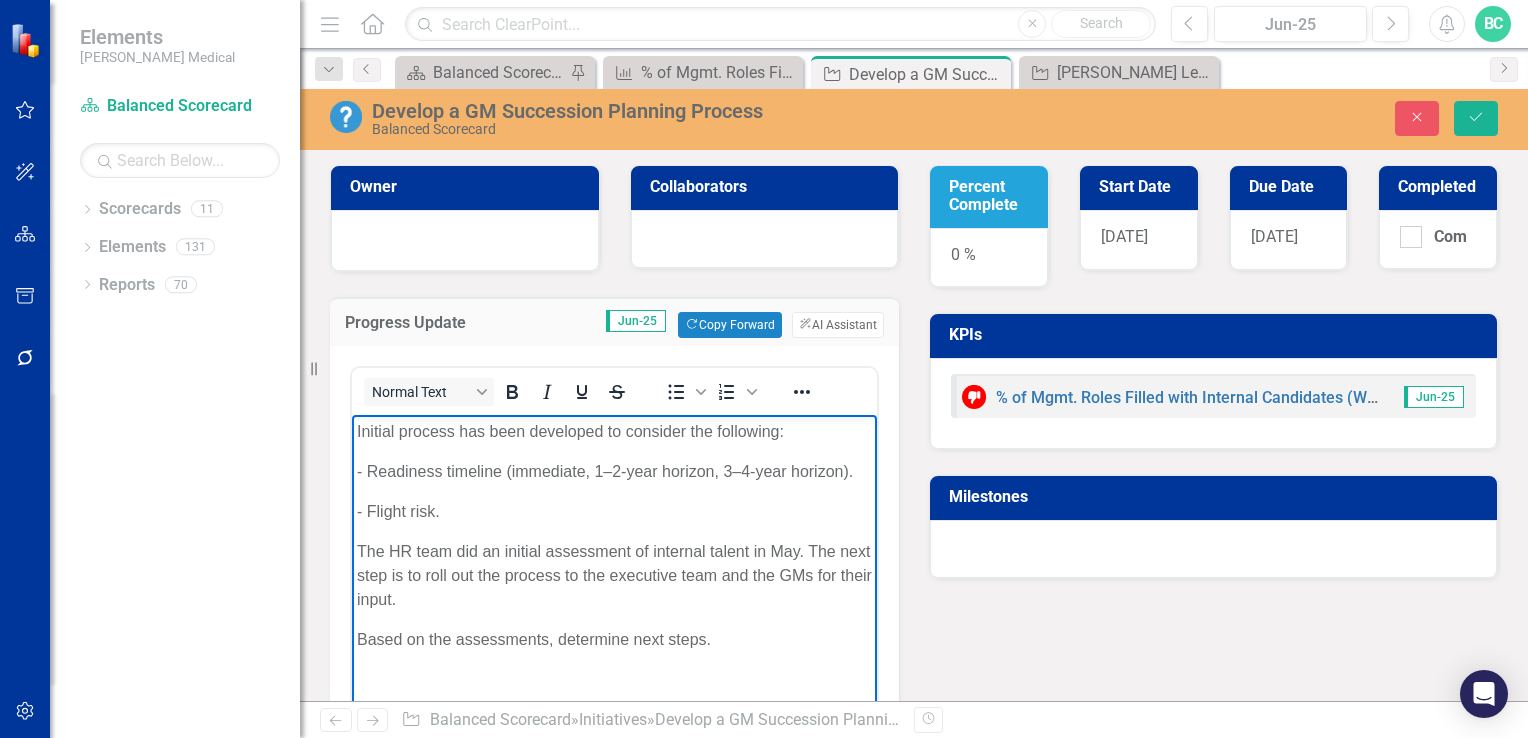 click on "The HR team did an initial assessment of internal talent in May. The next step is to roll out the process to the executive team and the GMs for their input." at bounding box center (614, 576) 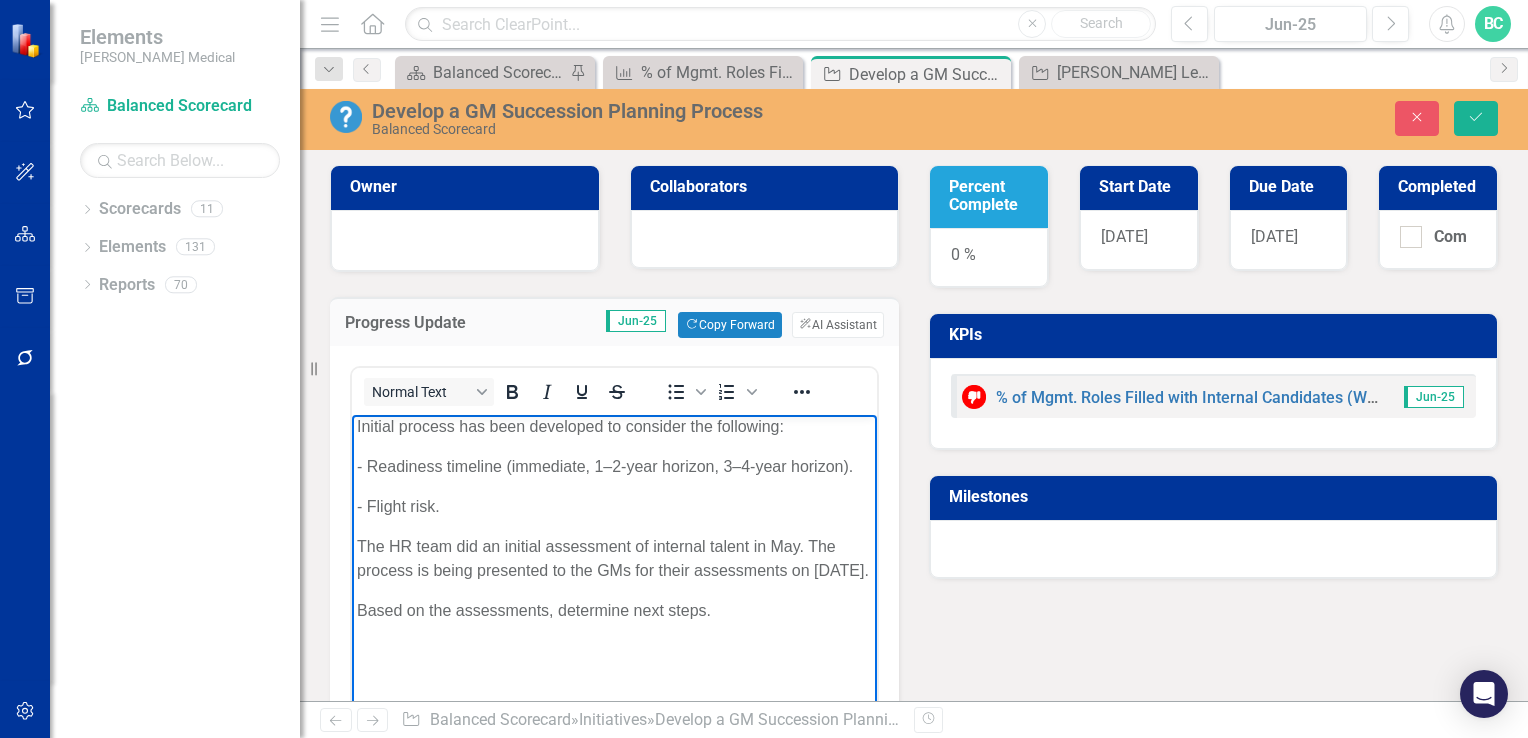 scroll, scrollTop: 0, scrollLeft: 0, axis: both 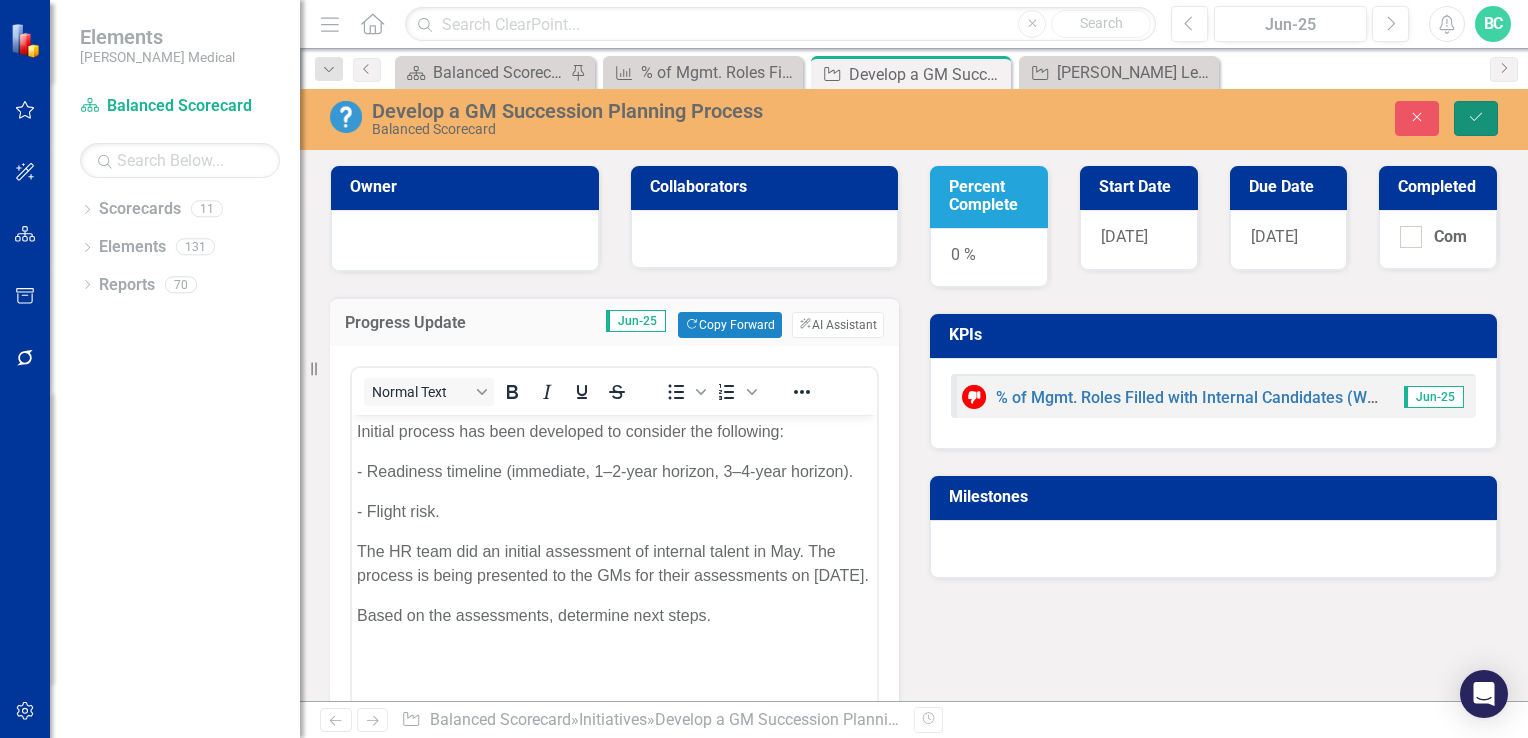 click on "Save" at bounding box center [1476, 118] 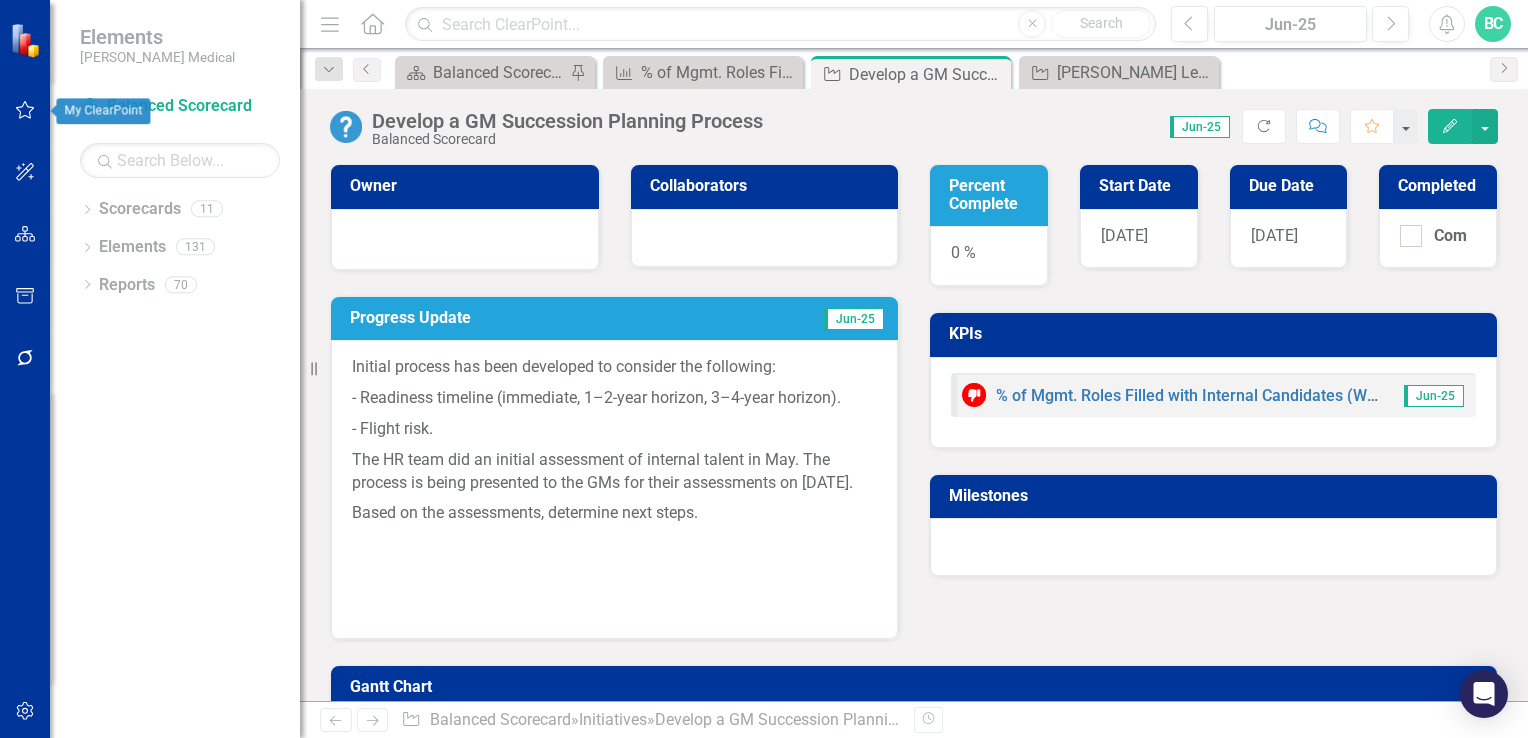 click 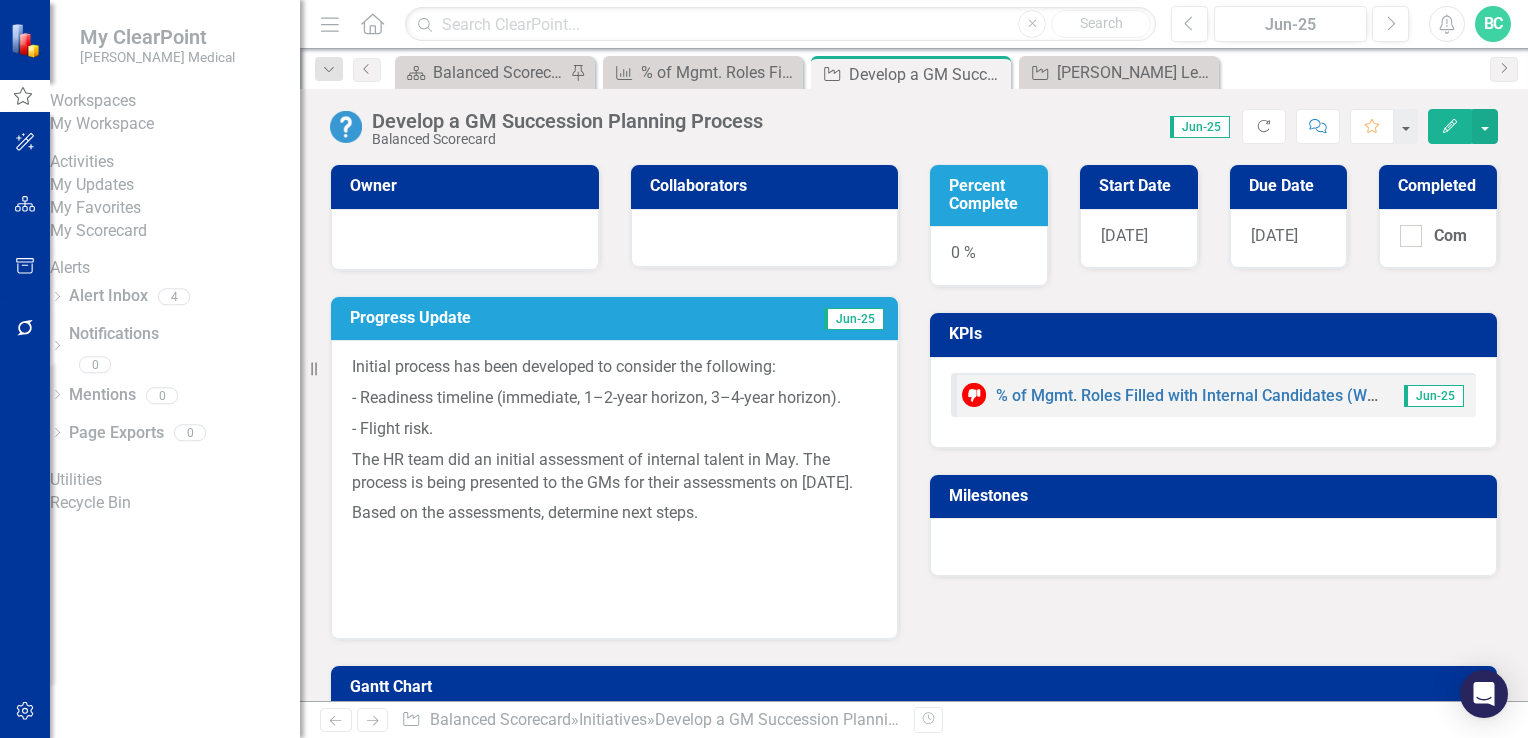 click on "My Updates" at bounding box center (175, 185) 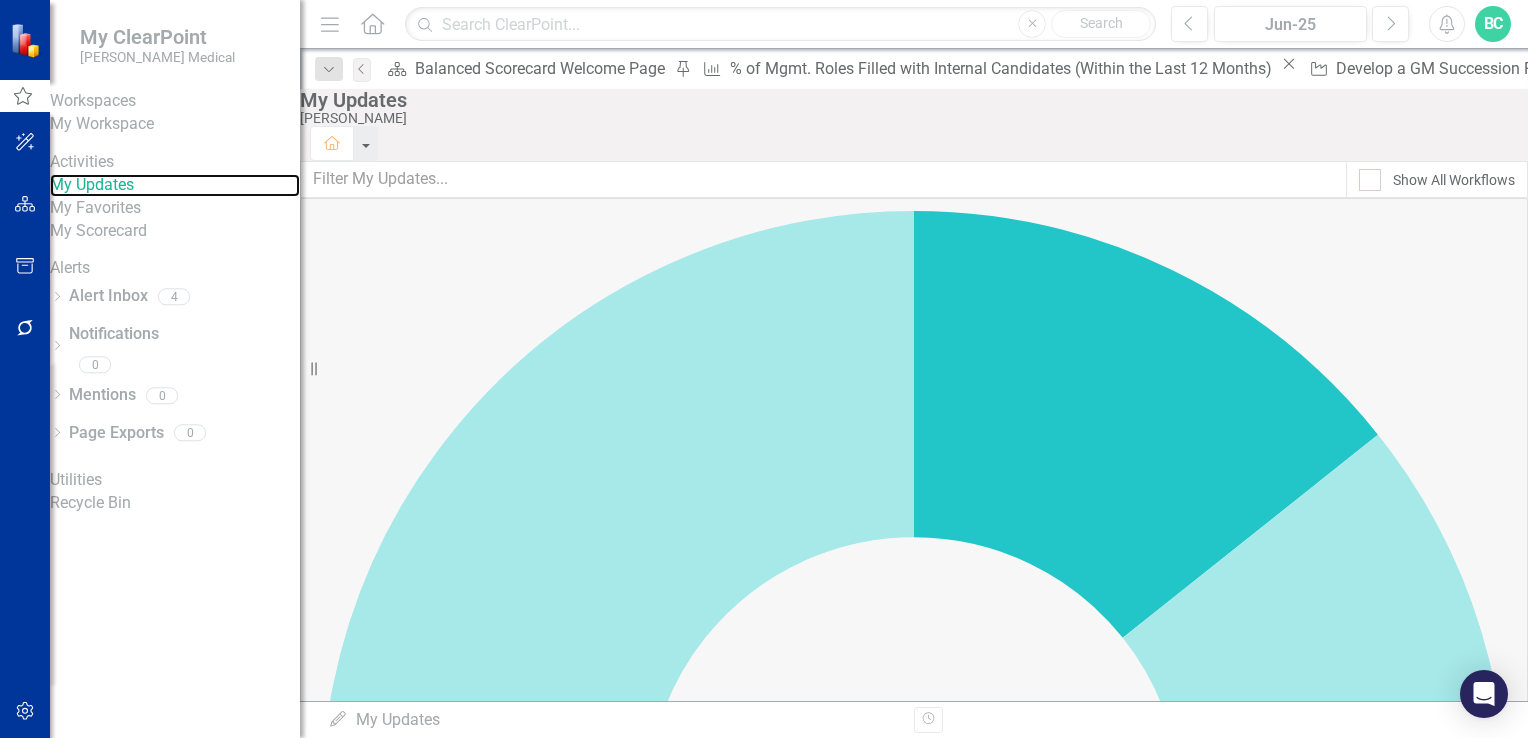 scroll, scrollTop: 568, scrollLeft: 0, axis: vertical 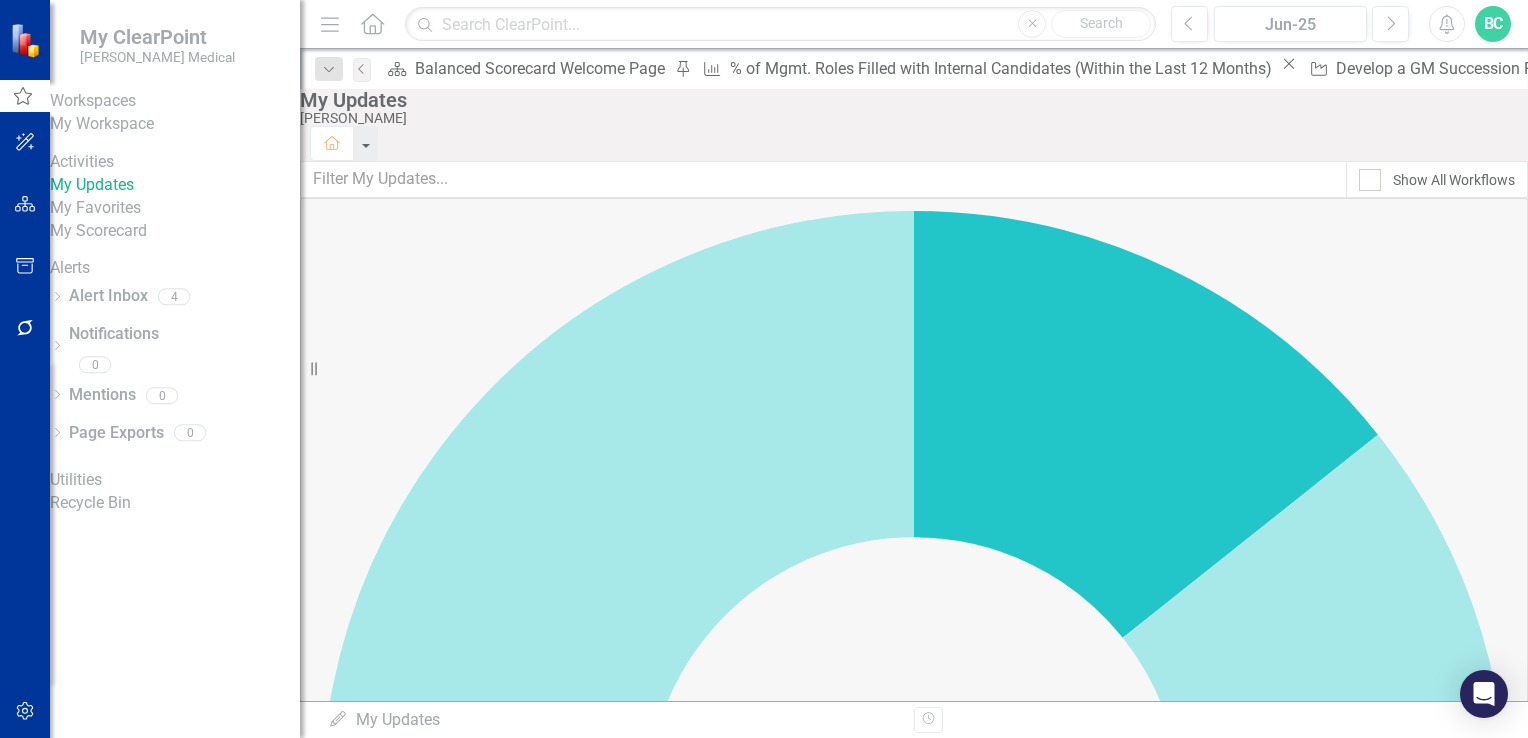 click at bounding box center [312, 1946] 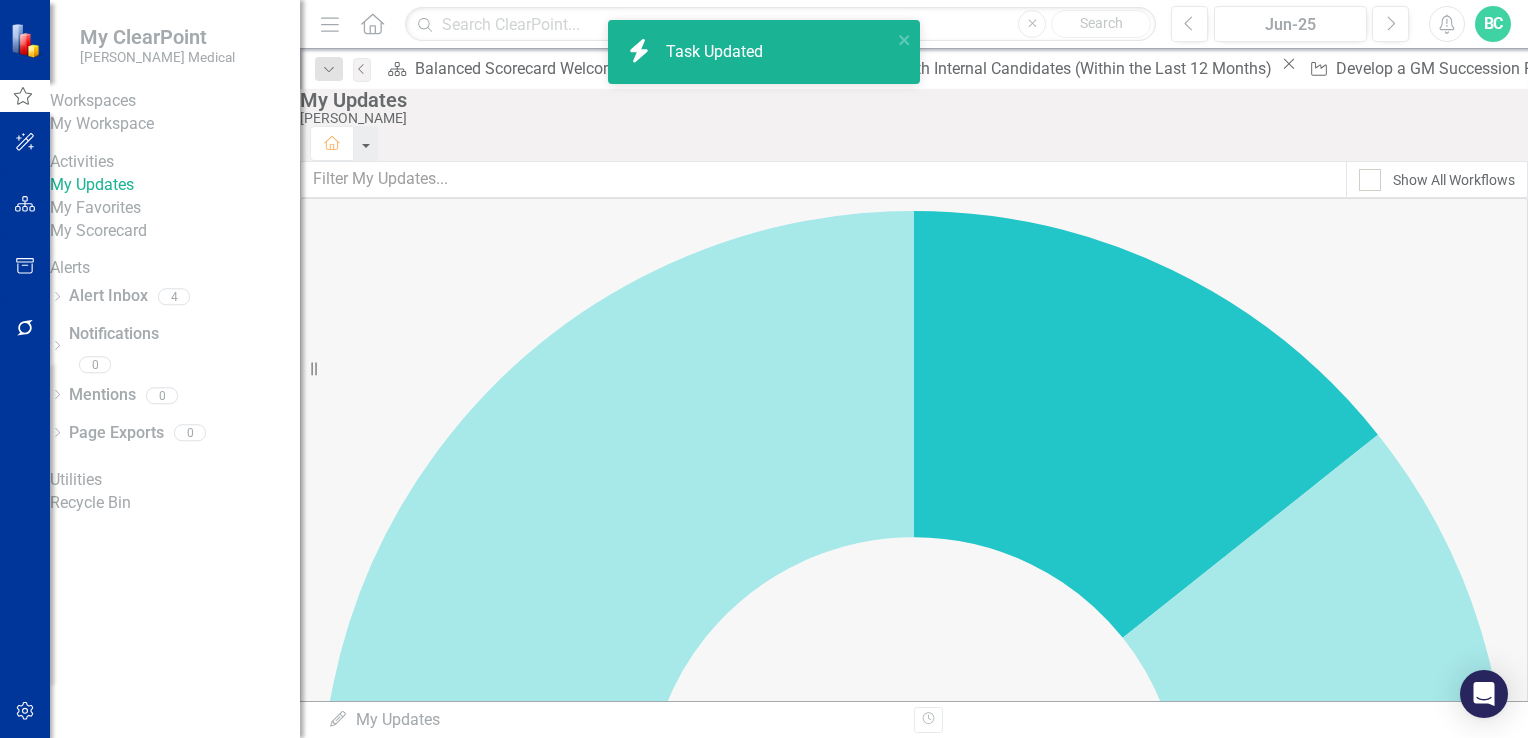 checkbox on "true" 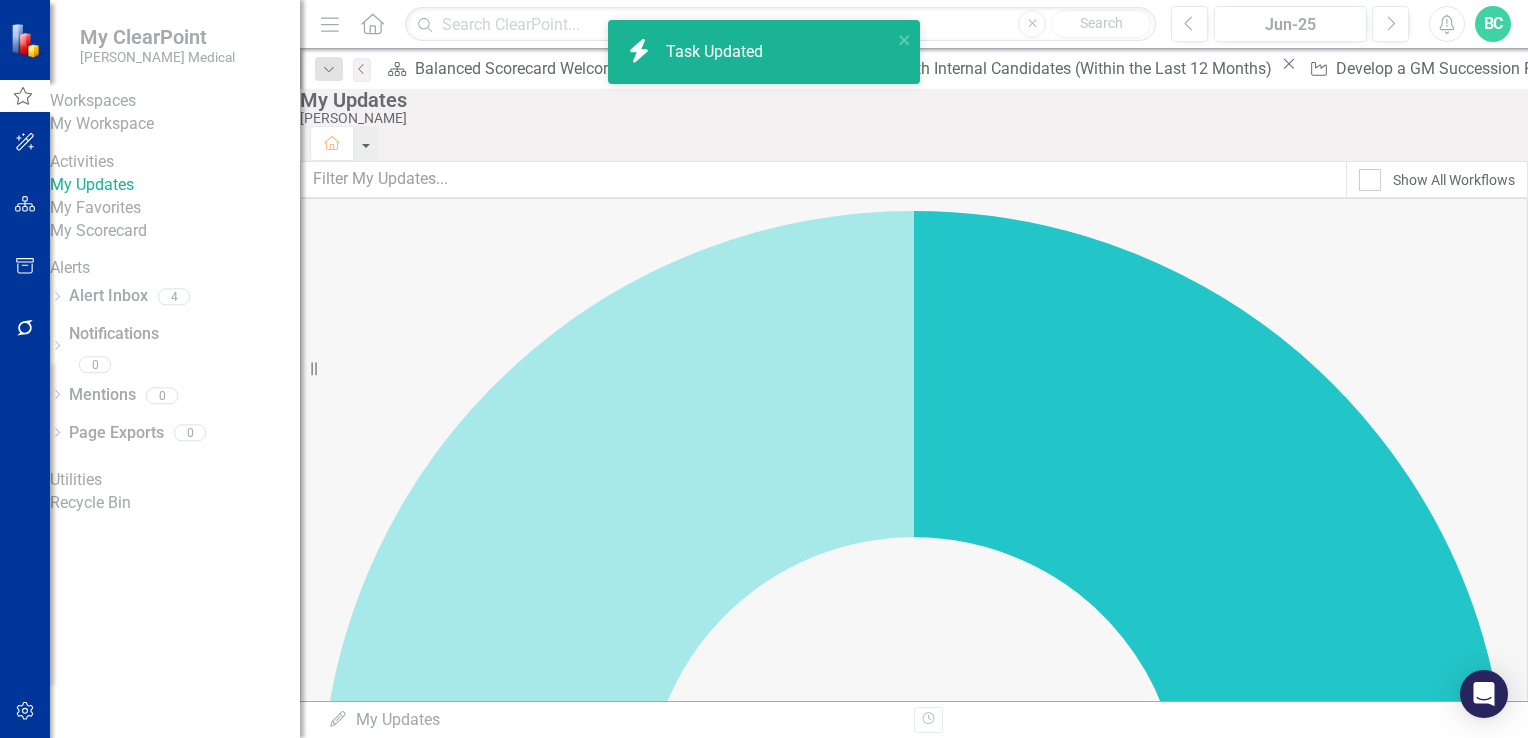 click at bounding box center [312, 2035] 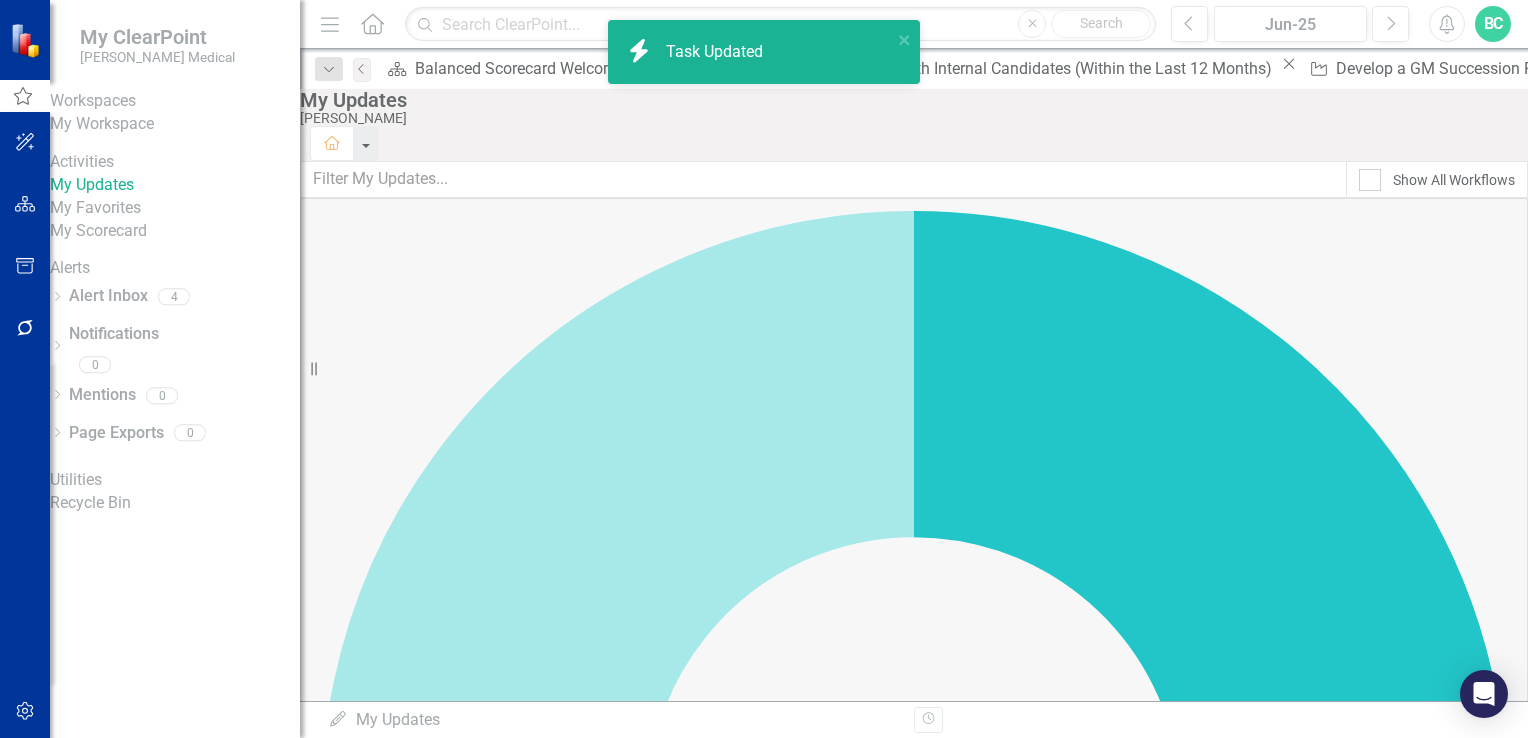 click at bounding box center (312, 2124) 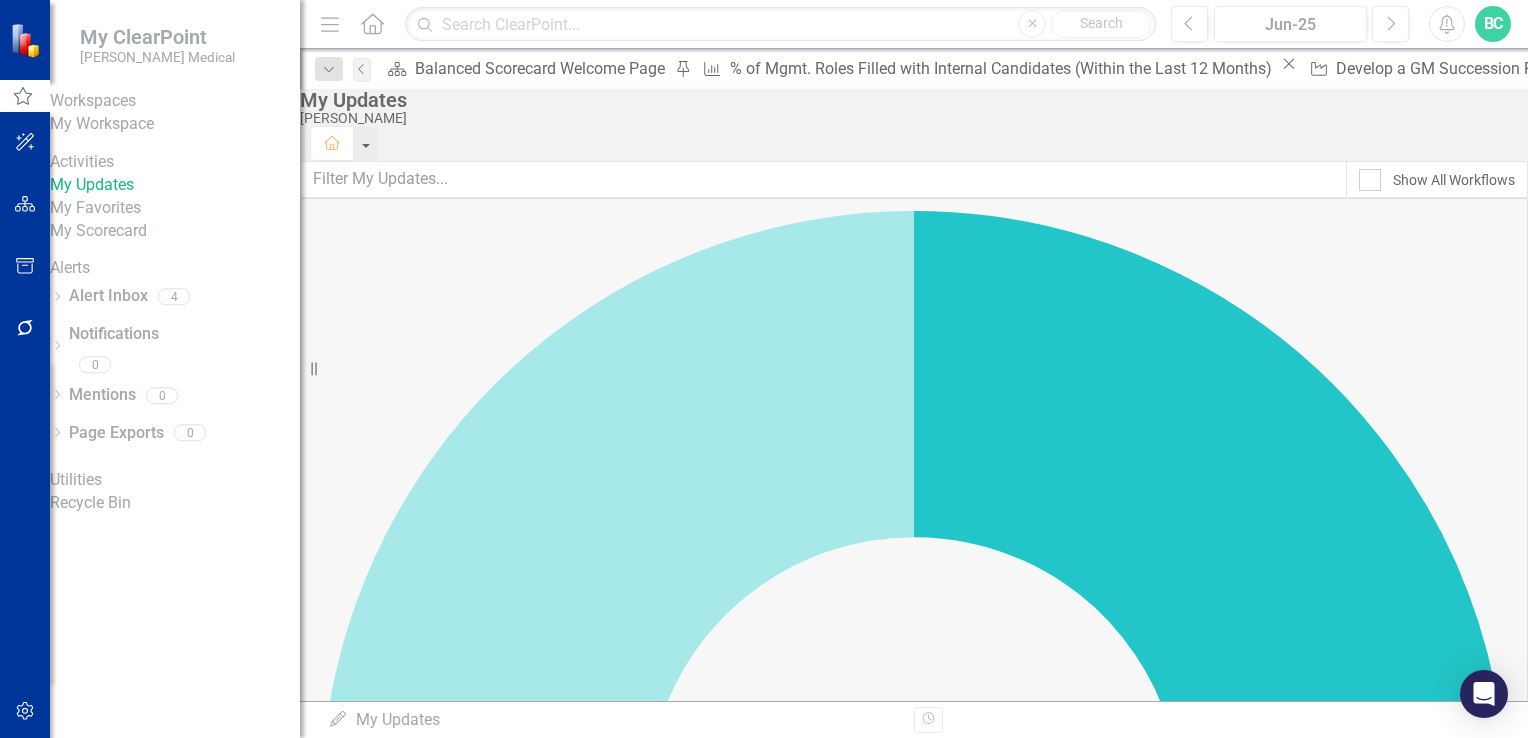 click at bounding box center [307, 2208] 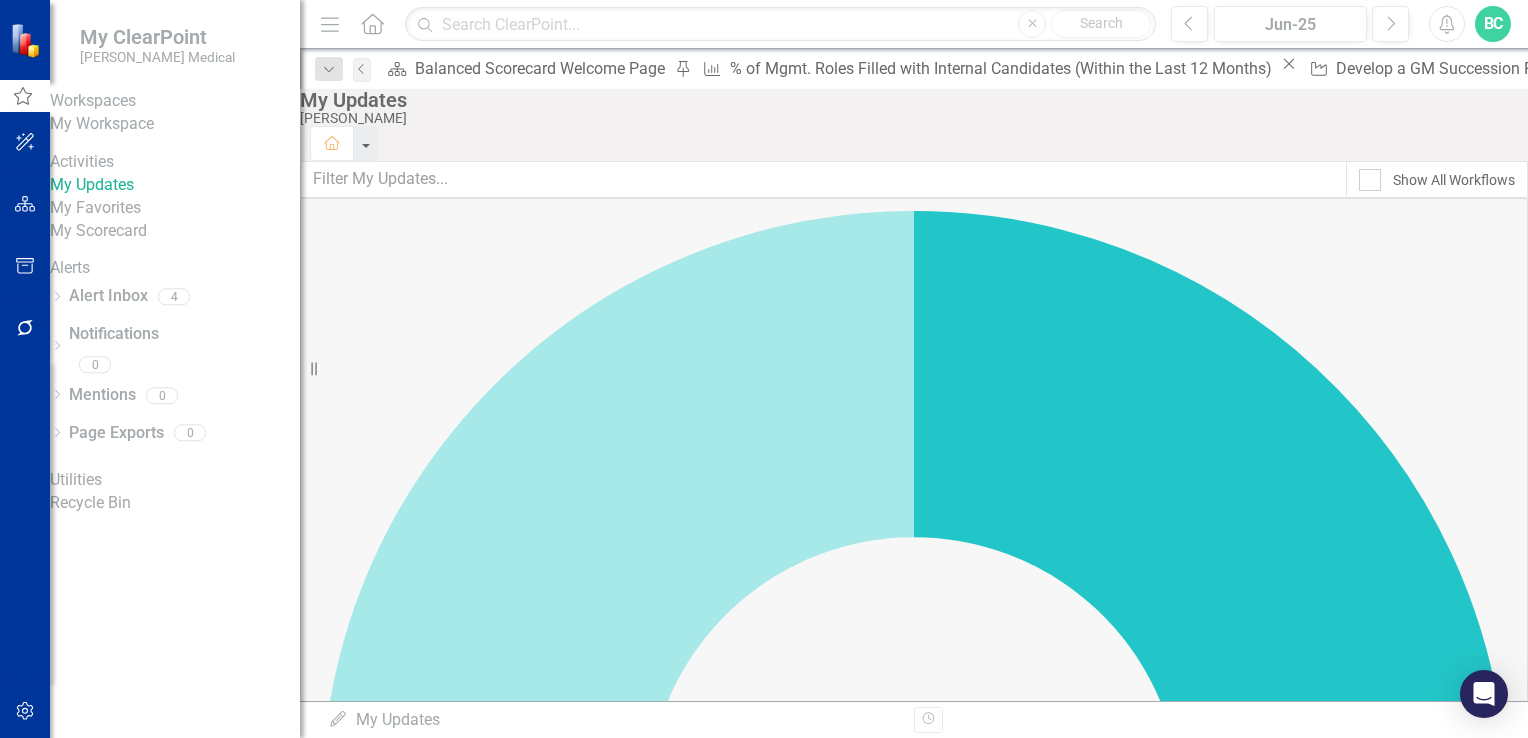 click at bounding box center [312, 2302] 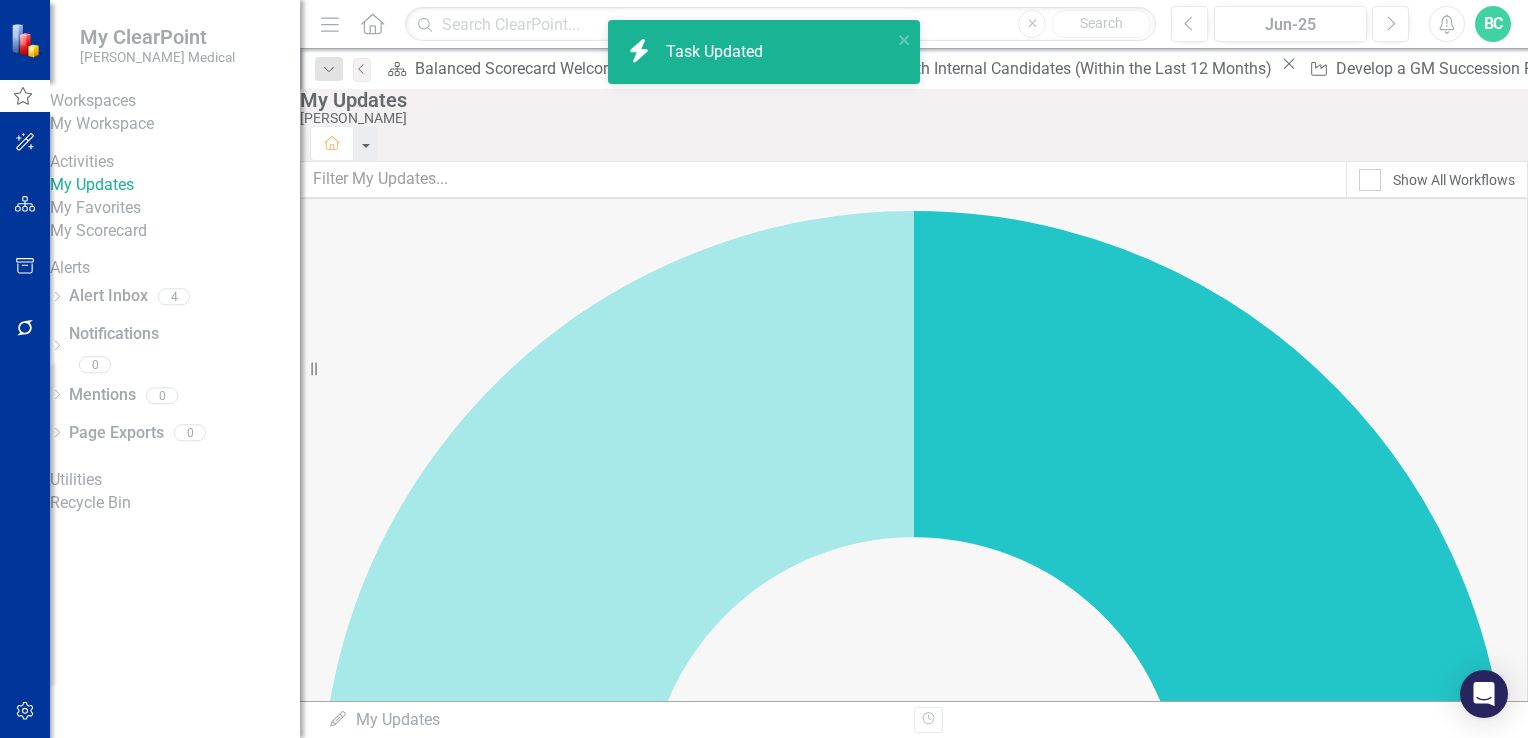 checkbox on "true" 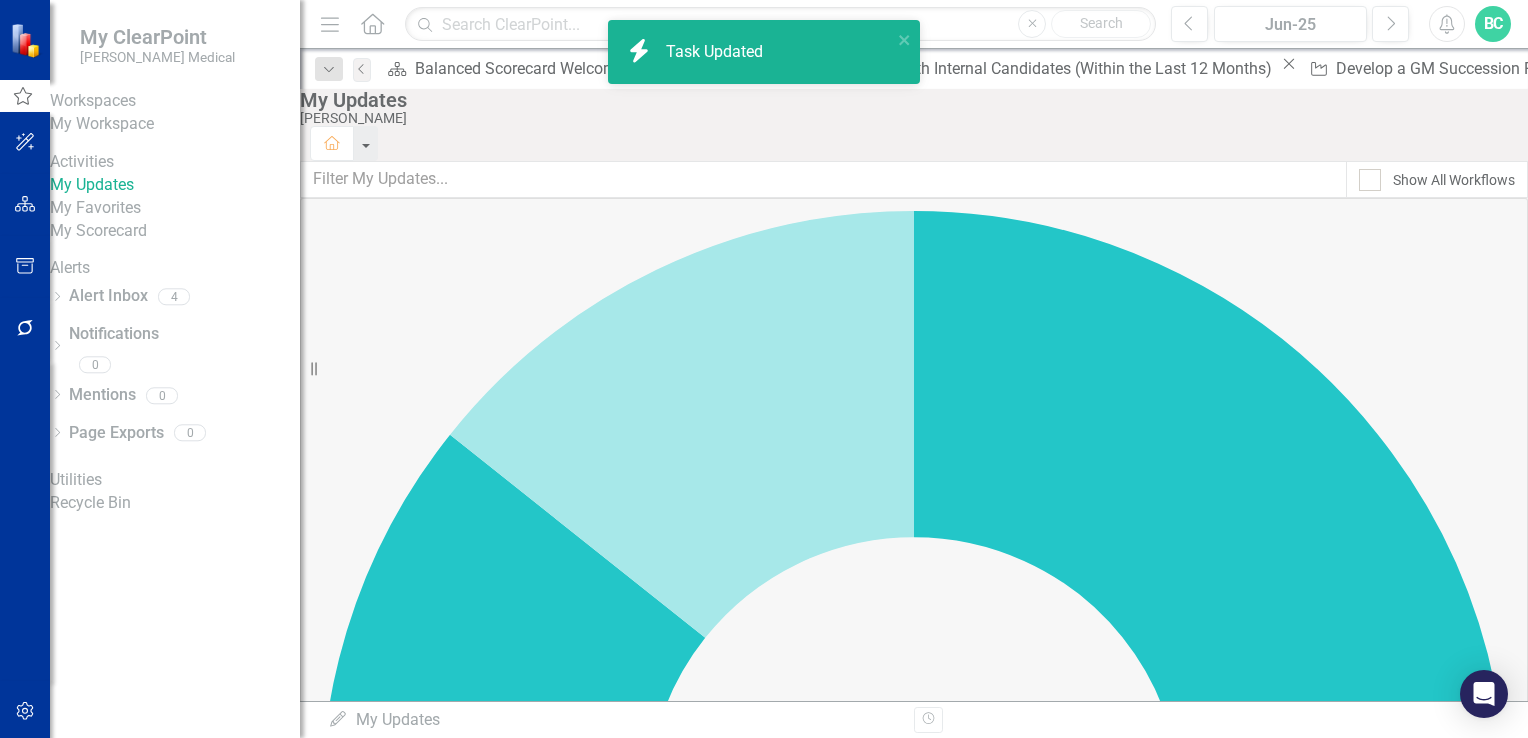 click at bounding box center [307, 2475] 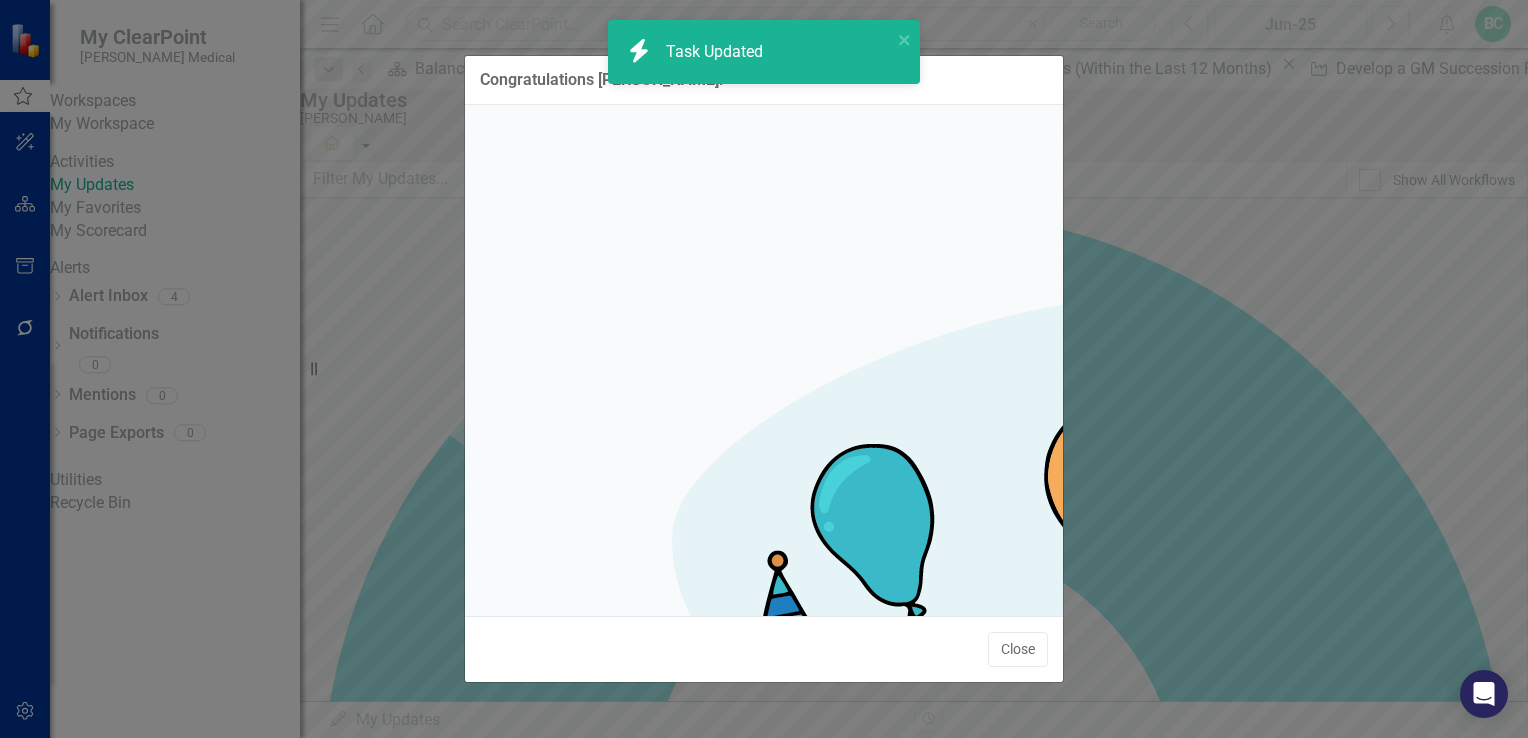 checkbox on "true" 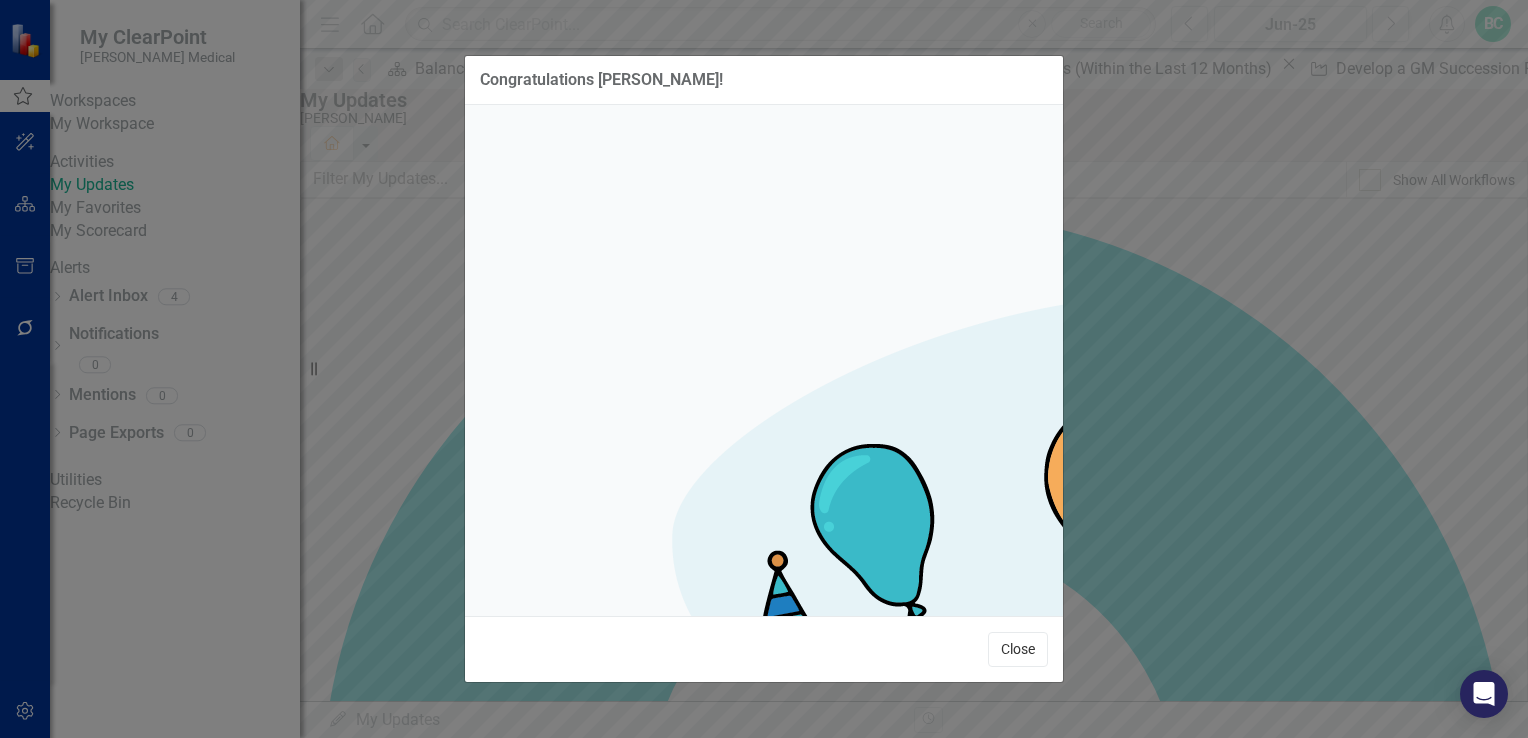 click on "Close" at bounding box center (1018, 649) 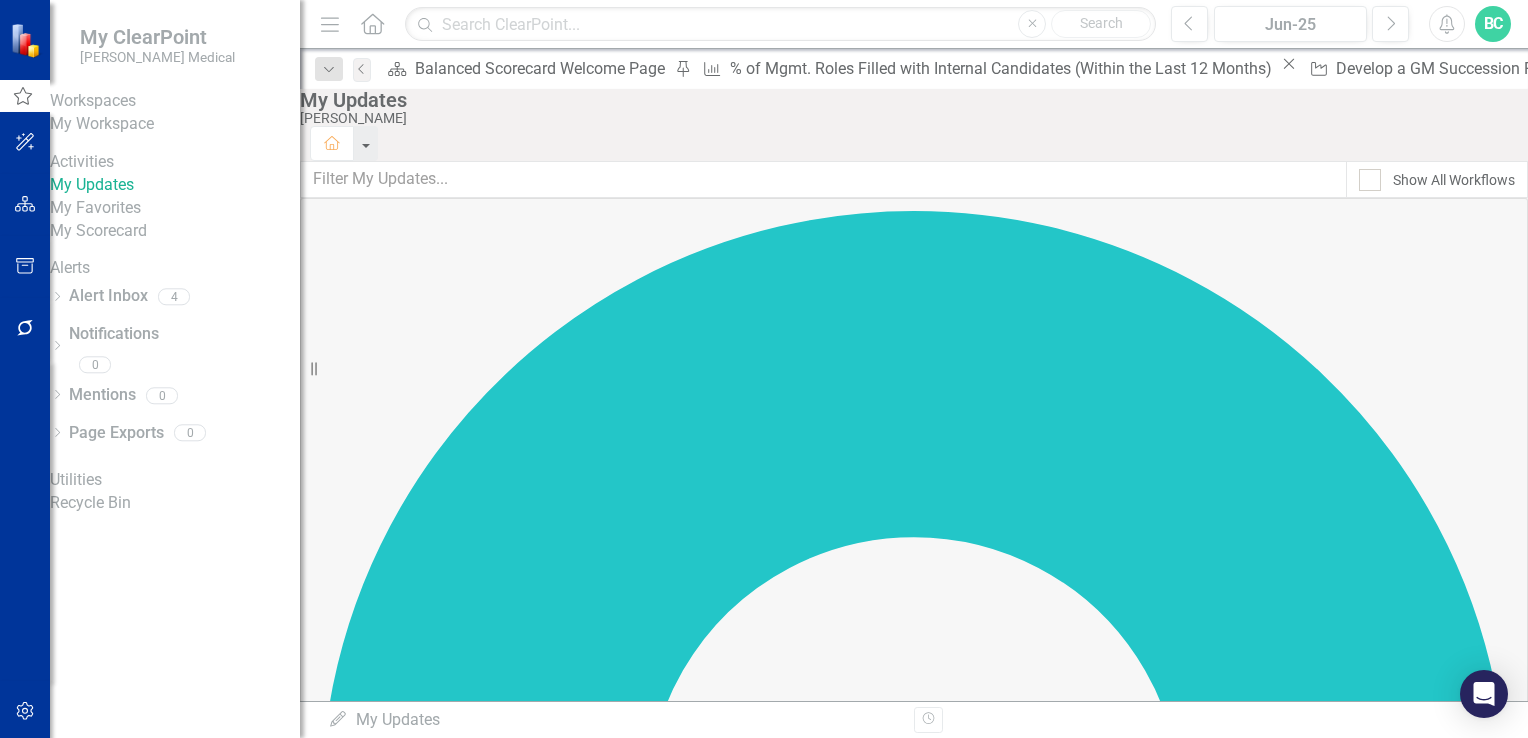 scroll, scrollTop: 568, scrollLeft: 0, axis: vertical 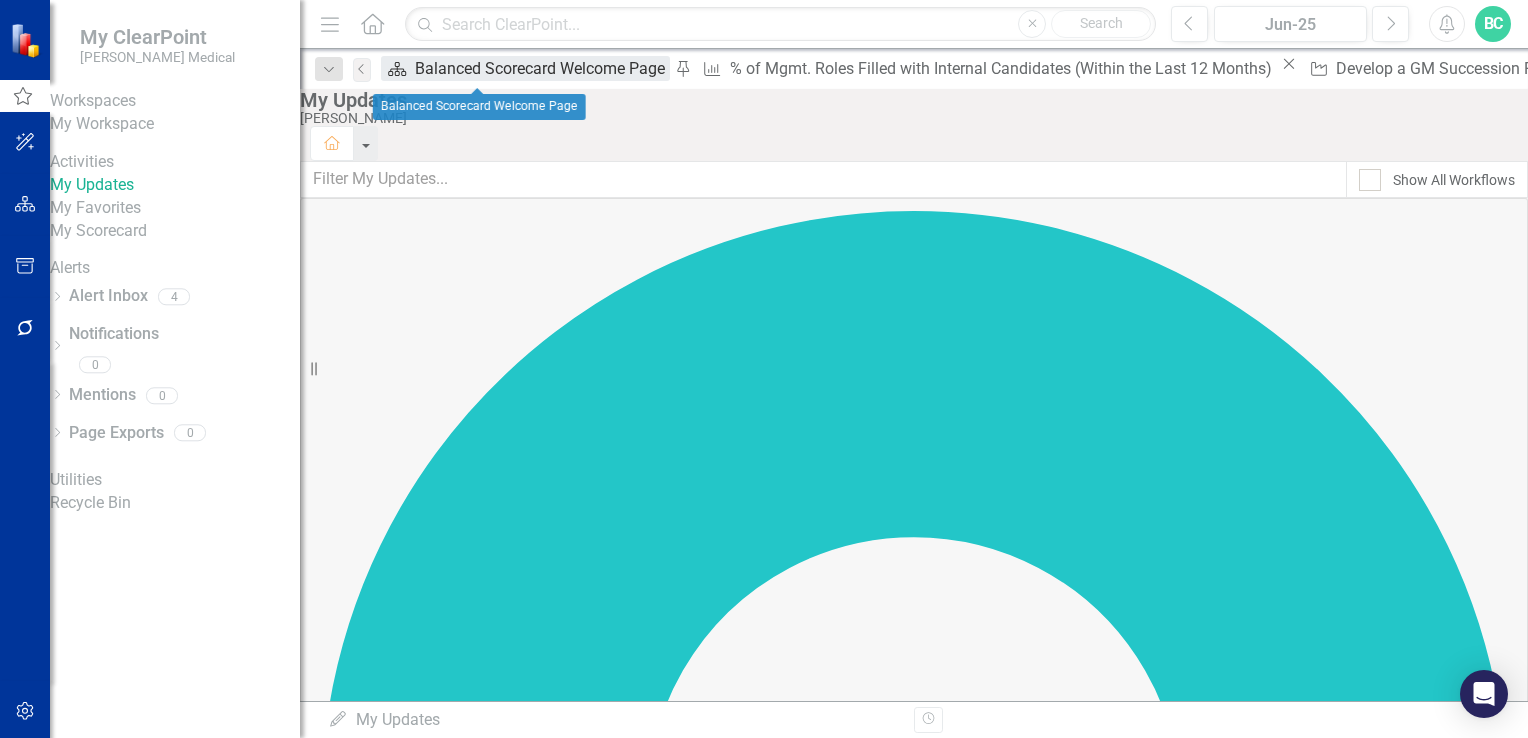 click on "Balanced Scorecard Welcome Page" at bounding box center (542, 68) 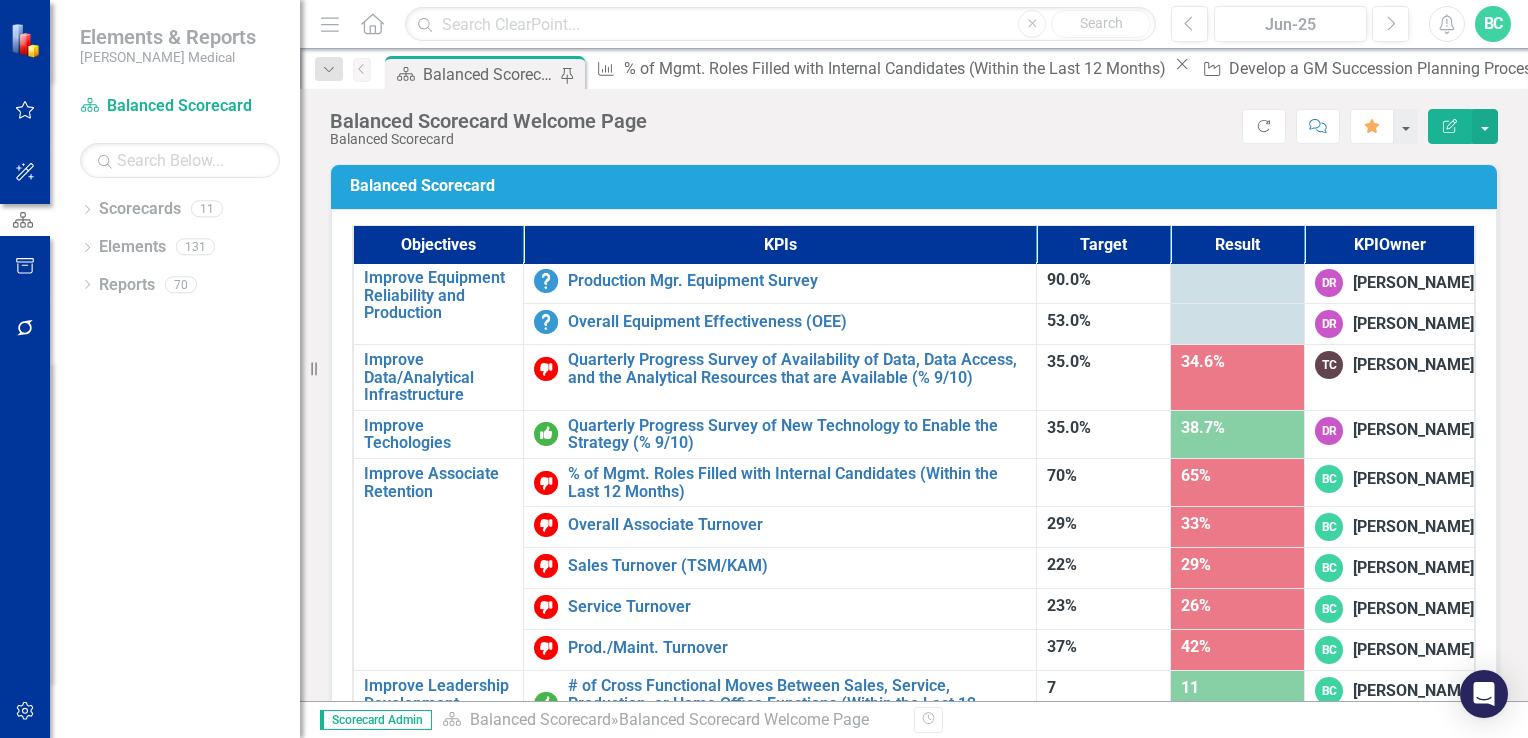scroll, scrollTop: 1248, scrollLeft: 0, axis: vertical 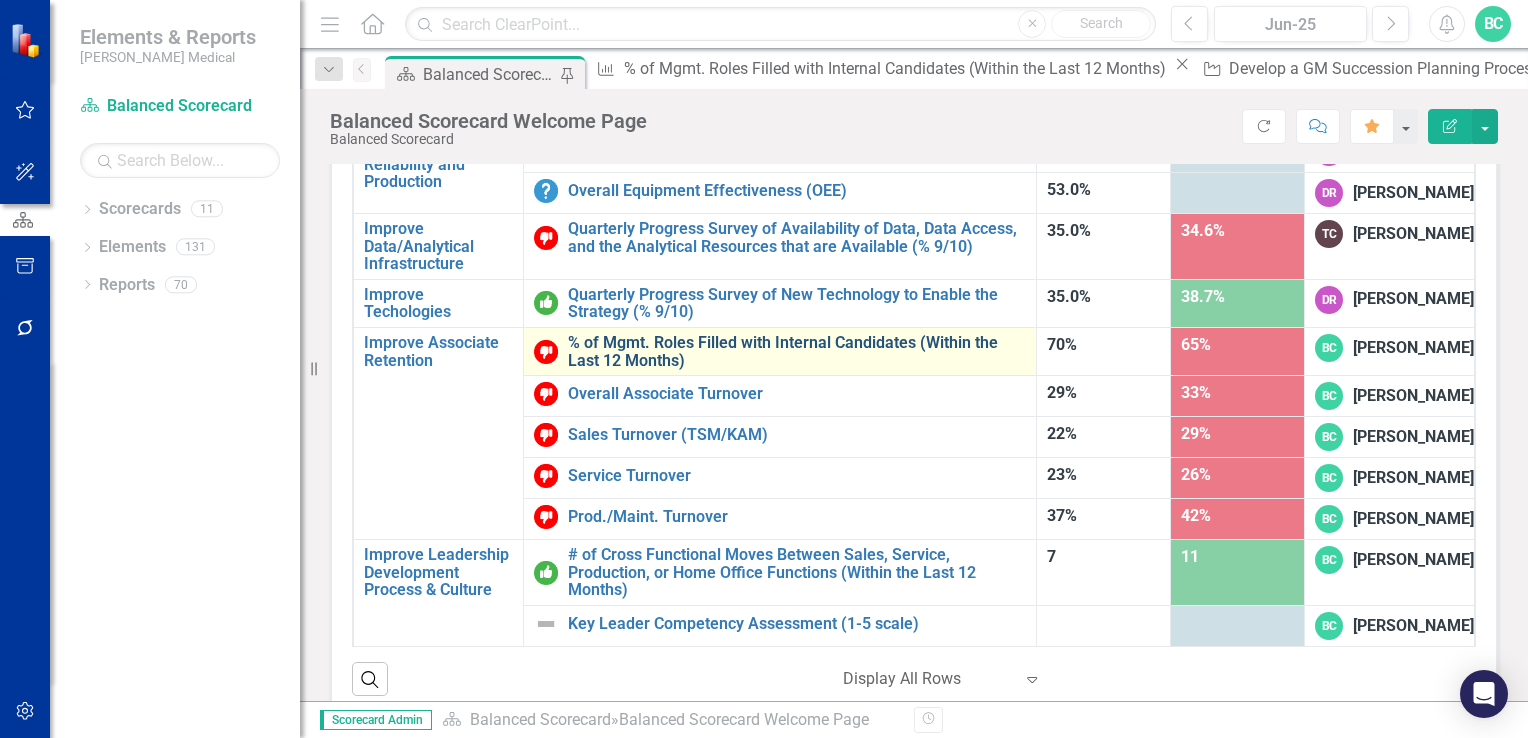 click on "% of Mgmt. Roles Filled with Internal Candidates (Within the Last 12 Months)" at bounding box center (797, 351) 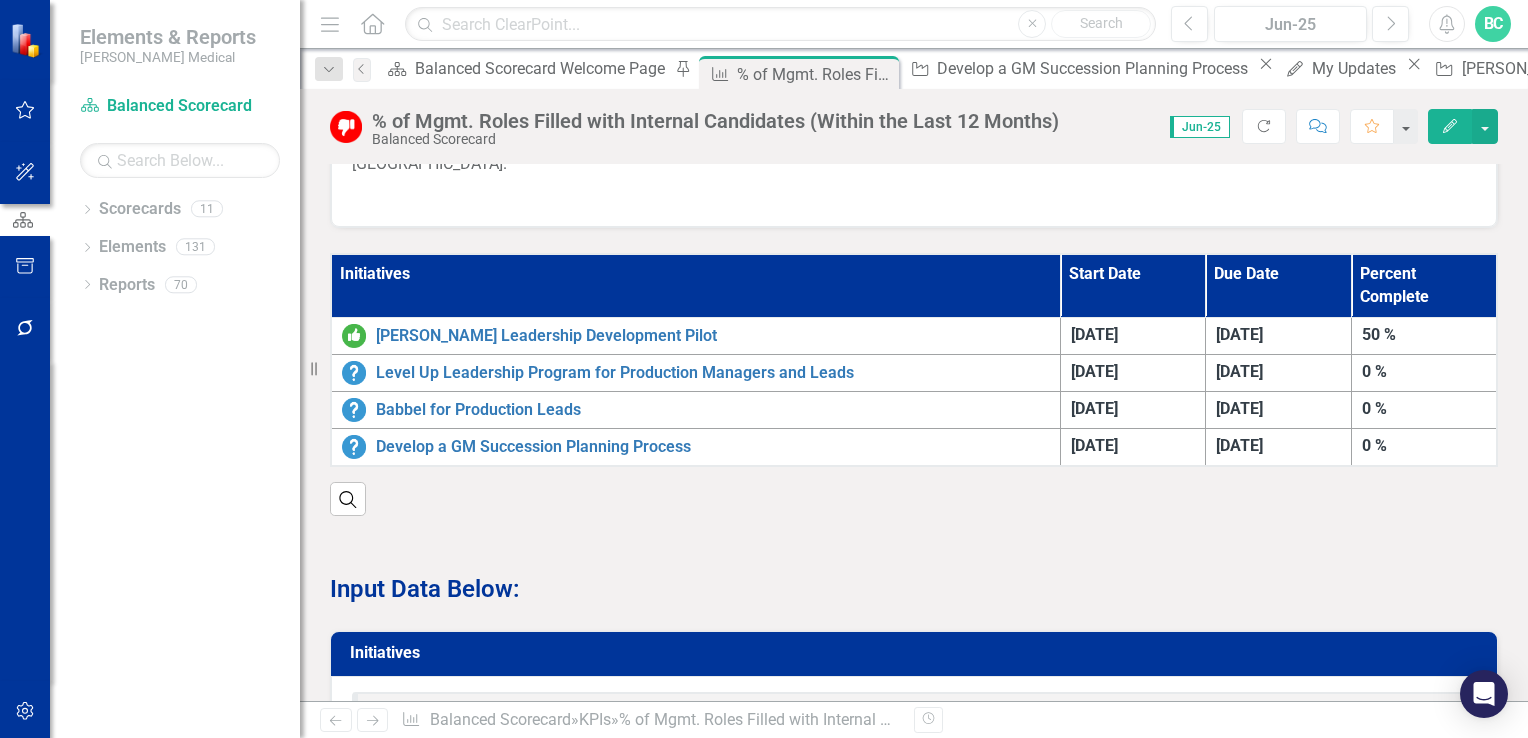 scroll, scrollTop: 1028, scrollLeft: 0, axis: vertical 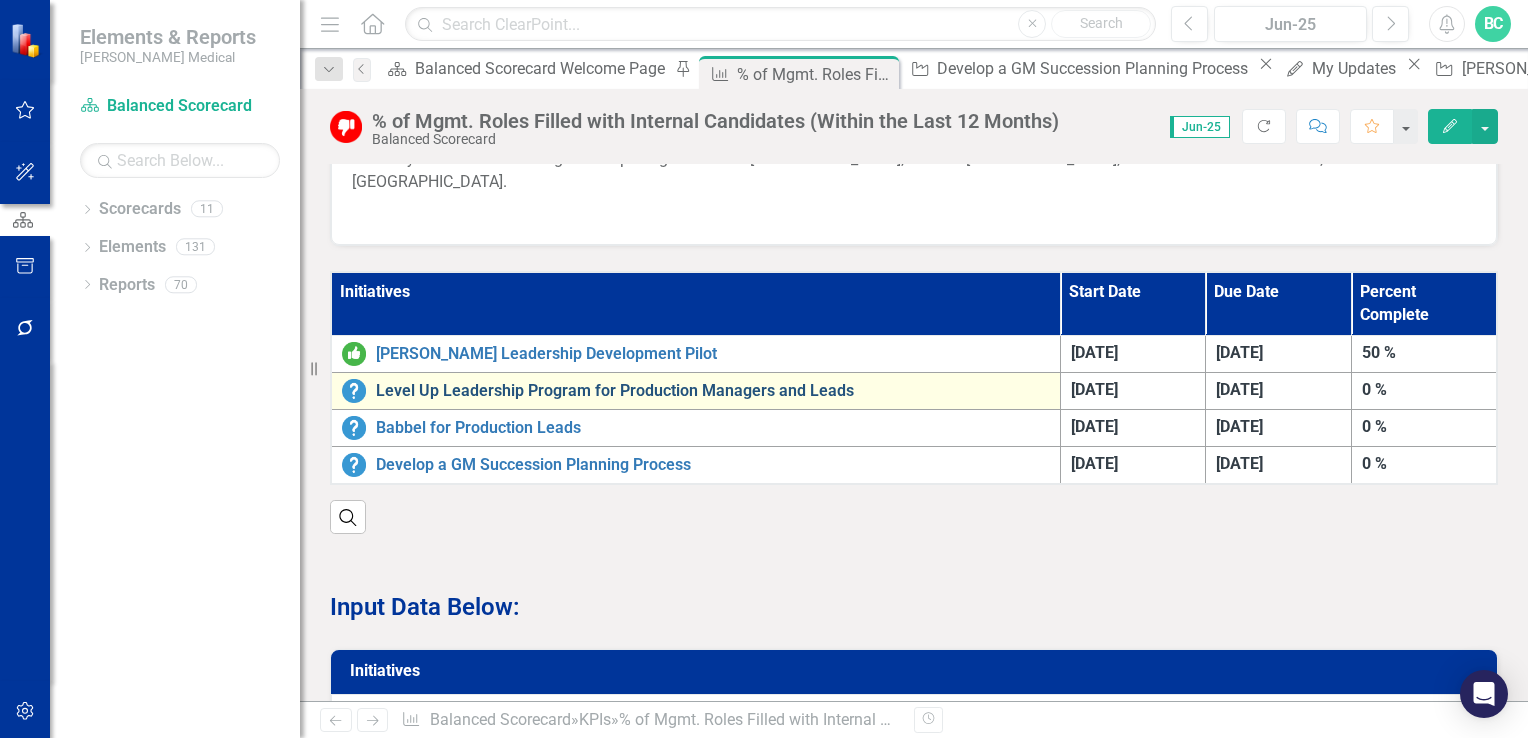 click on "Level Up Leadership Program for Production Managers and Leads" at bounding box center (713, 391) 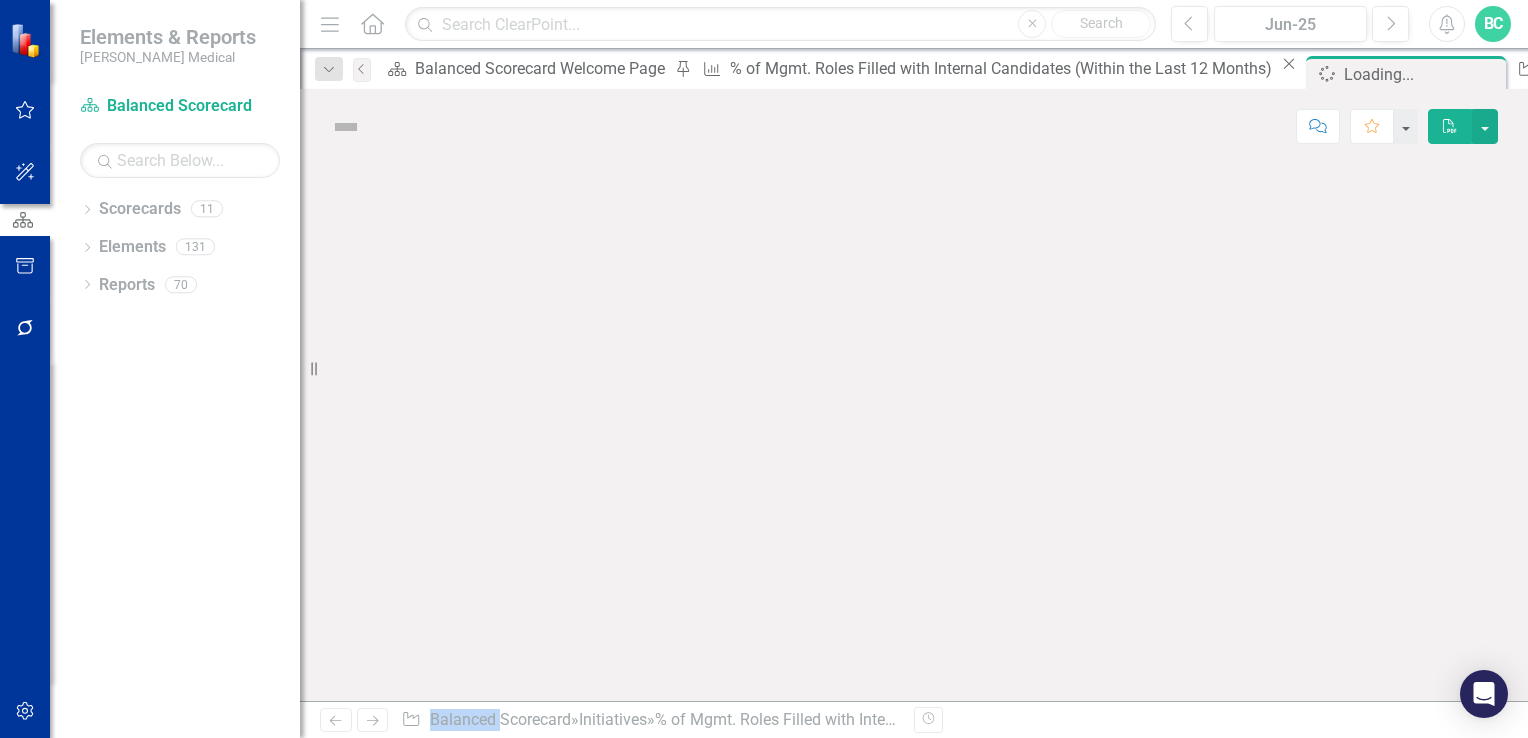 click at bounding box center [914, 432] 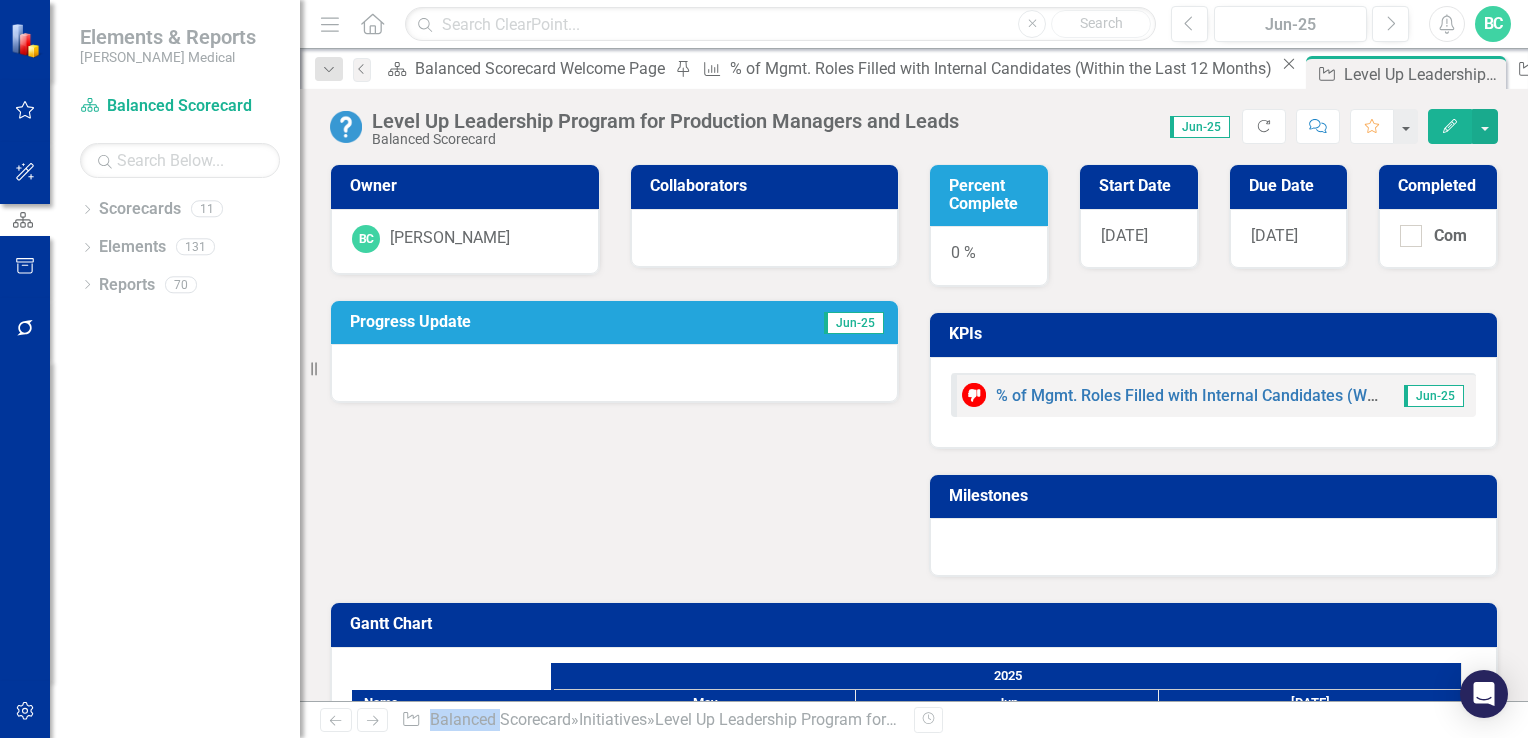 click on "Progress Update" at bounding box center (527, 322) 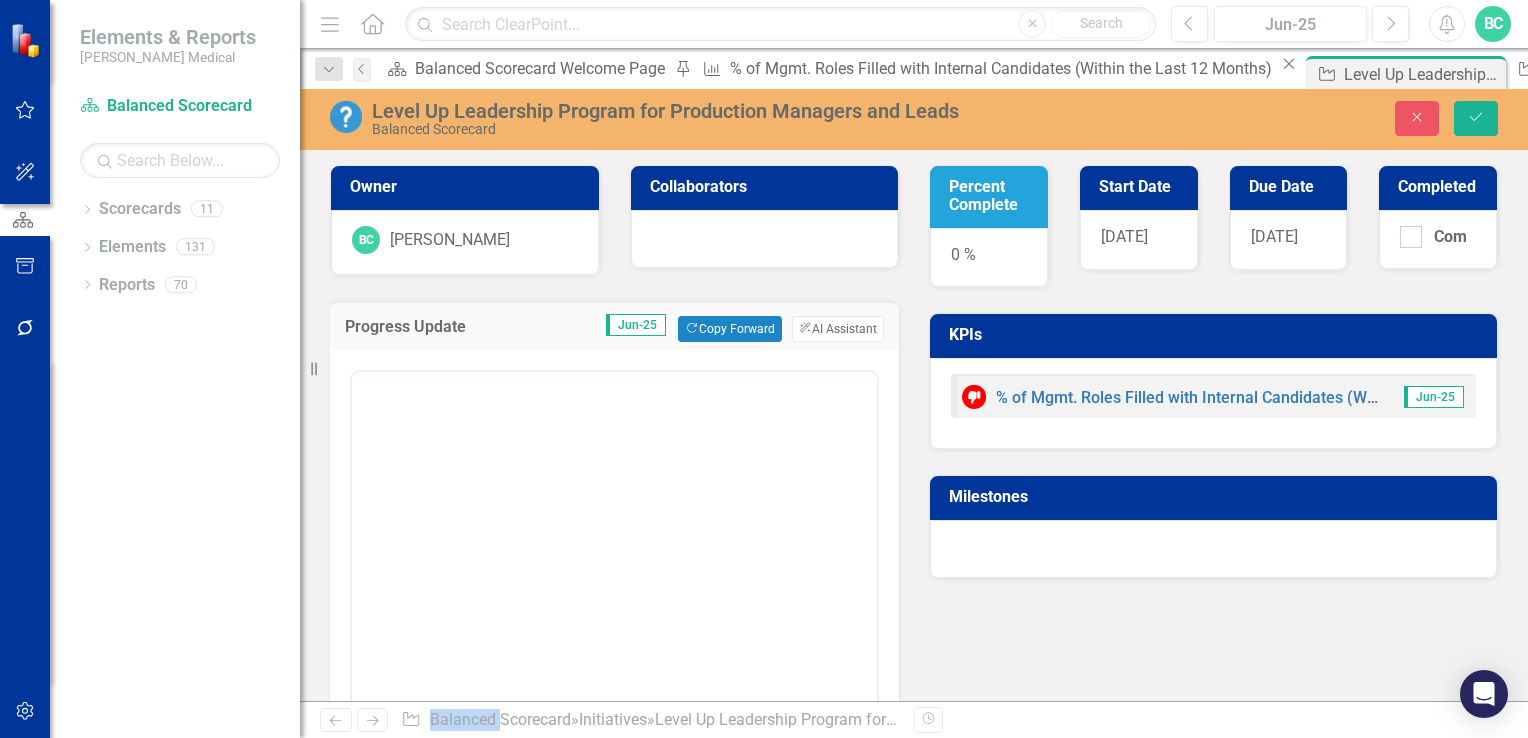 scroll, scrollTop: 0, scrollLeft: 0, axis: both 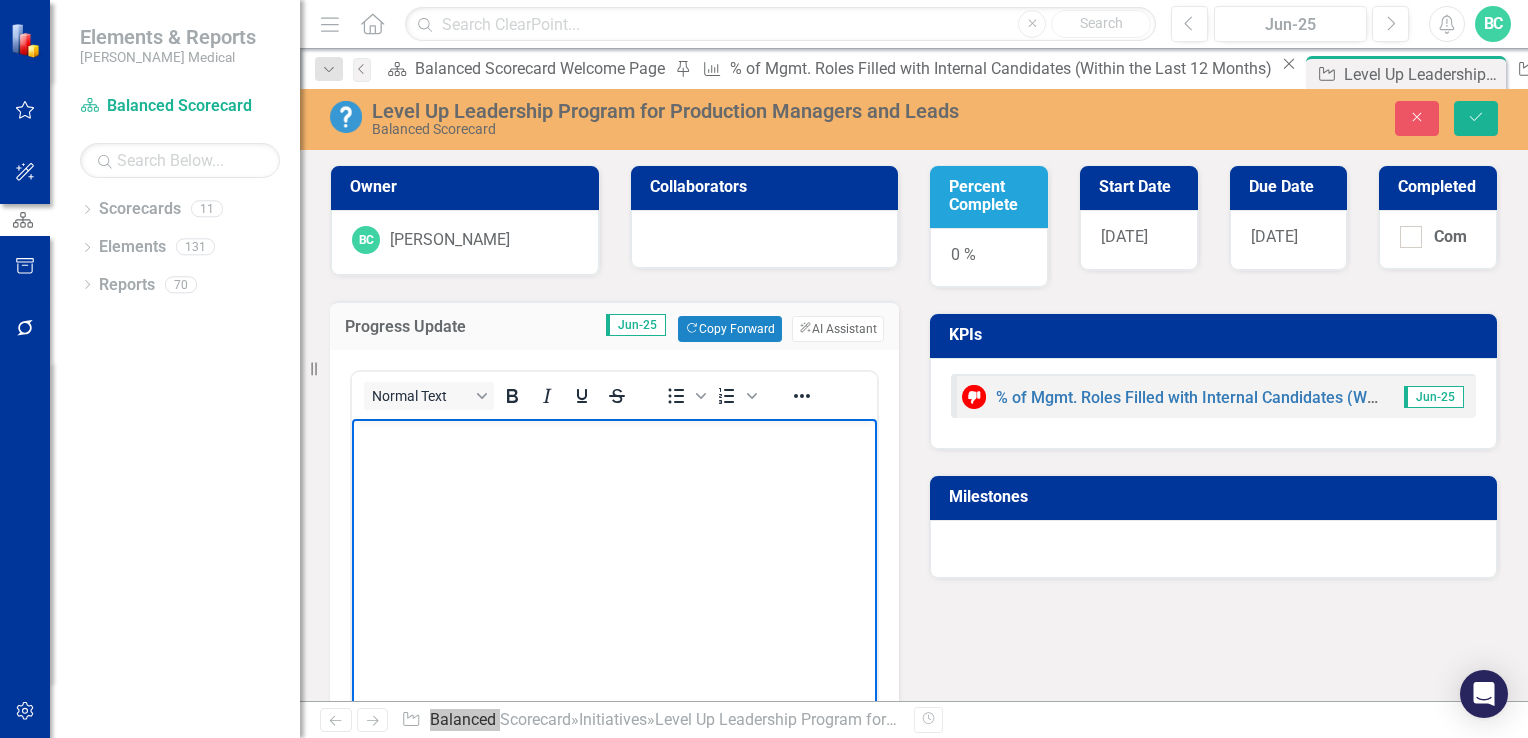 drag, startPoint x: 796, startPoint y: 739, endPoint x: 372, endPoint y: 442, distance: 517.67267 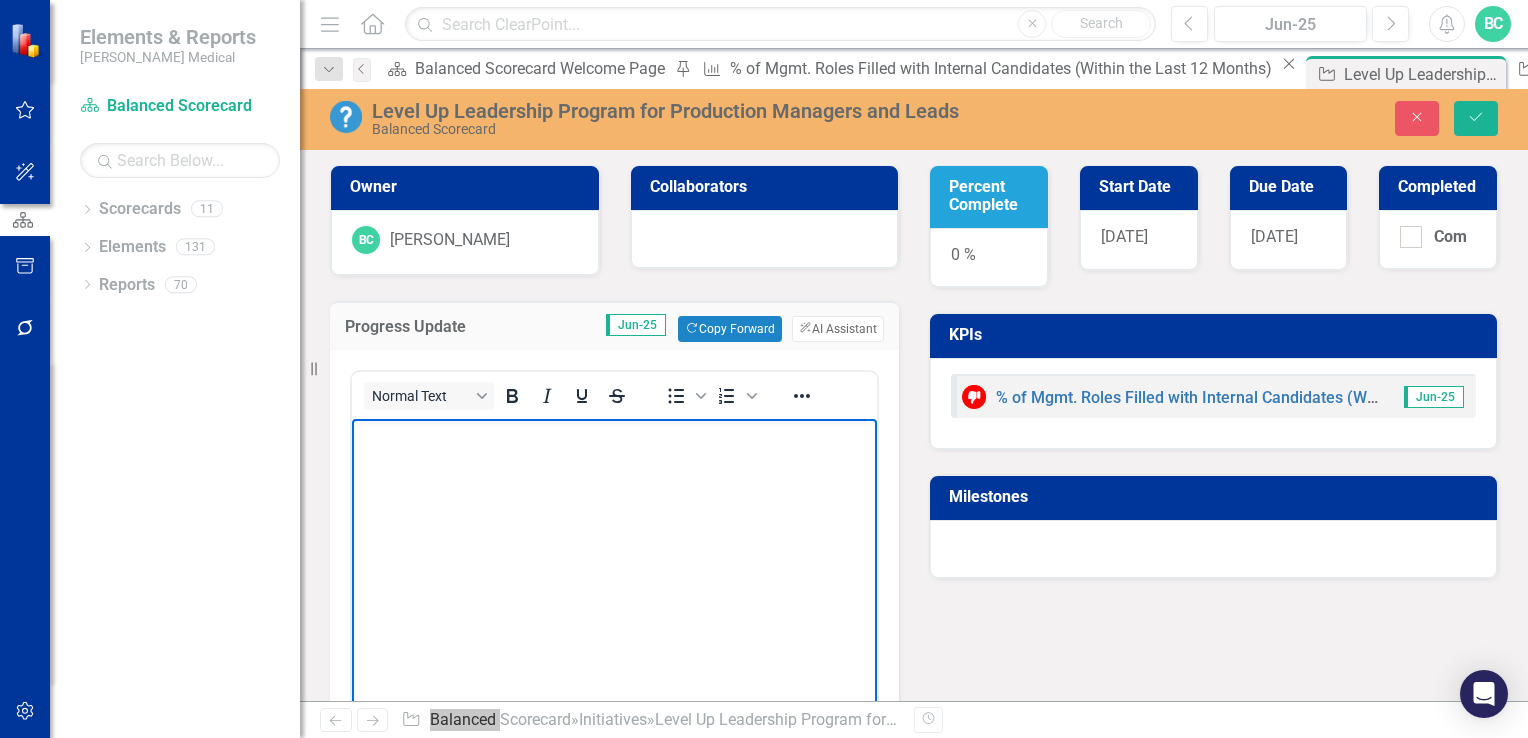 click at bounding box center (614, 436) 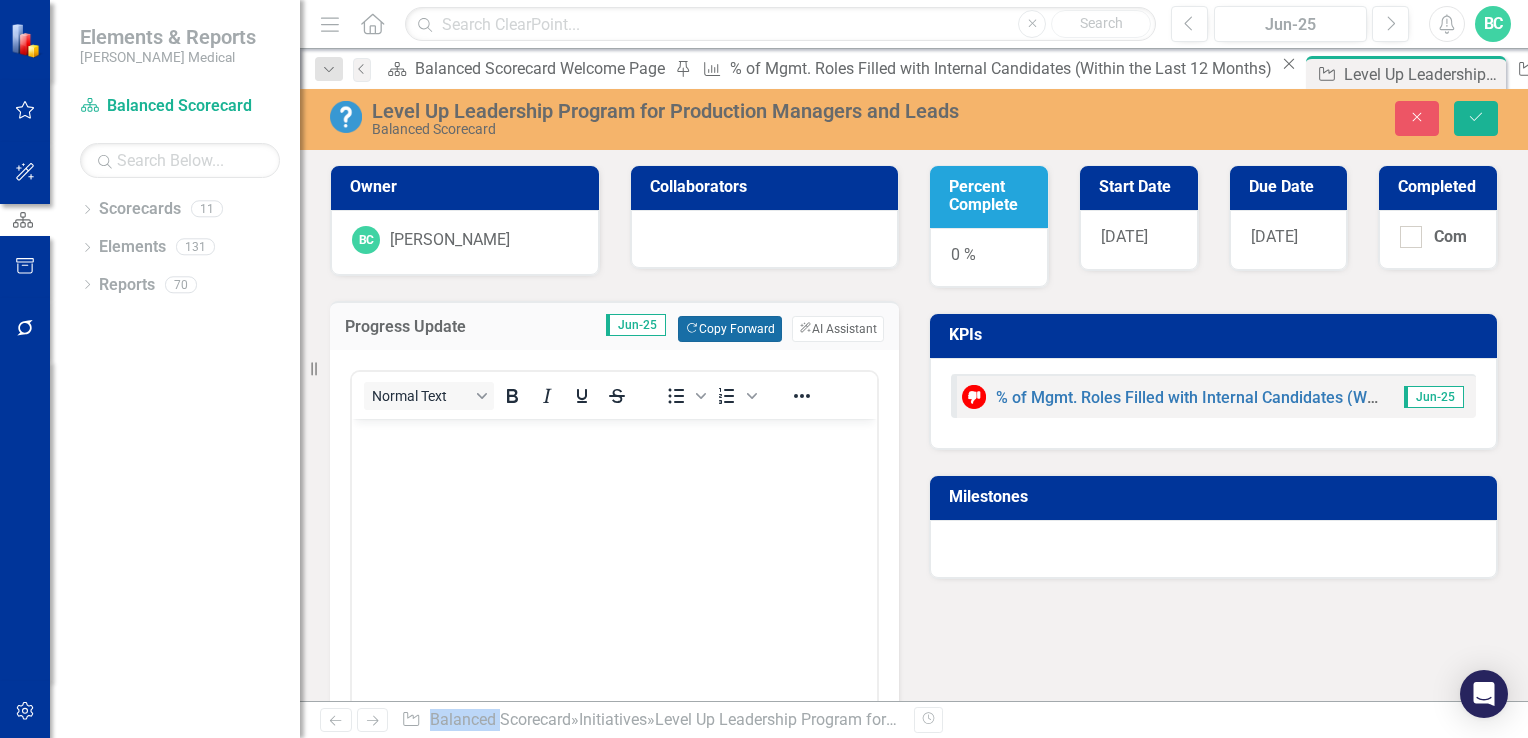 click on "Copy Forward  Copy Forward" at bounding box center [729, 329] 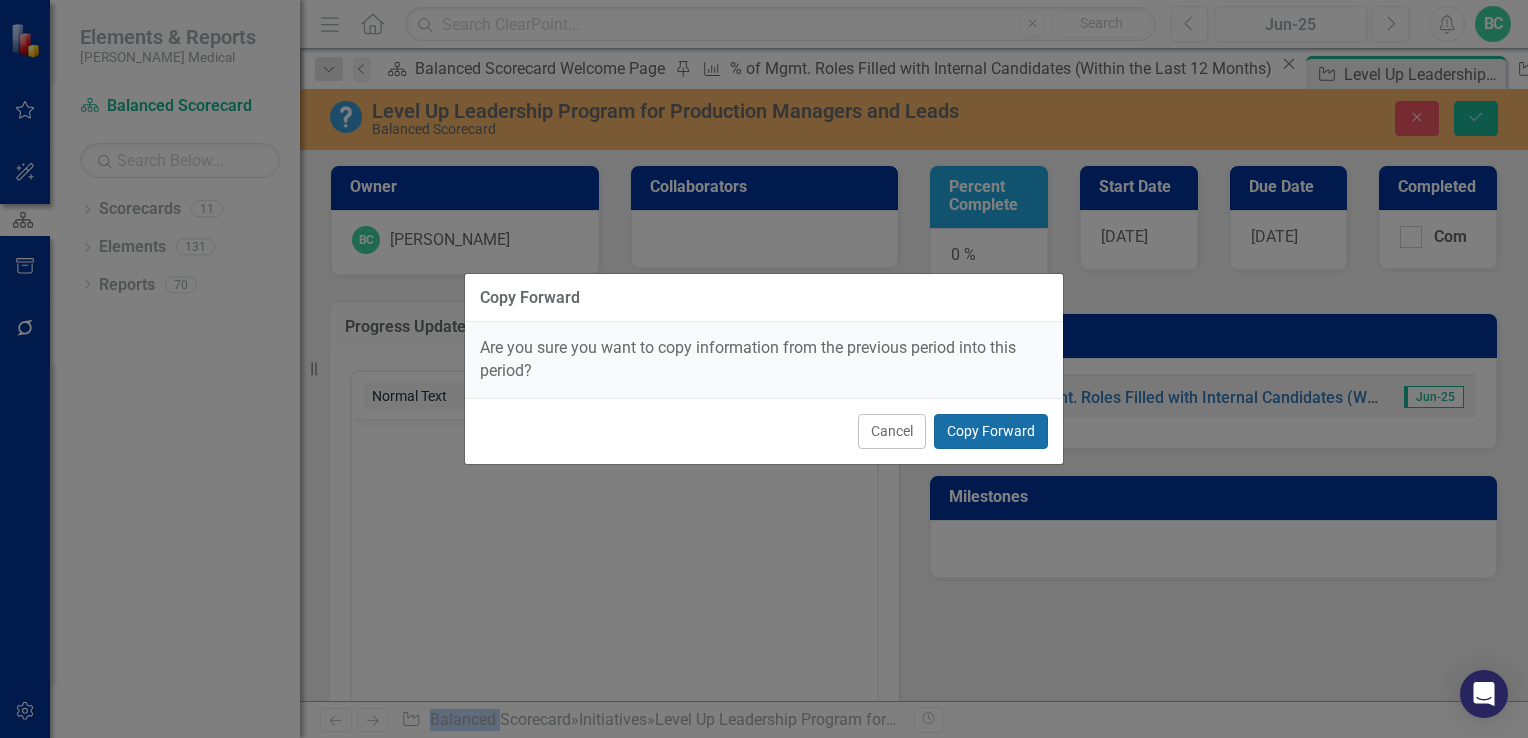 click on "Copy Forward" at bounding box center [991, 431] 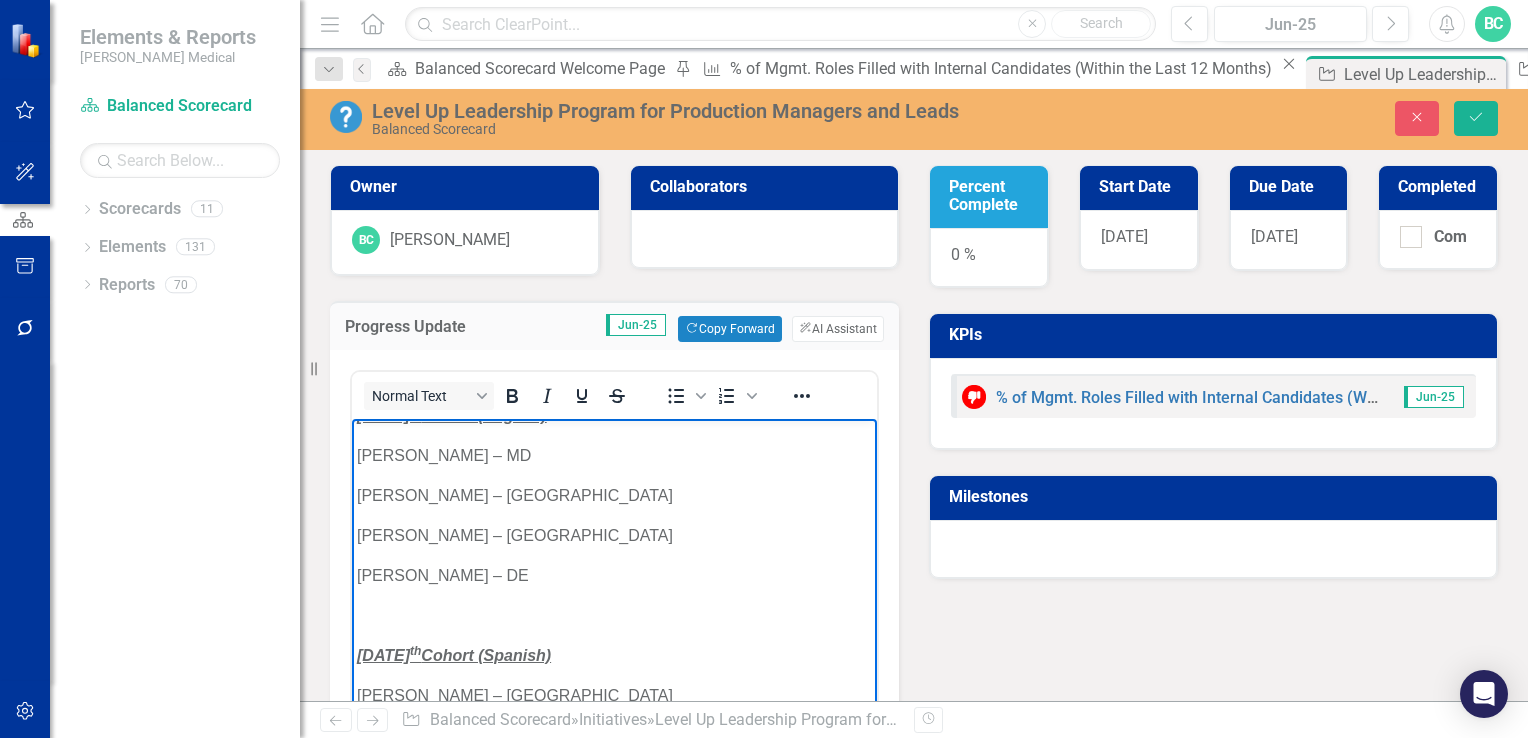 scroll, scrollTop: 156, scrollLeft: 0, axis: vertical 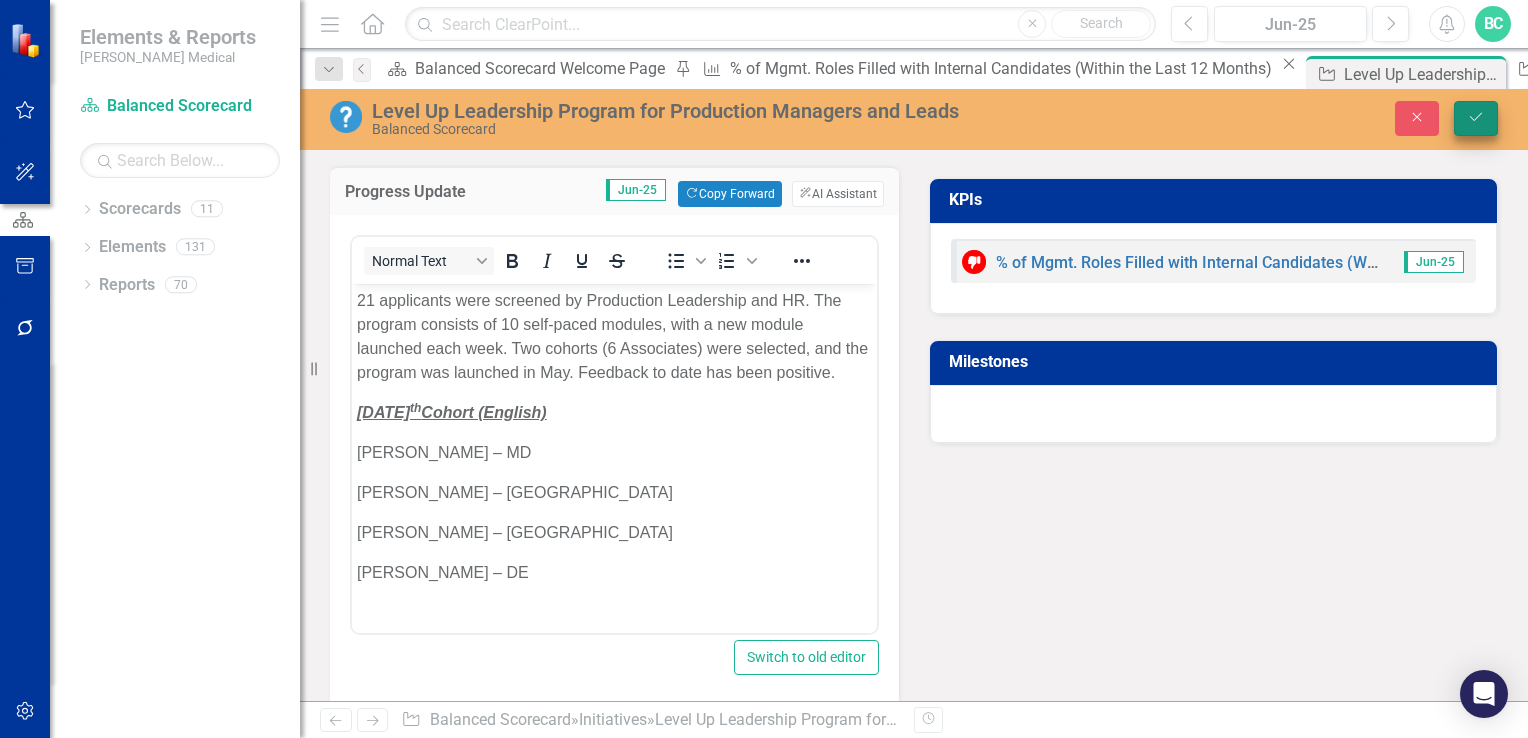 click on "Save" 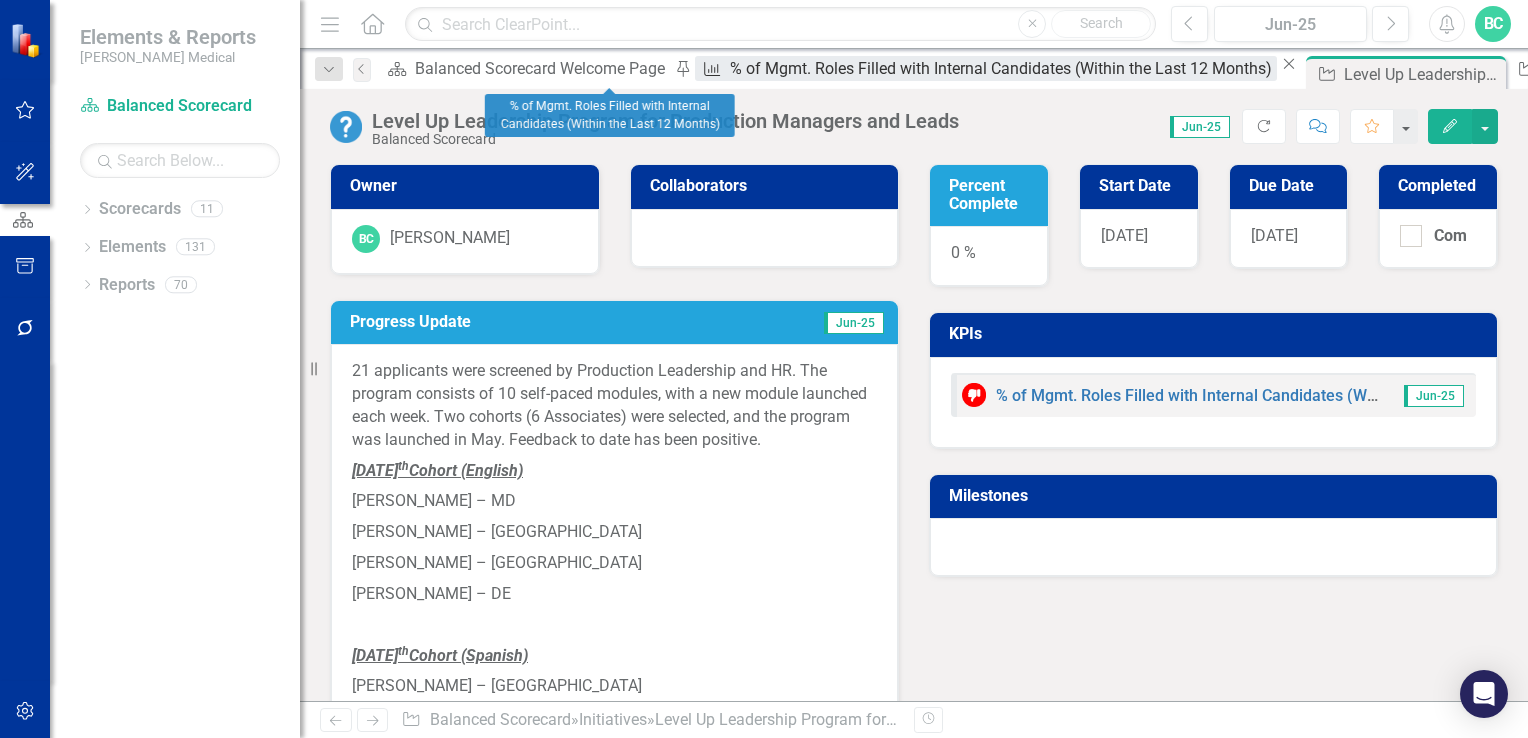 click on "% of Mgmt. Roles Filled with Internal Candidates (Within the Last 12 Months)" at bounding box center (1003, 68) 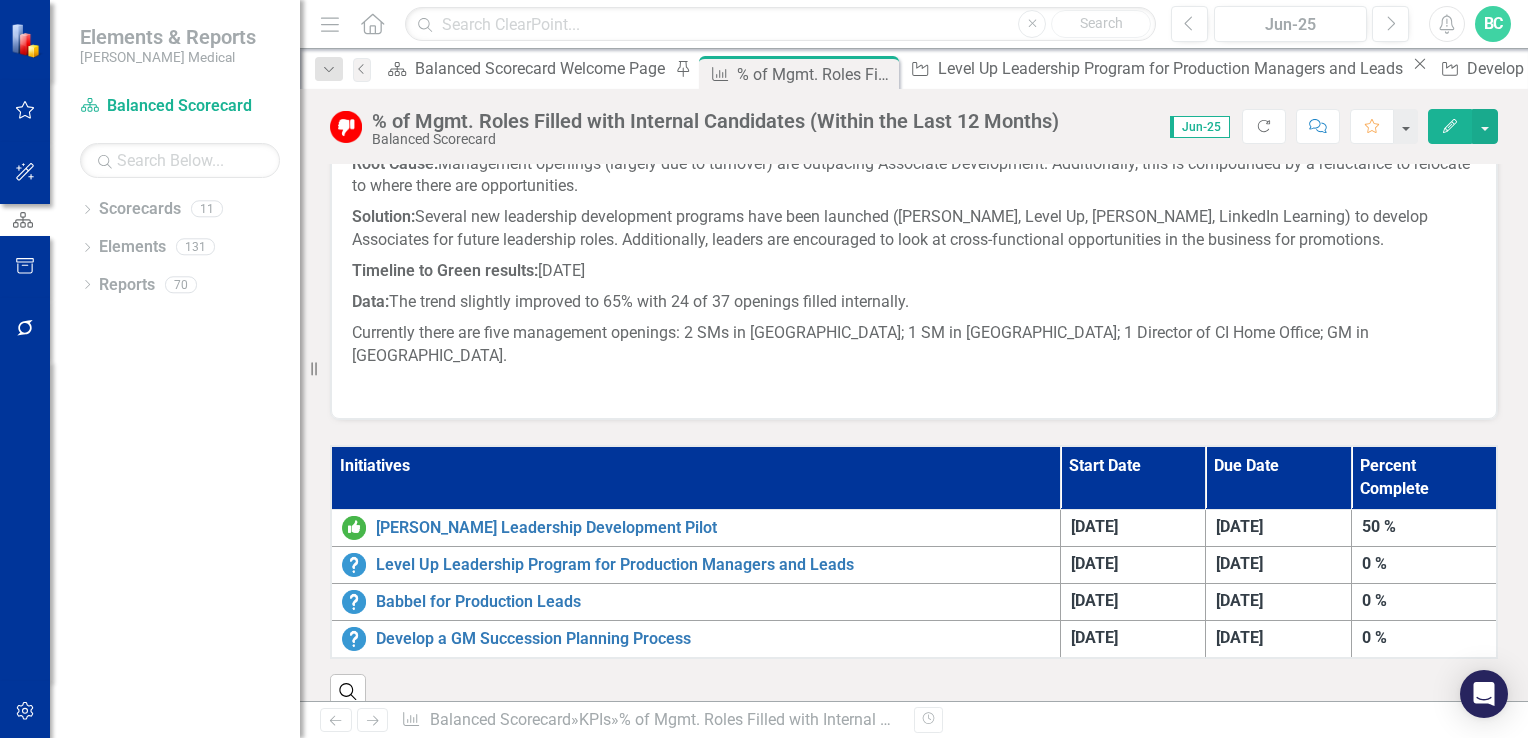scroll, scrollTop: 832, scrollLeft: 0, axis: vertical 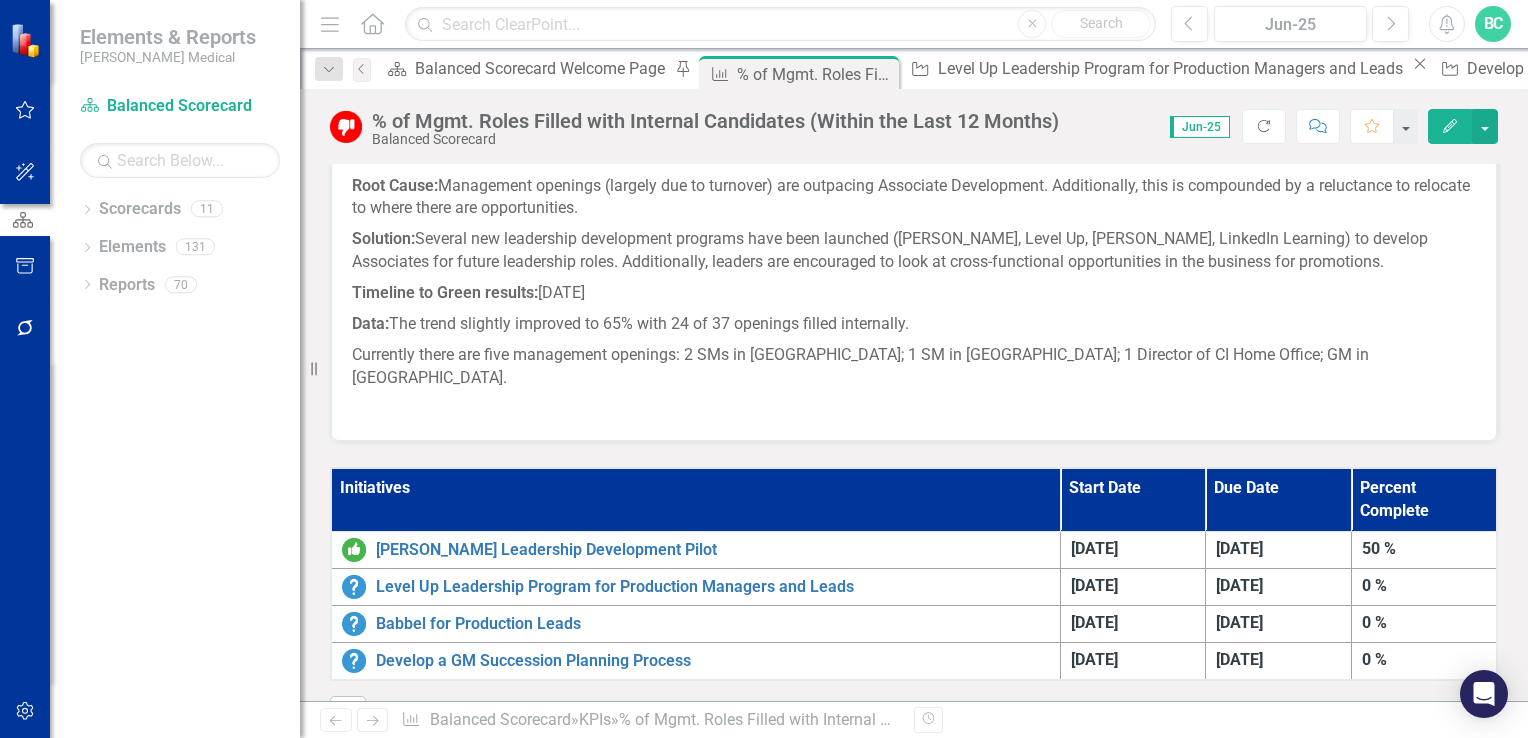 click on "Edit" 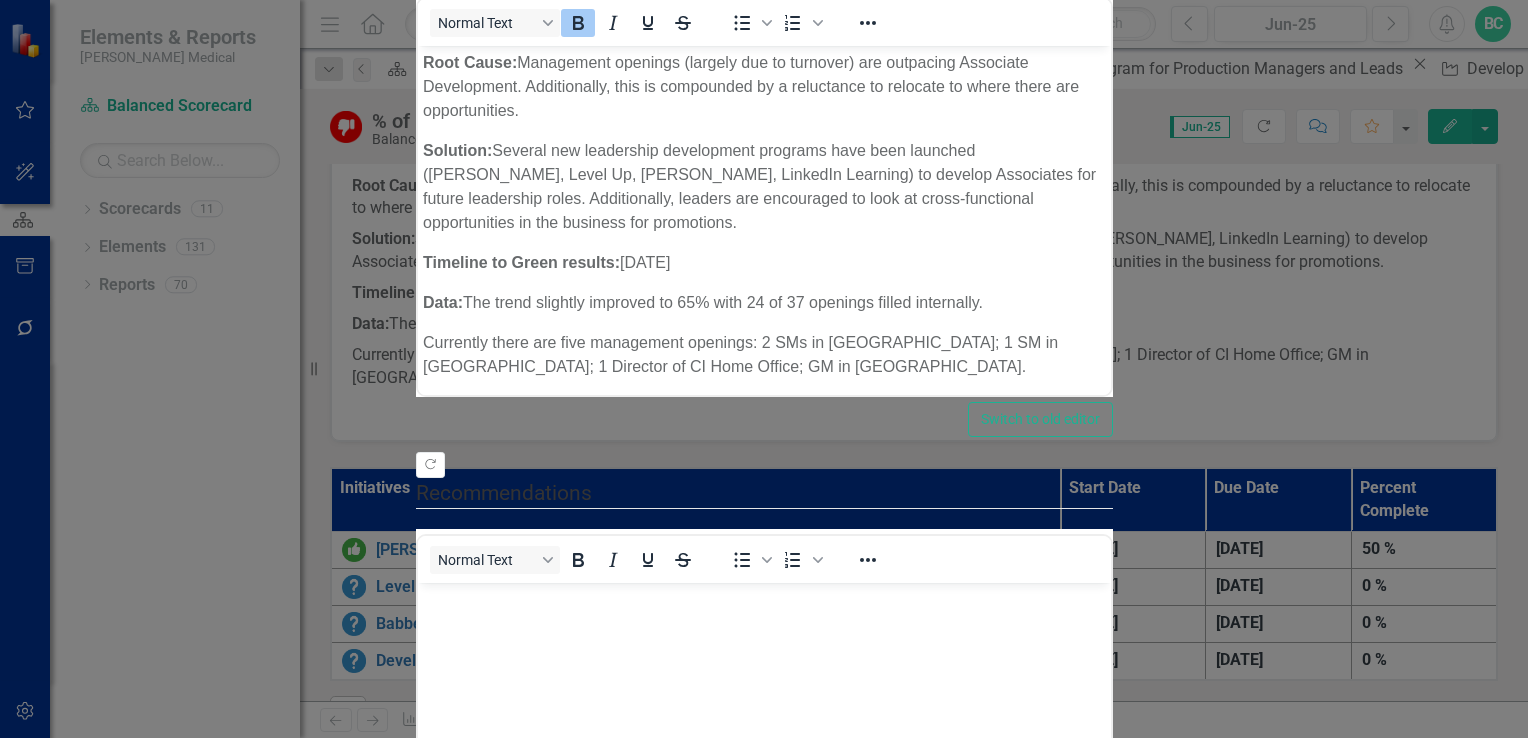 scroll, scrollTop: 0, scrollLeft: 0, axis: both 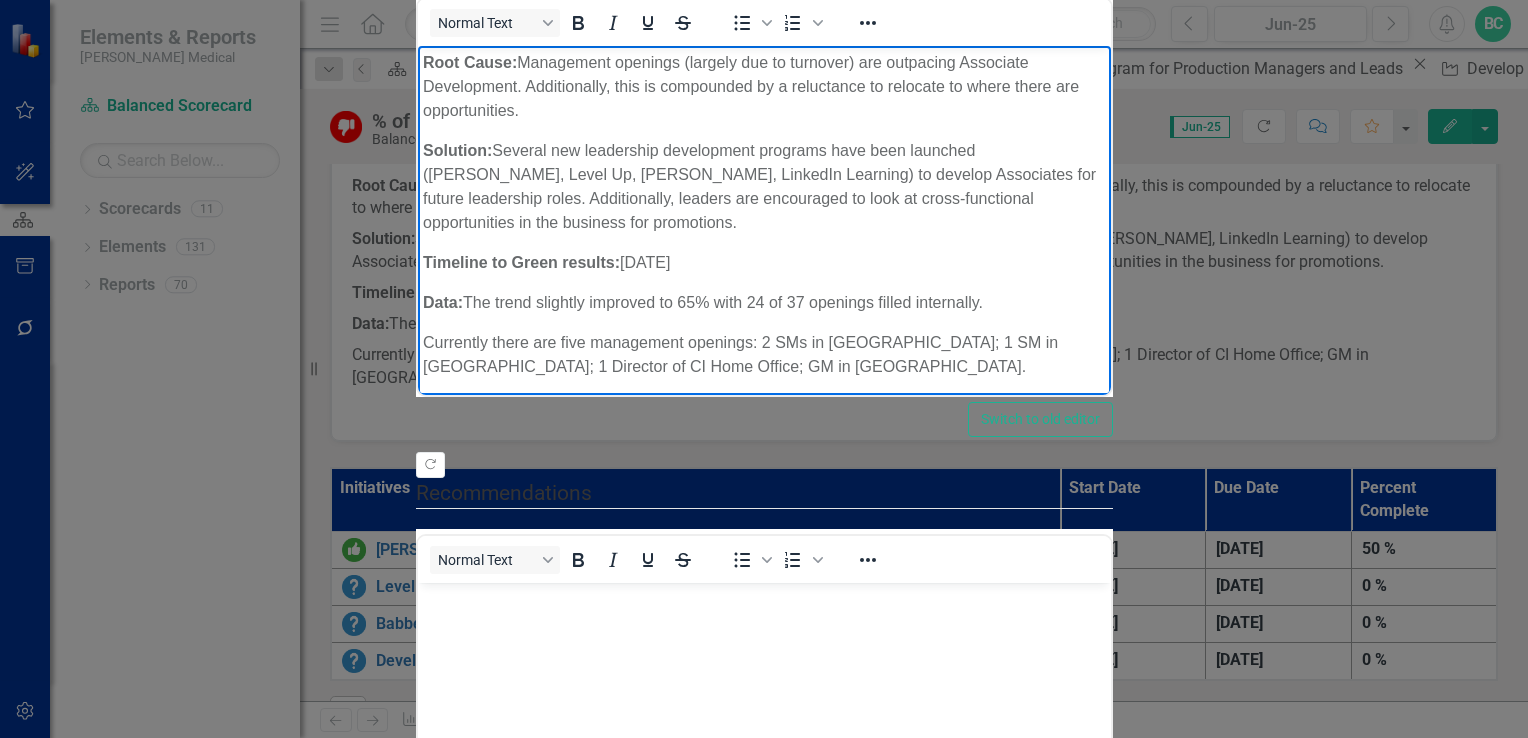 type 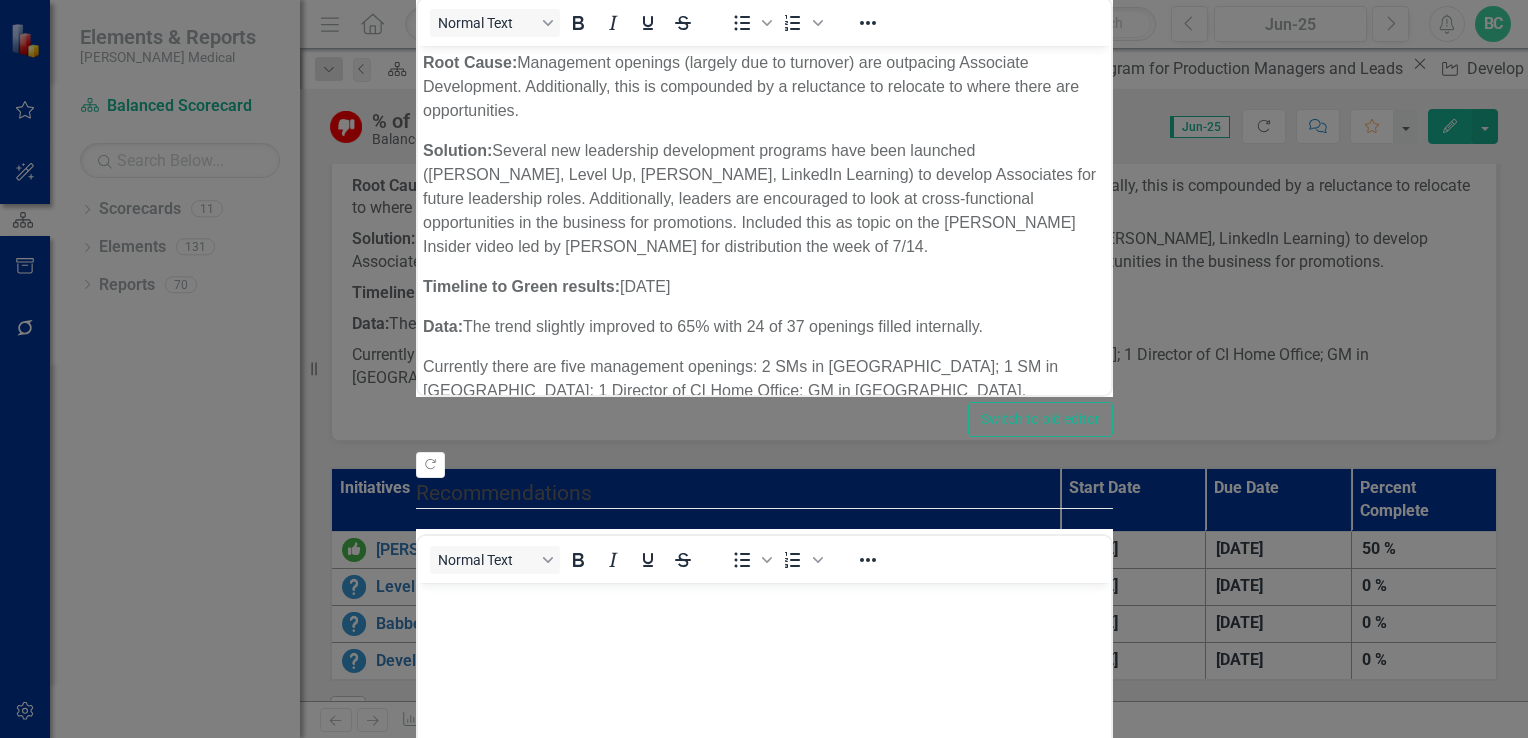 scroll, scrollTop: 206, scrollLeft: 0, axis: vertical 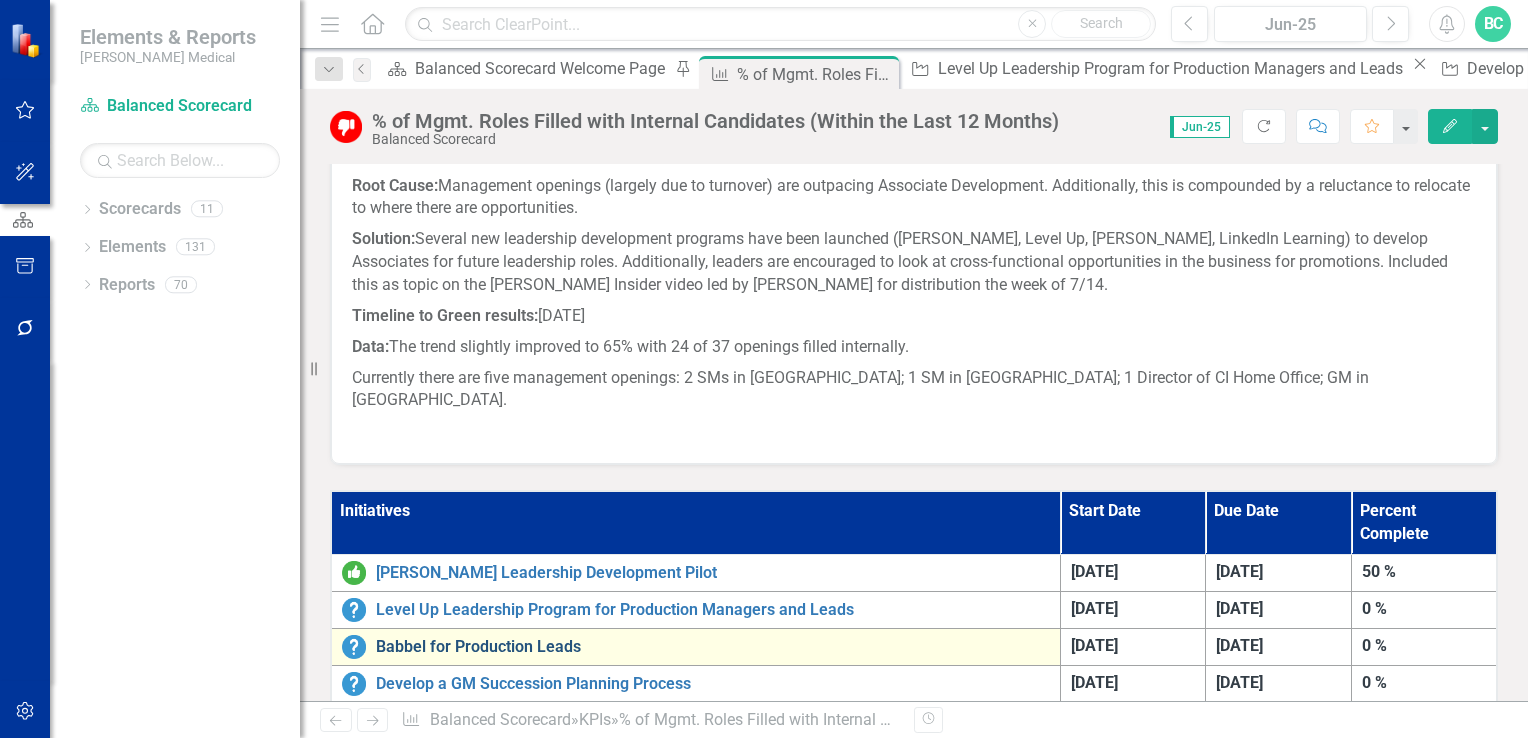 click on "Babbel for Production Leads" at bounding box center [713, 647] 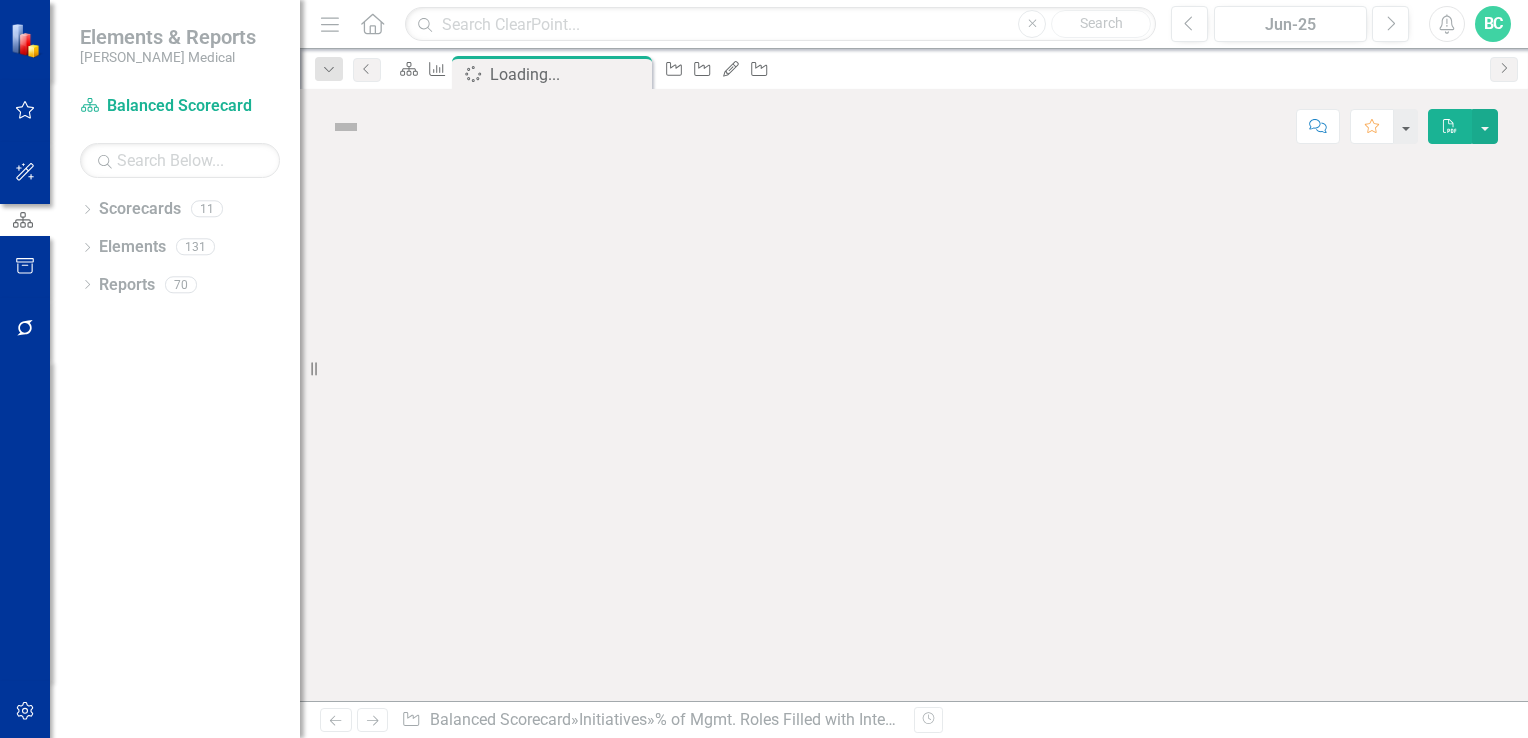 click at bounding box center [914, 432] 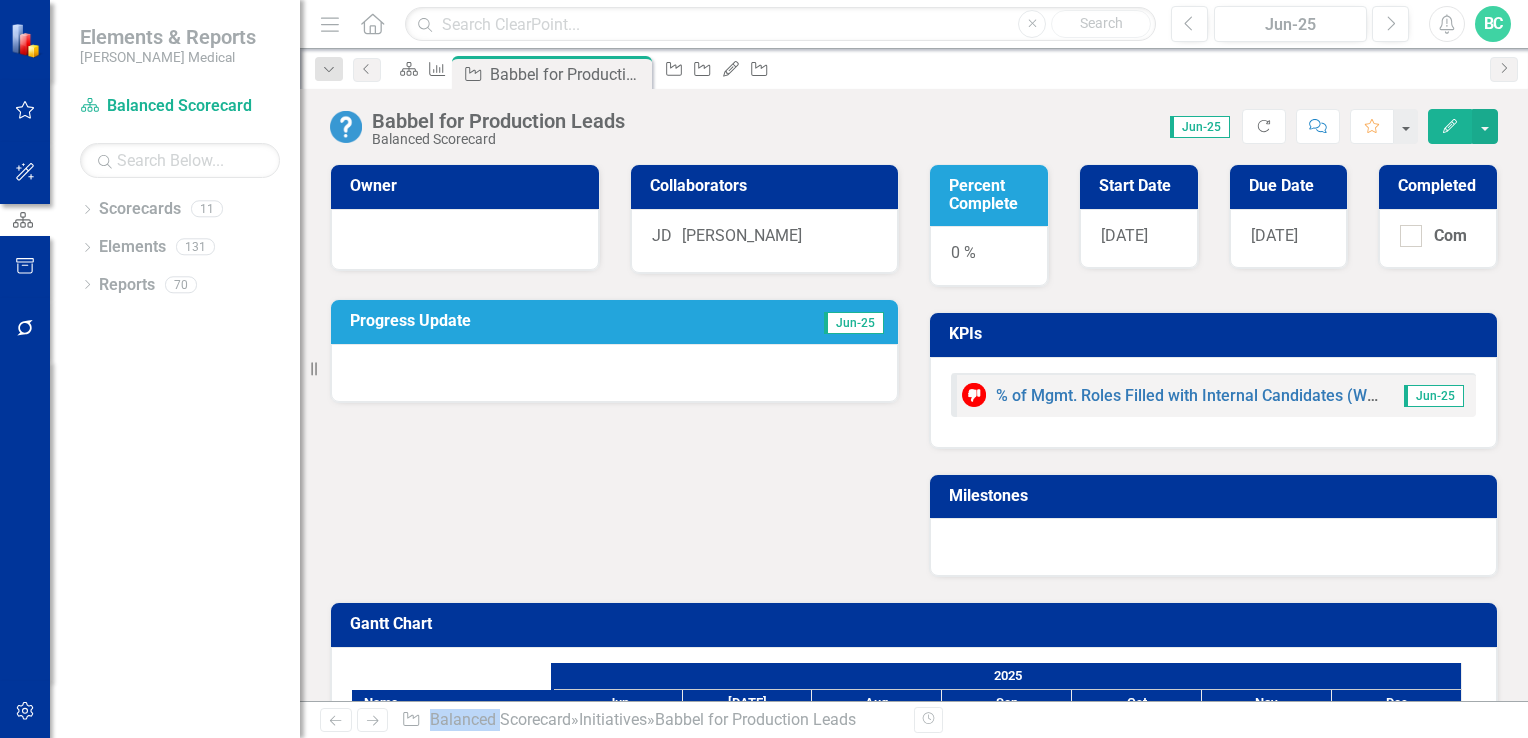 click on "Progress Update" at bounding box center (527, 321) 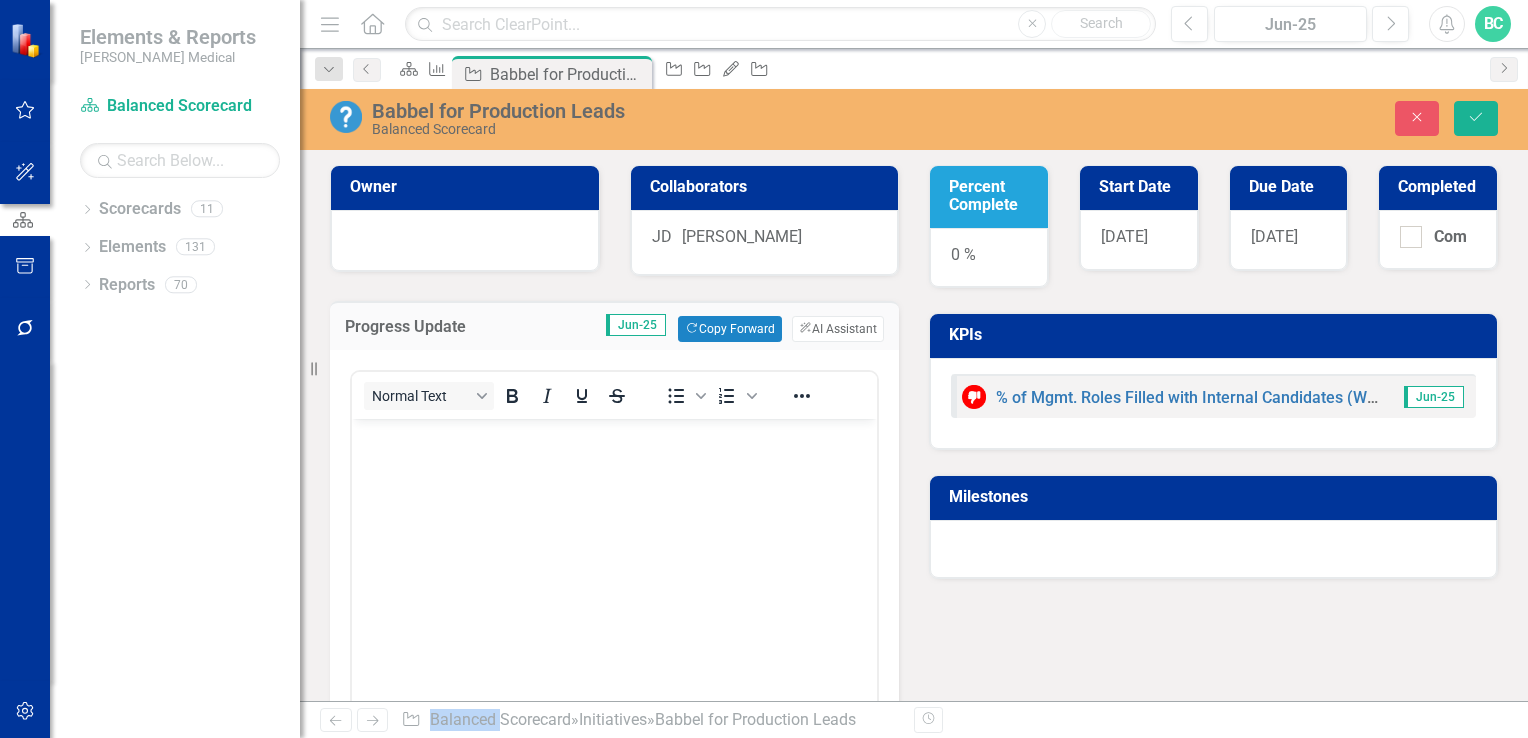 scroll, scrollTop: 0, scrollLeft: 0, axis: both 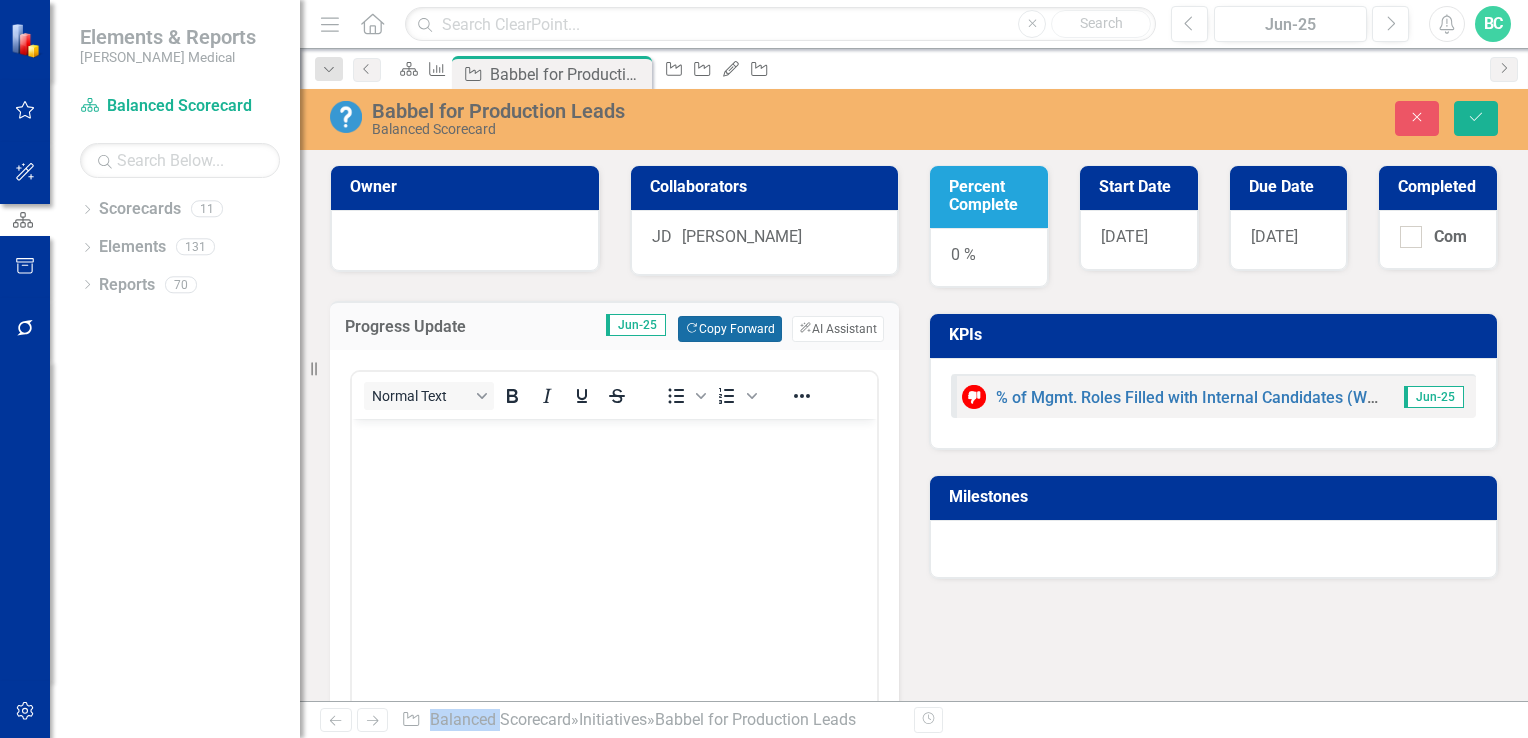 click on "Copy Forward  Copy Forward" at bounding box center (729, 329) 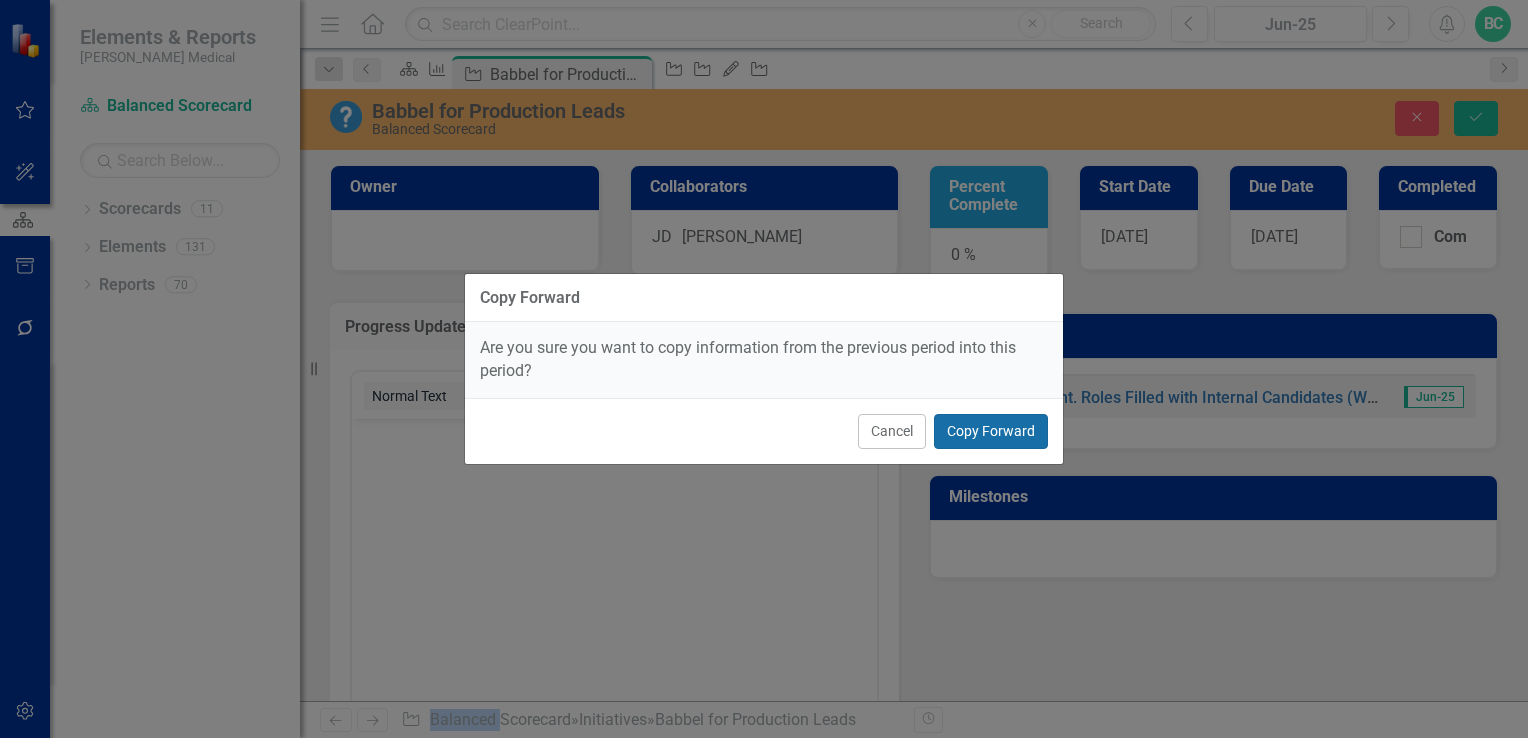 click on "Copy Forward" at bounding box center [991, 431] 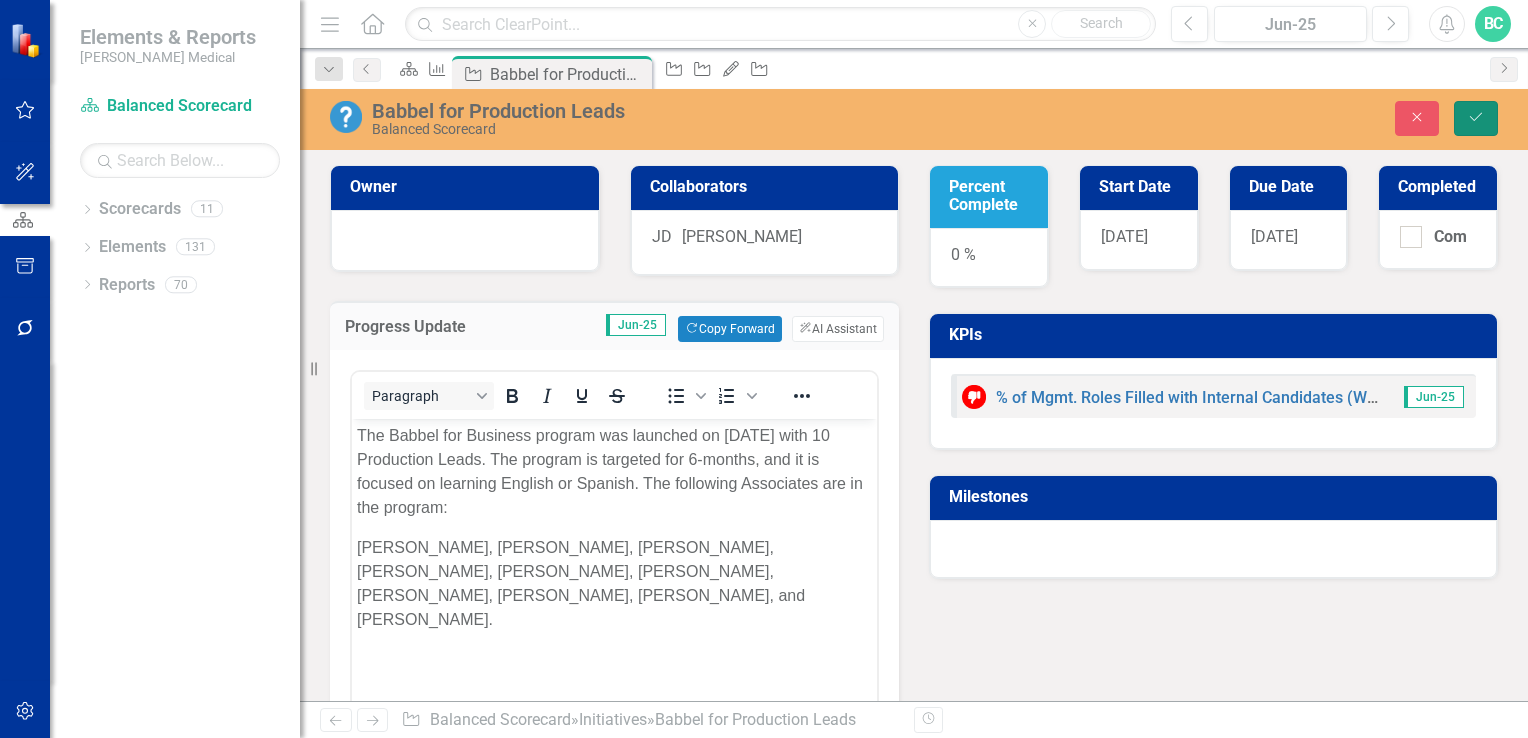 click on "Save" at bounding box center [1476, 118] 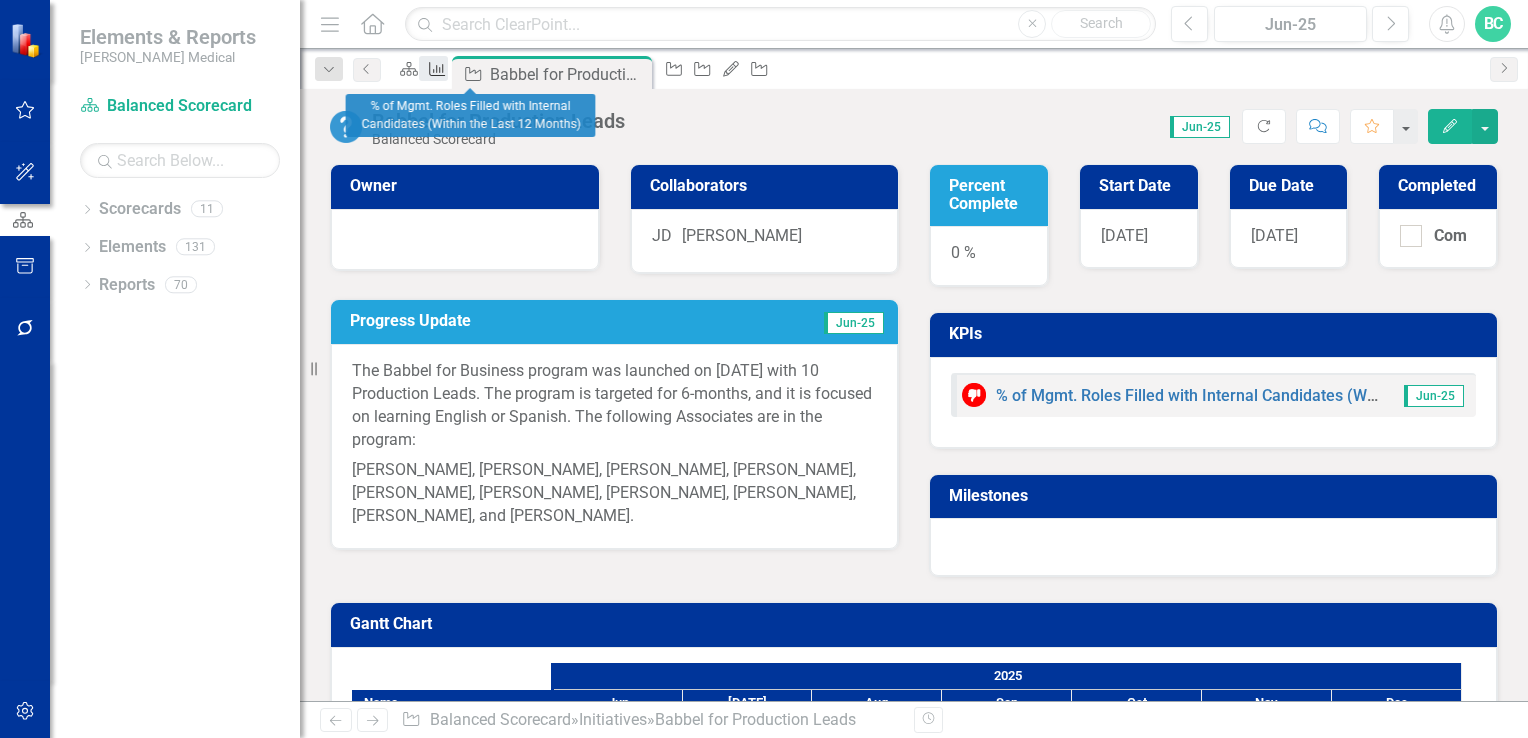 click on "KPI" 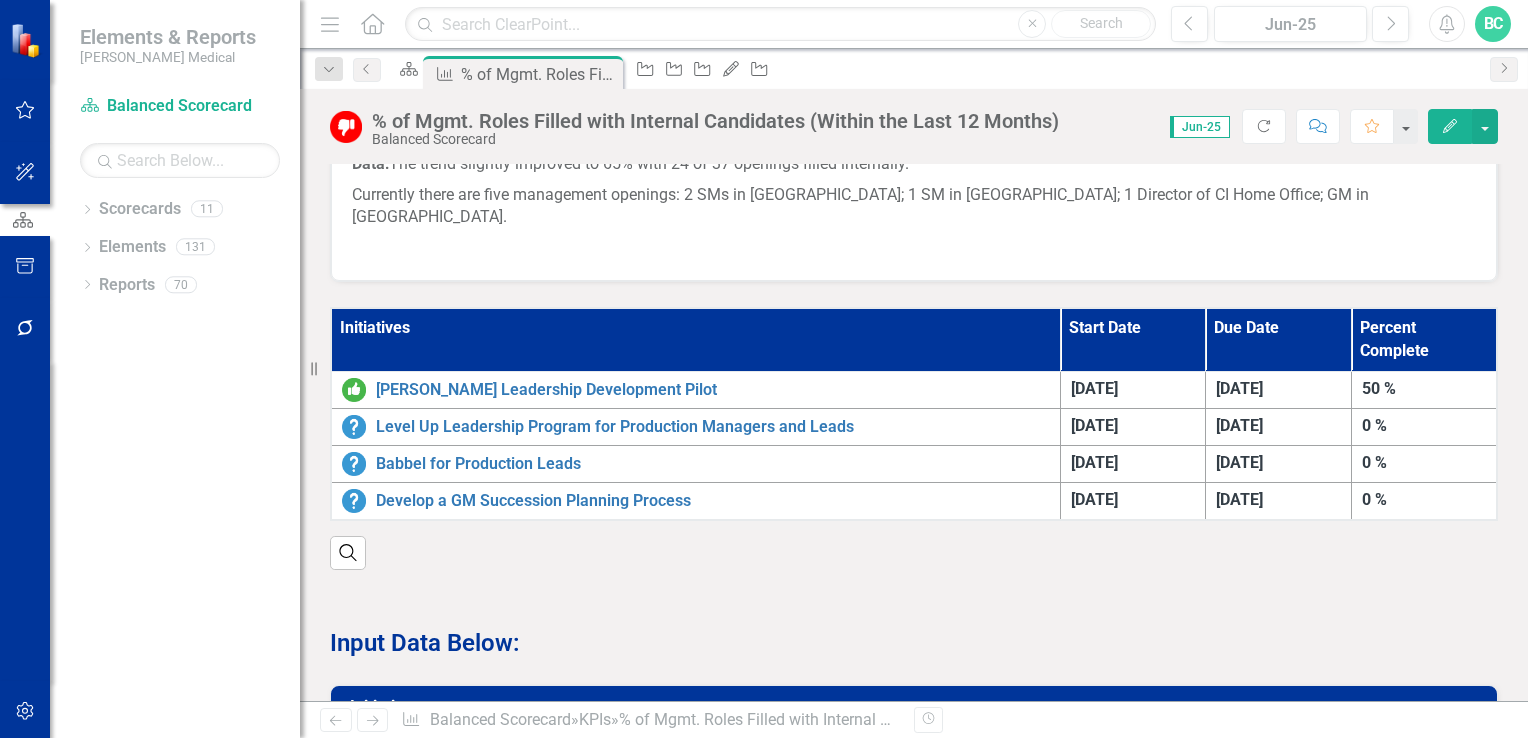 scroll, scrollTop: 1045, scrollLeft: 0, axis: vertical 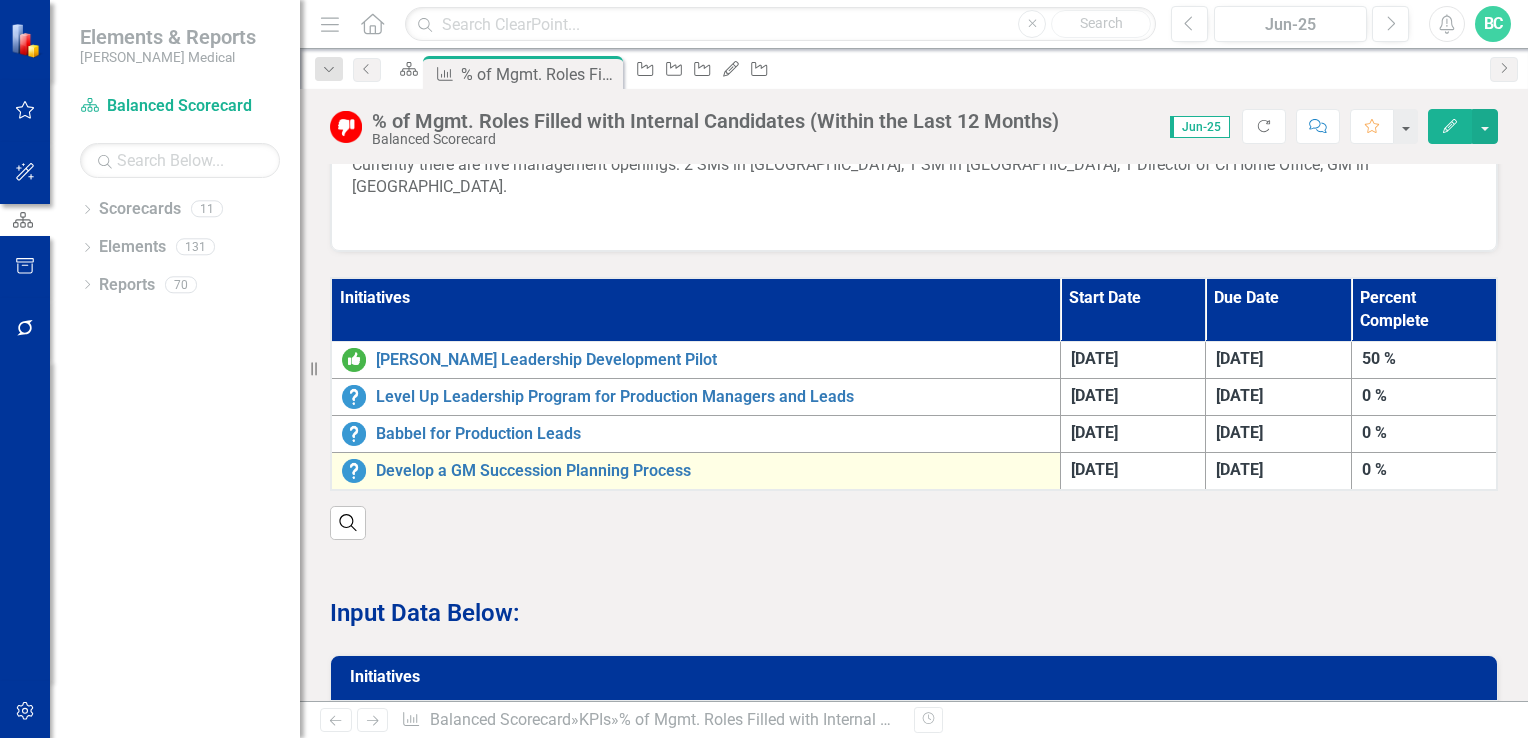 click on "Develop a GM Succession Planning Process" at bounding box center (696, 471) 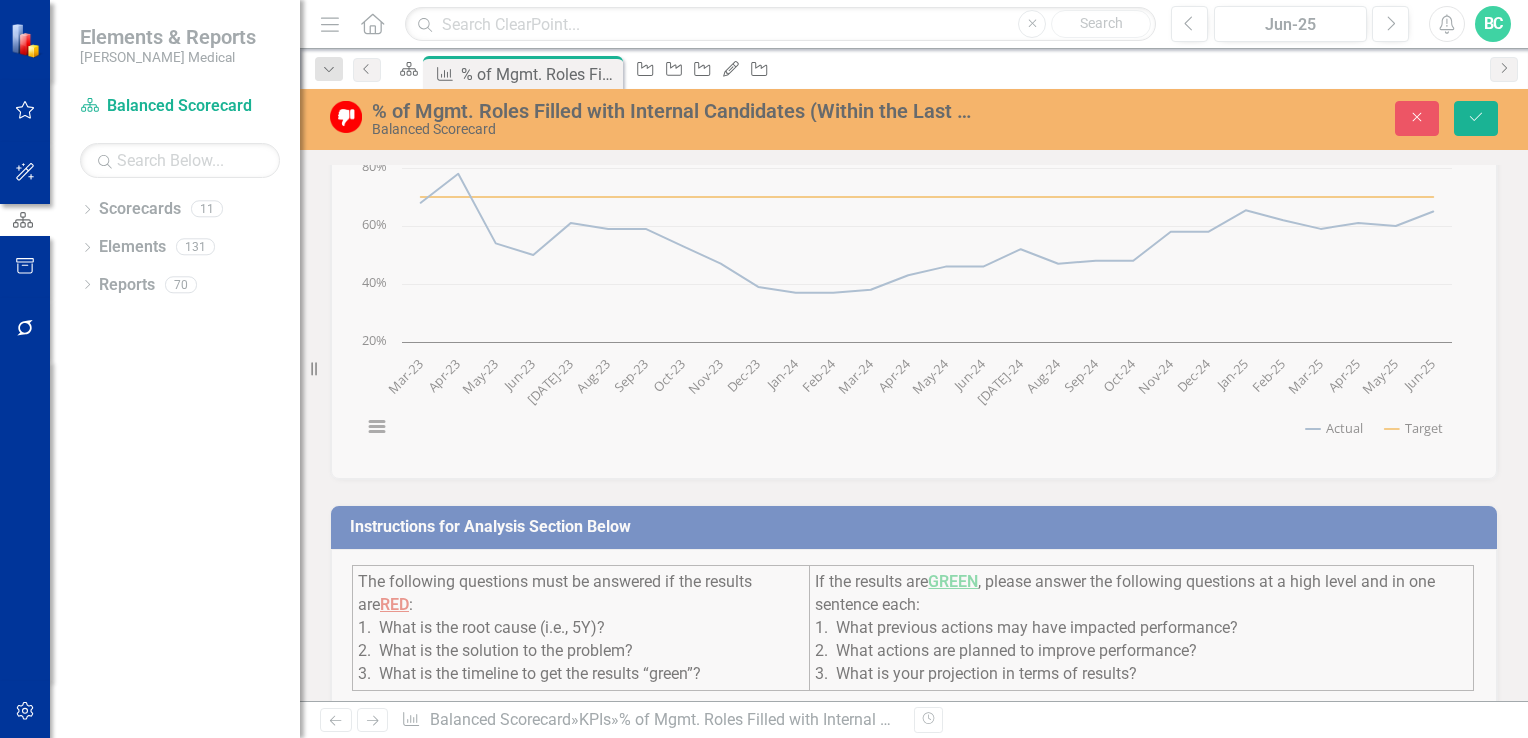 scroll, scrollTop: 0, scrollLeft: 0, axis: both 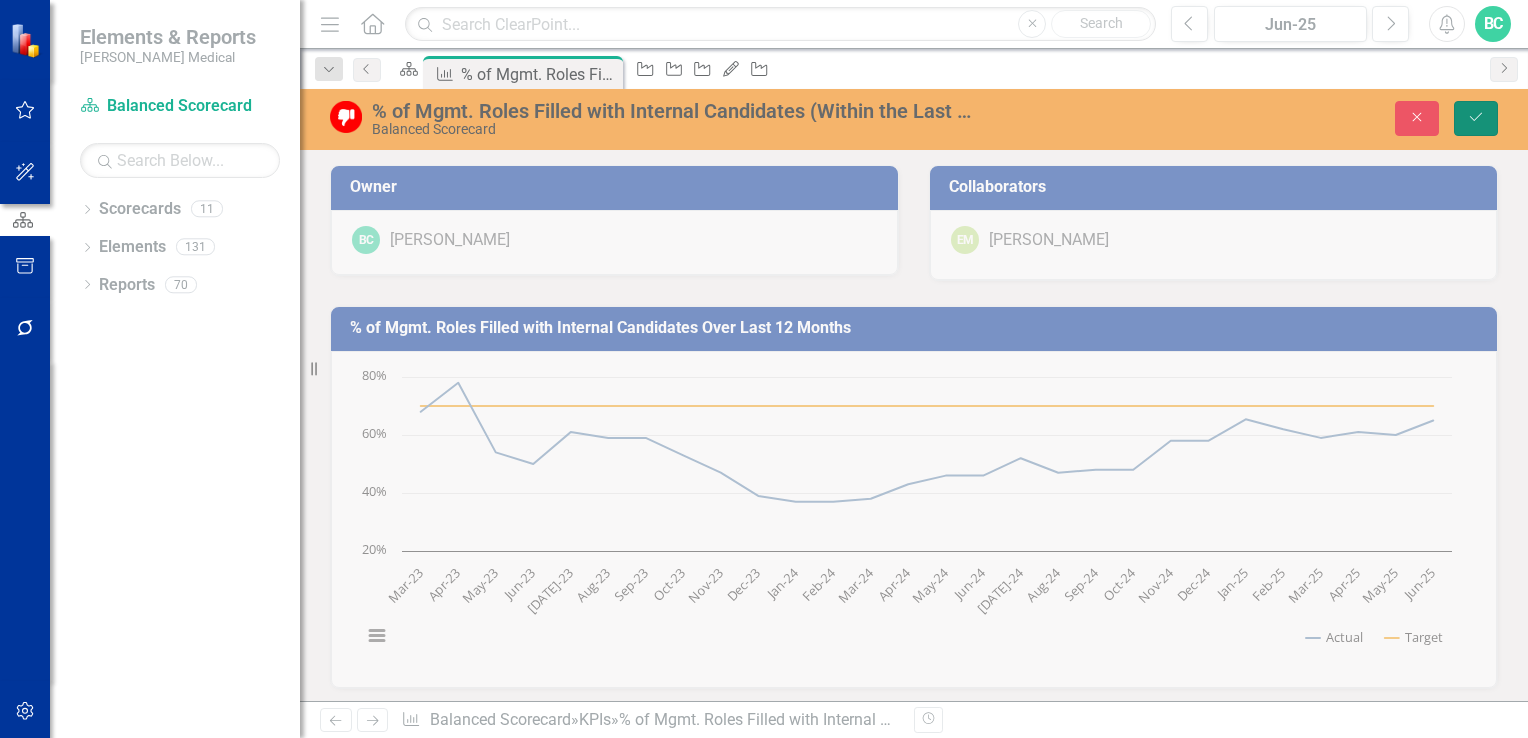 click on "Save" 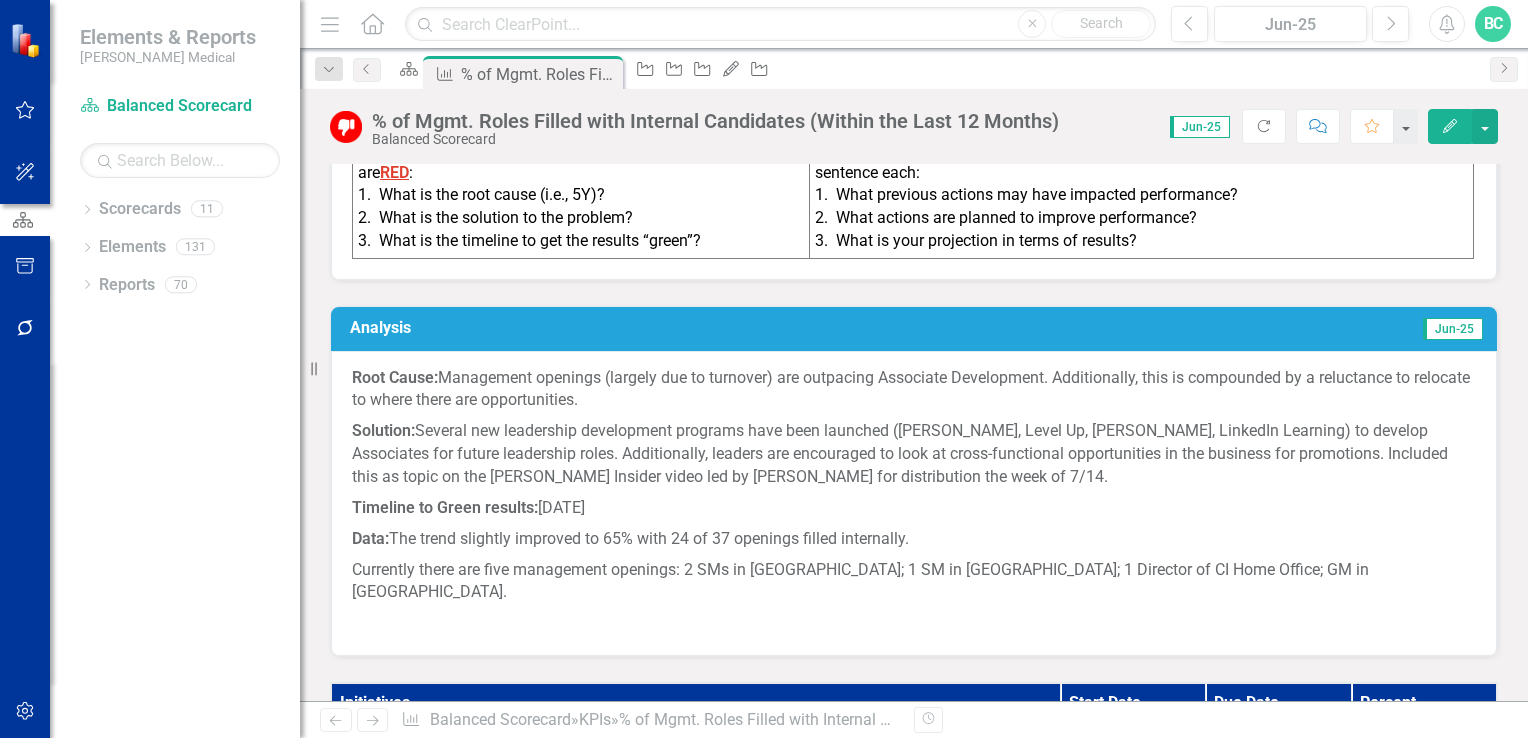 scroll, scrollTop: 644, scrollLeft: 0, axis: vertical 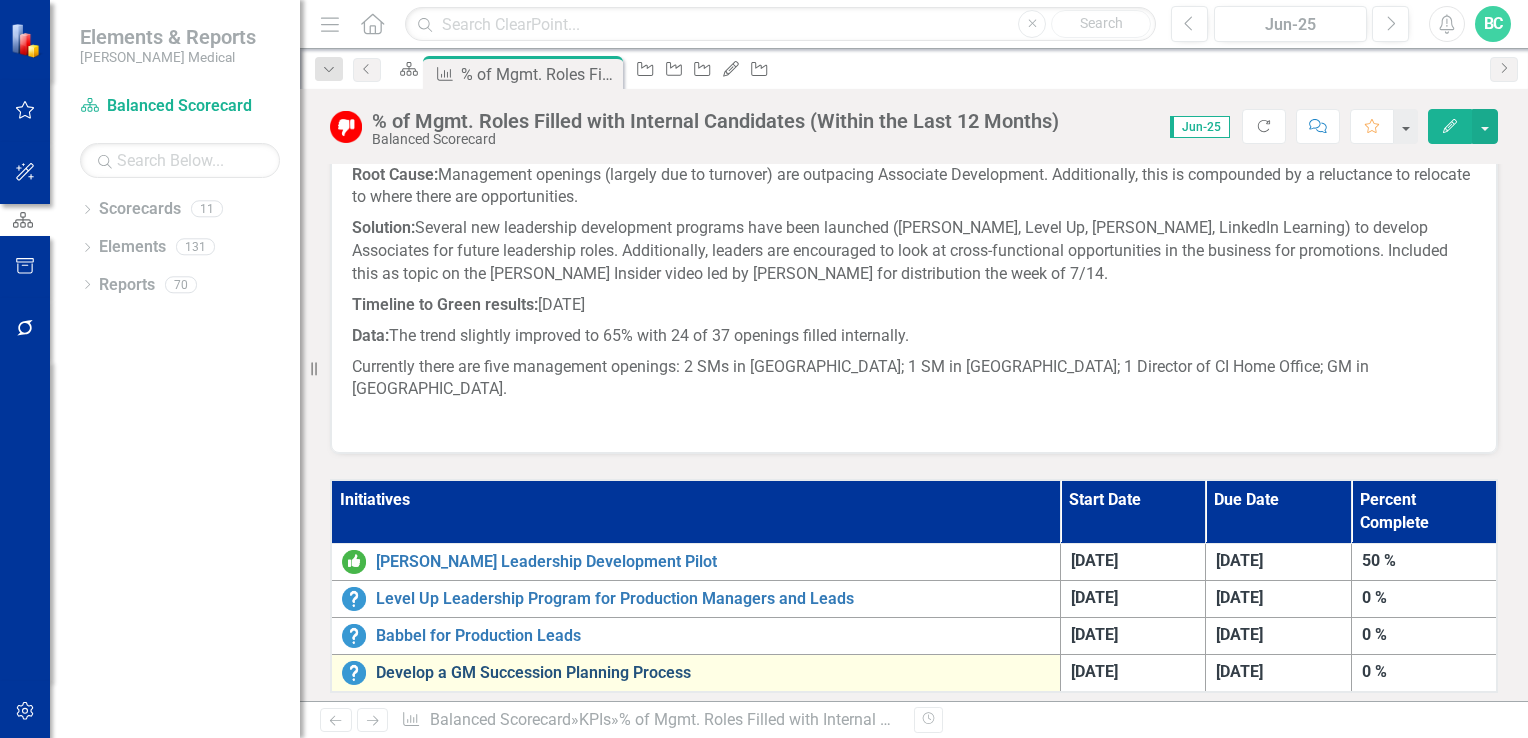 click on "Develop a GM Succession Planning Process" at bounding box center (713, 673) 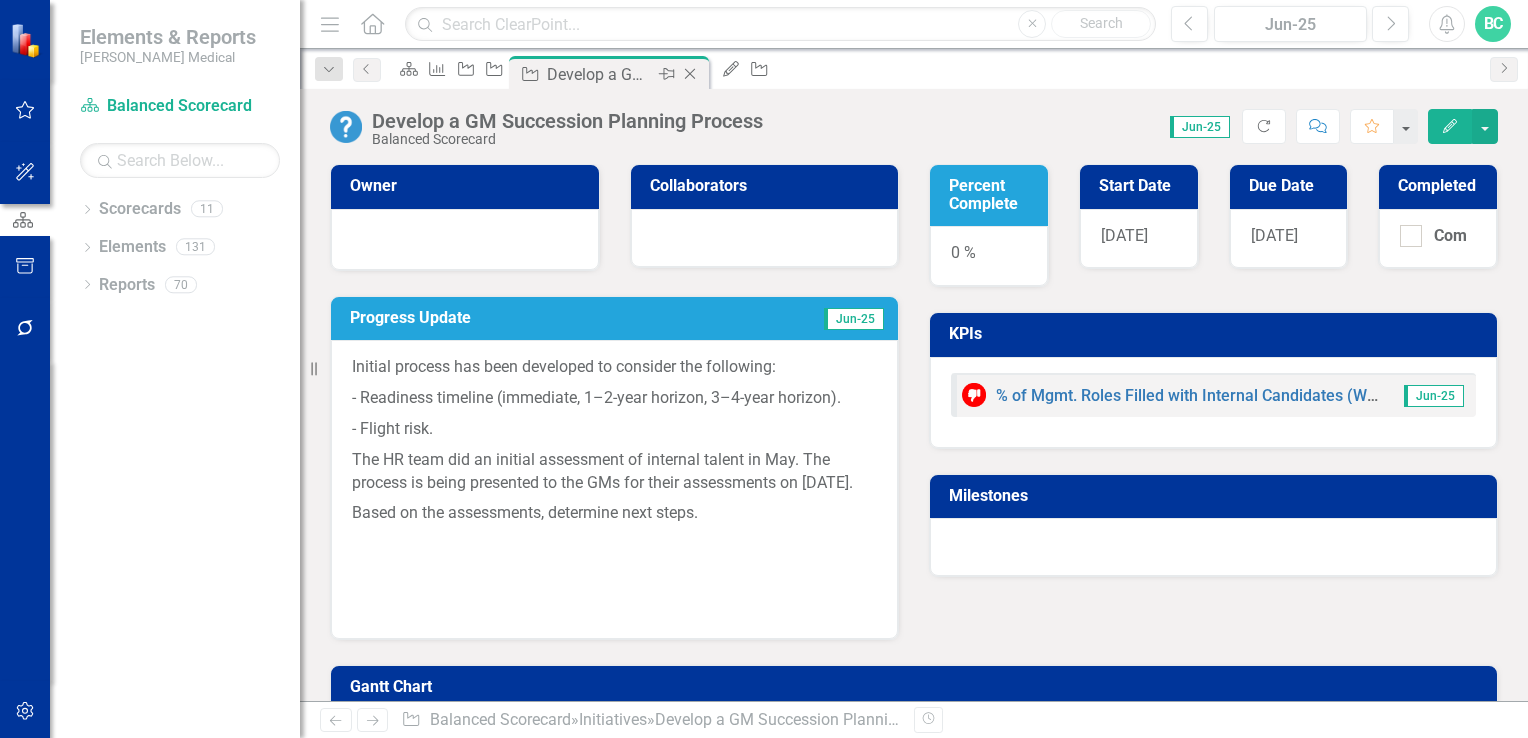 click 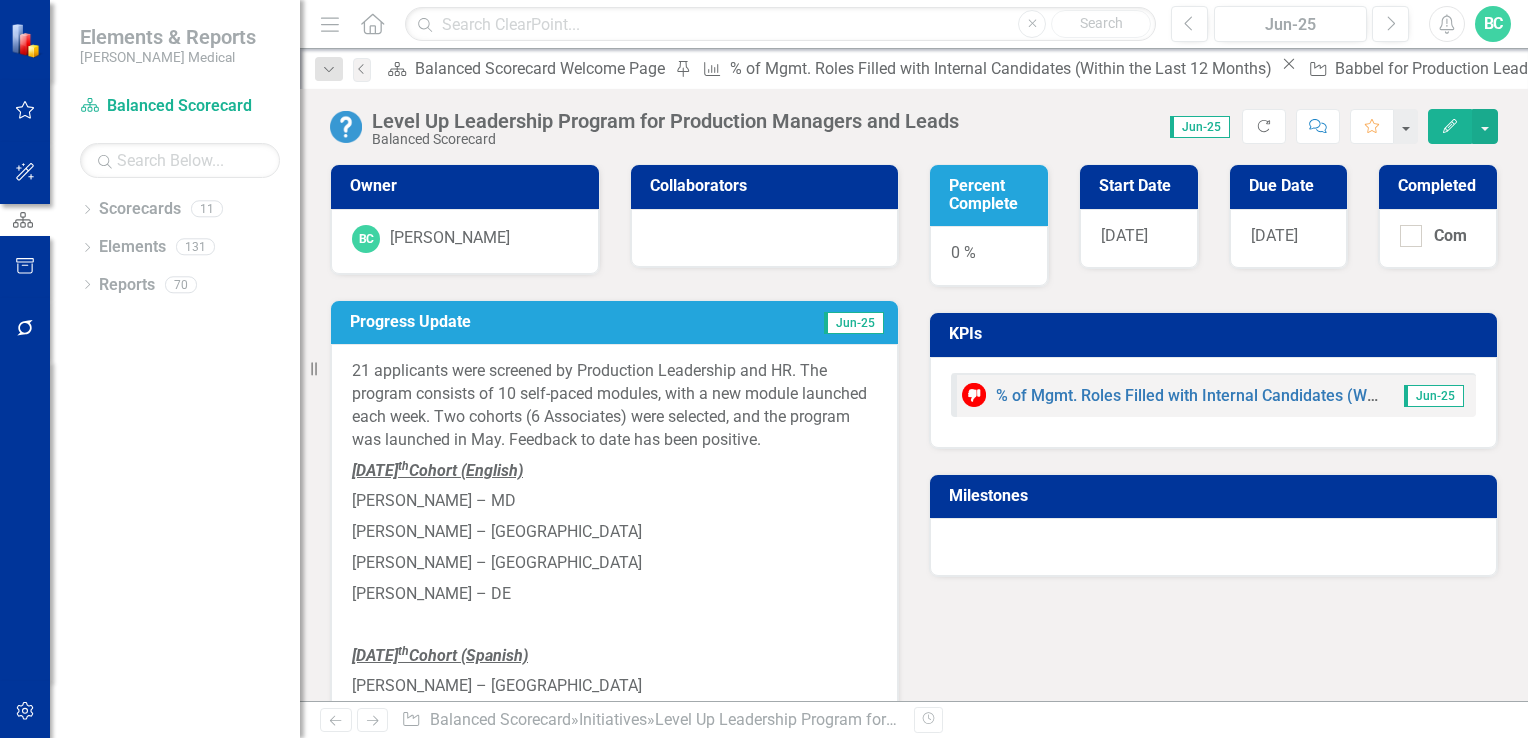 click 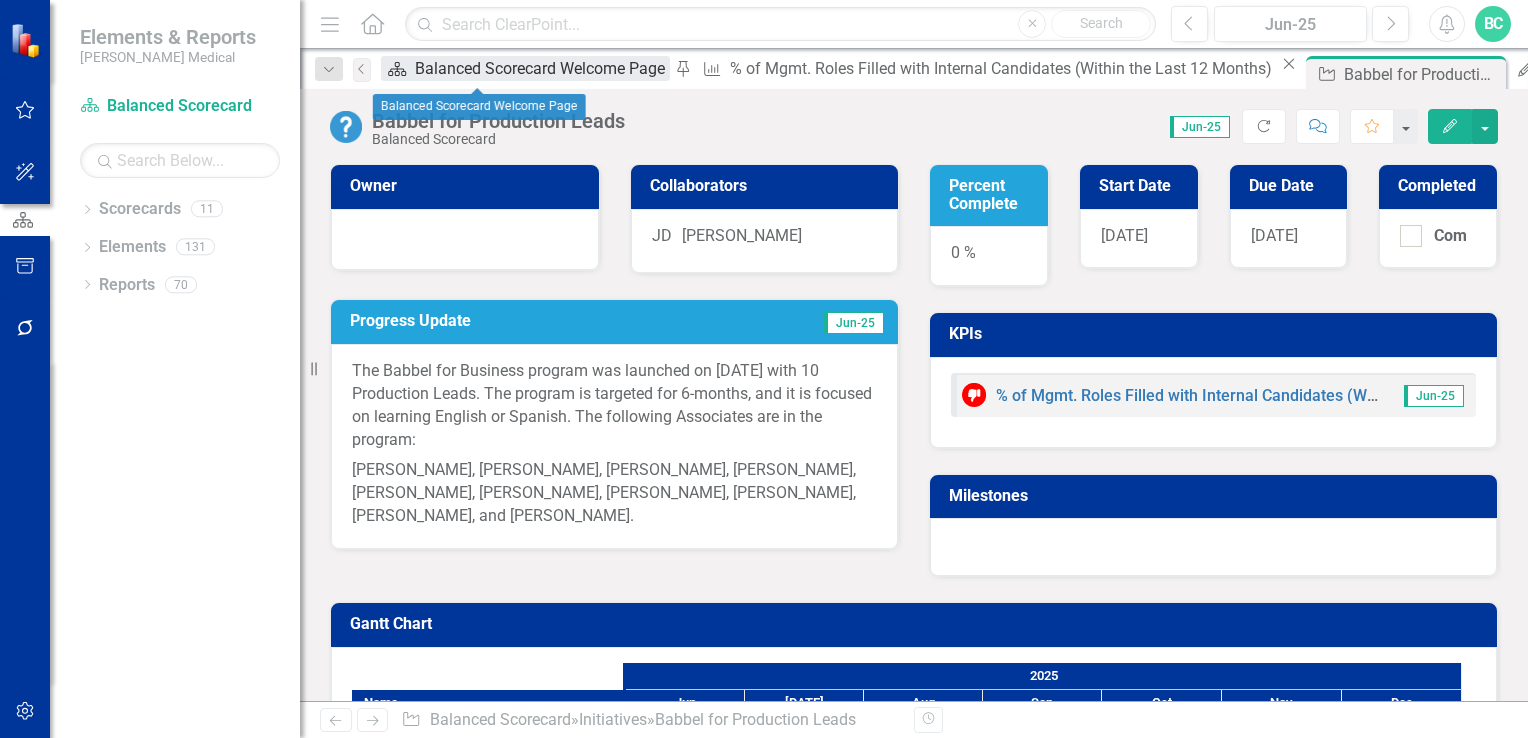click on "Balanced Scorecard Welcome Page" at bounding box center (542, 68) 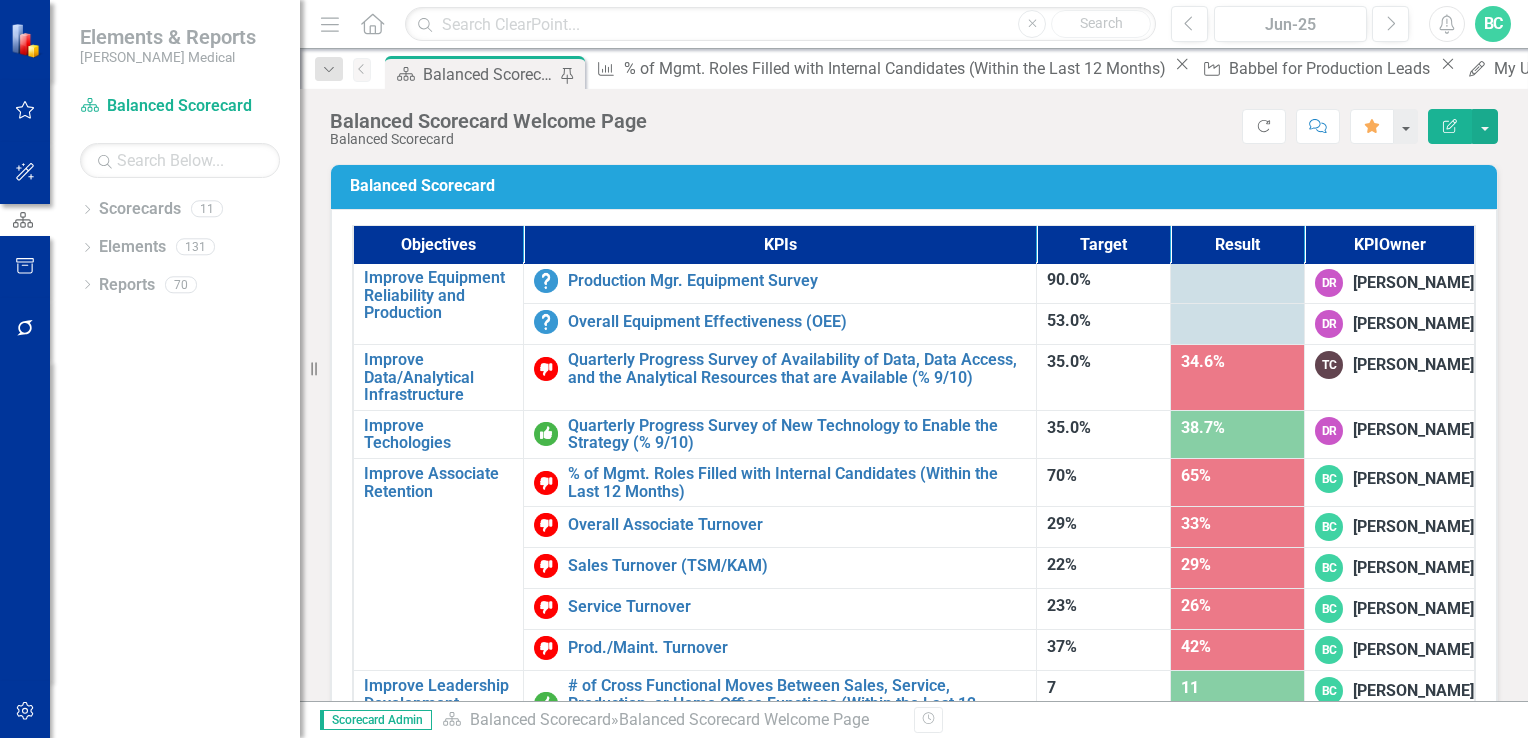 scroll, scrollTop: 1248, scrollLeft: 0, axis: vertical 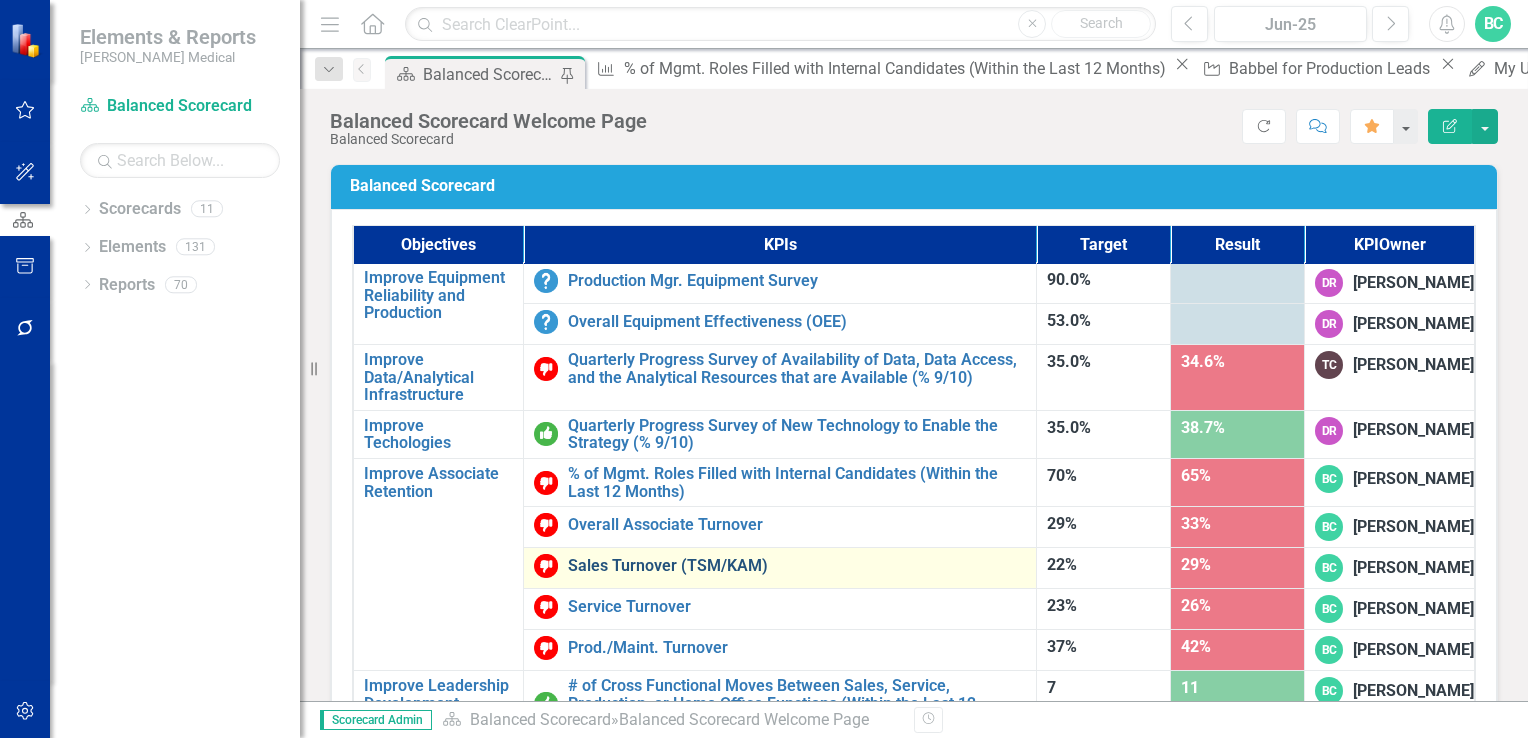click on "Sales Turnover (TSM/KAM)" at bounding box center [797, 566] 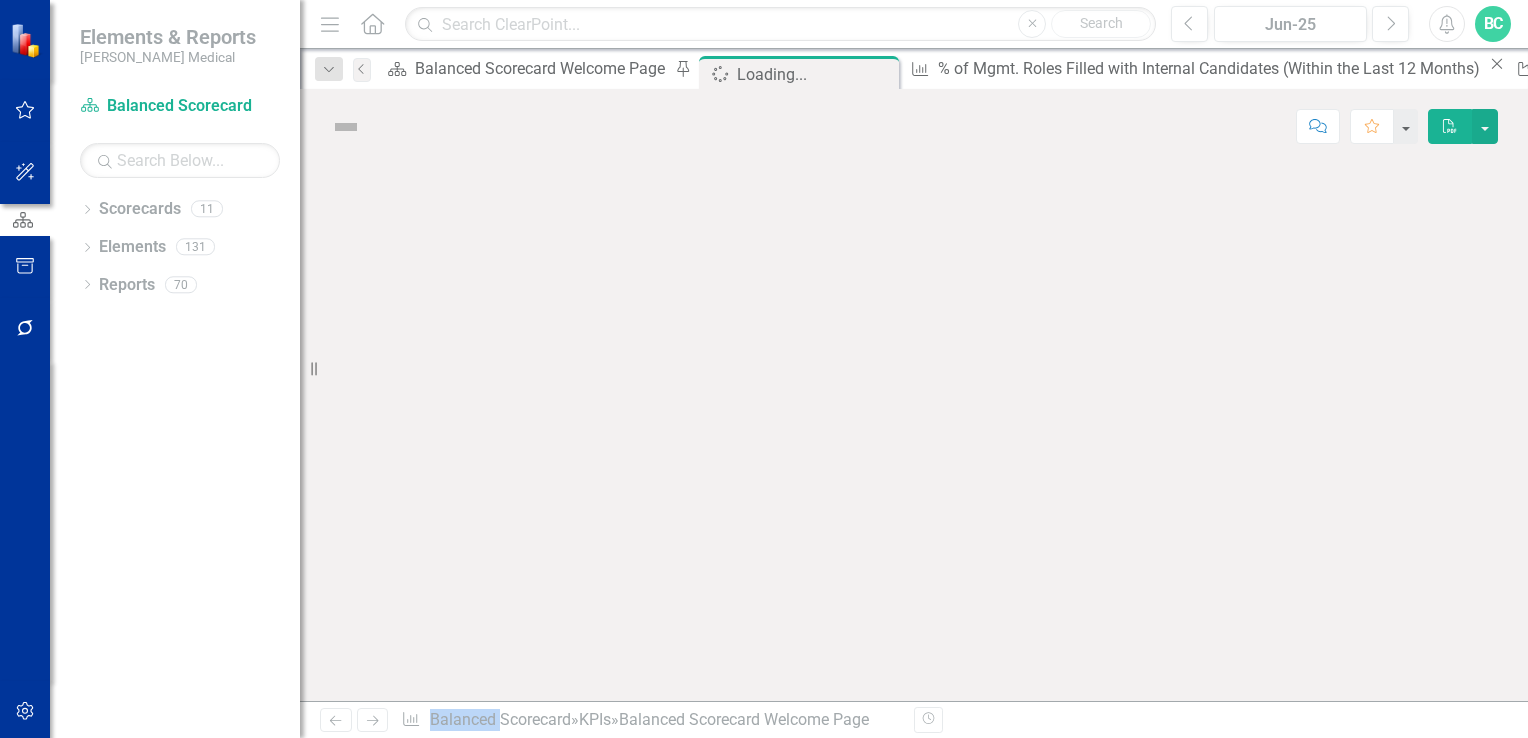 click at bounding box center [914, 432] 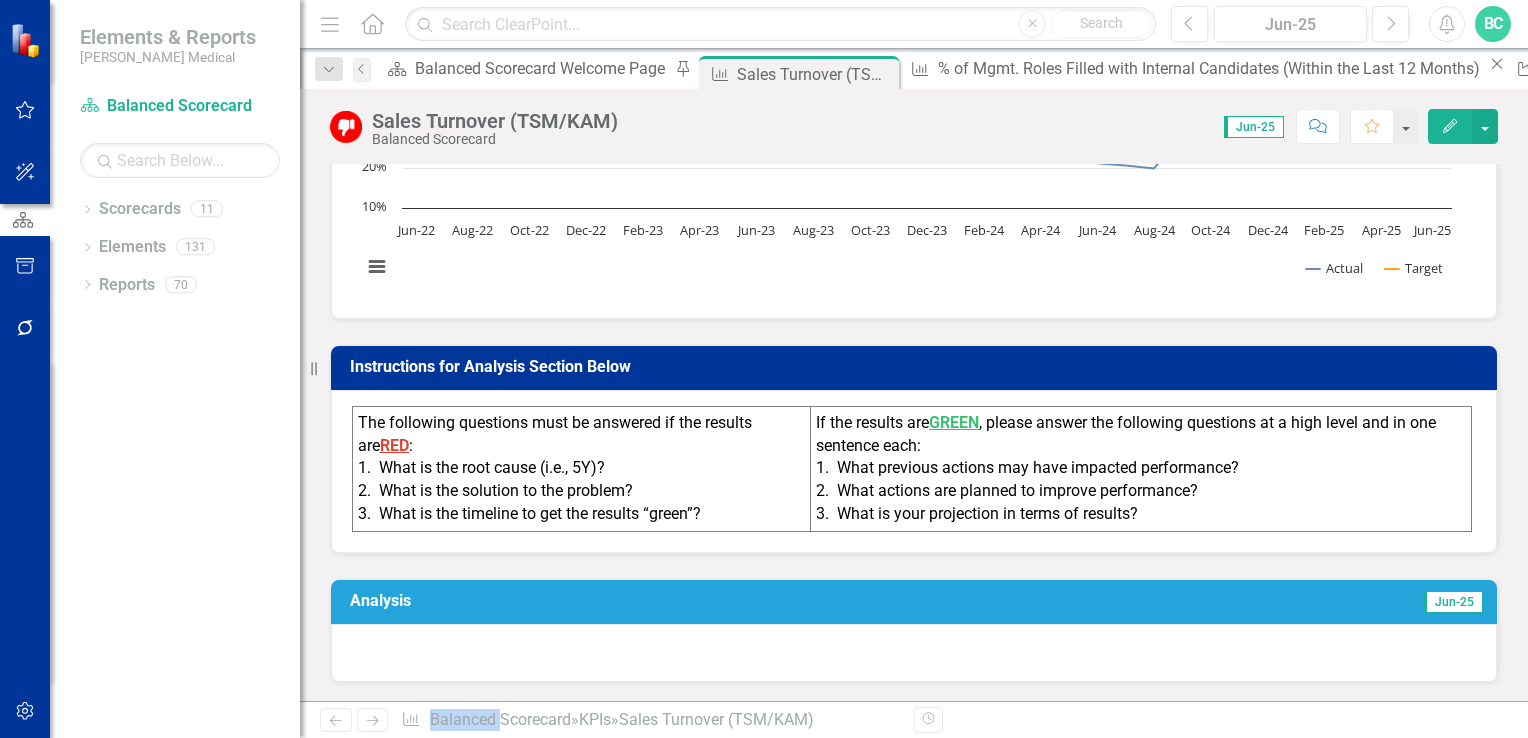 scroll, scrollTop: 463, scrollLeft: 0, axis: vertical 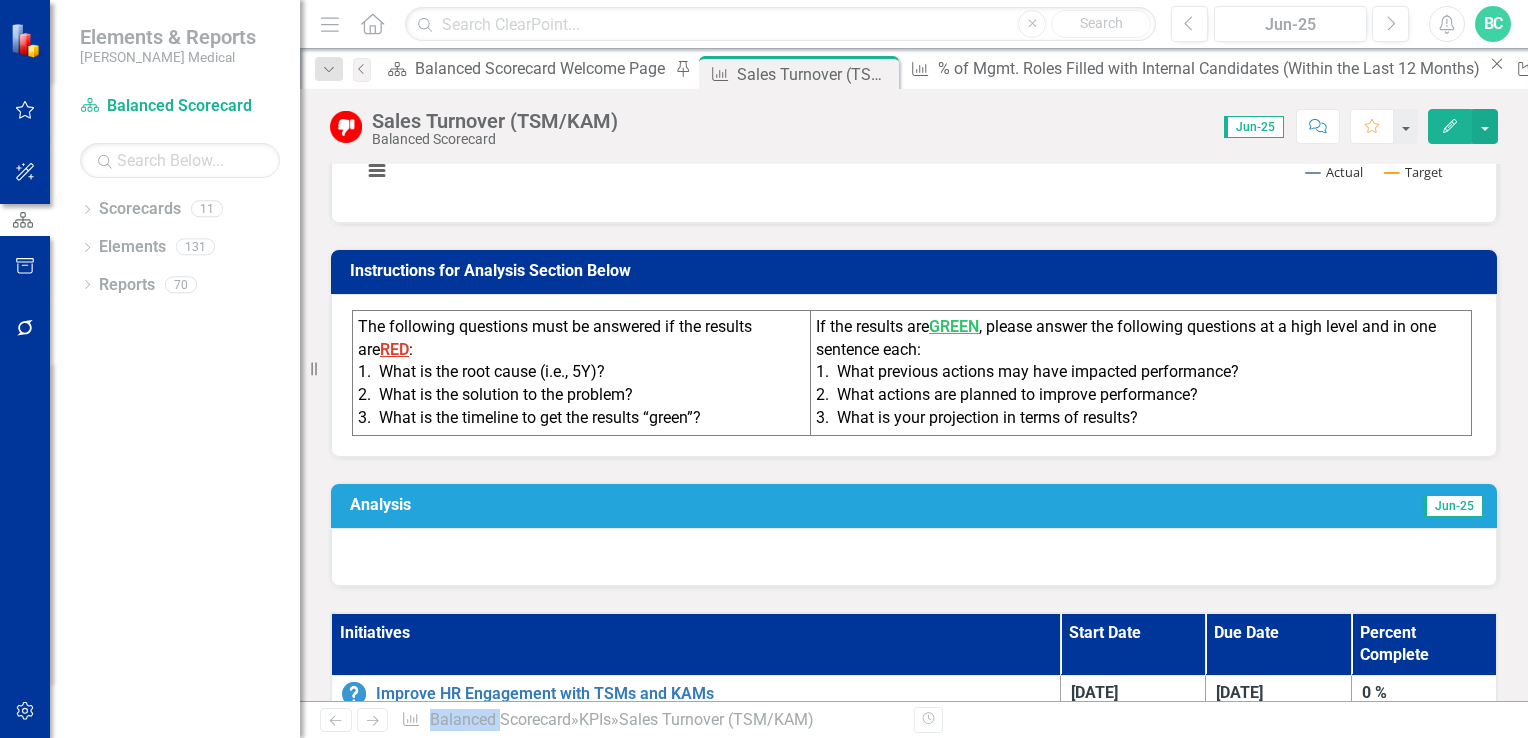 click on "Analysis" at bounding box center (631, 505) 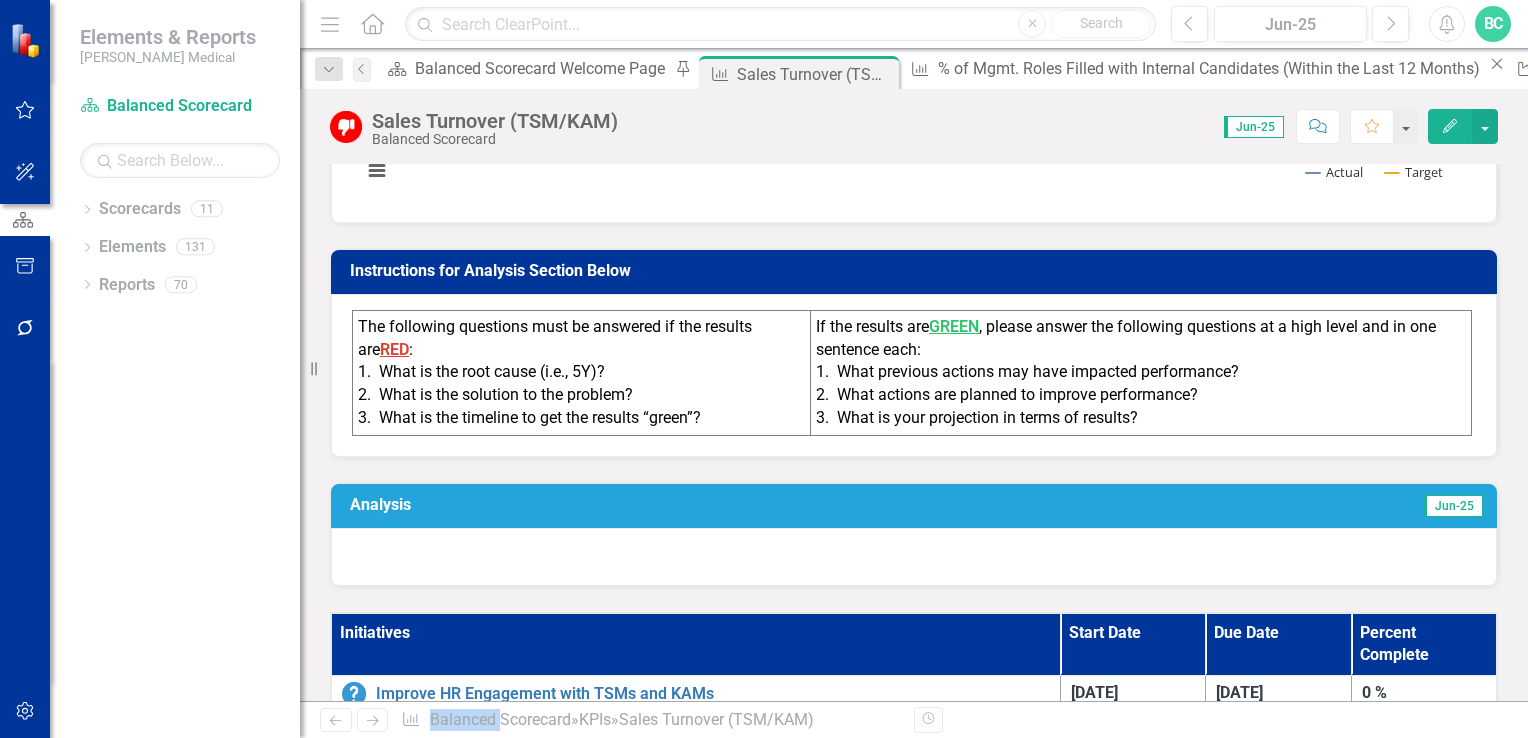 click on "Analysis" at bounding box center (631, 505) 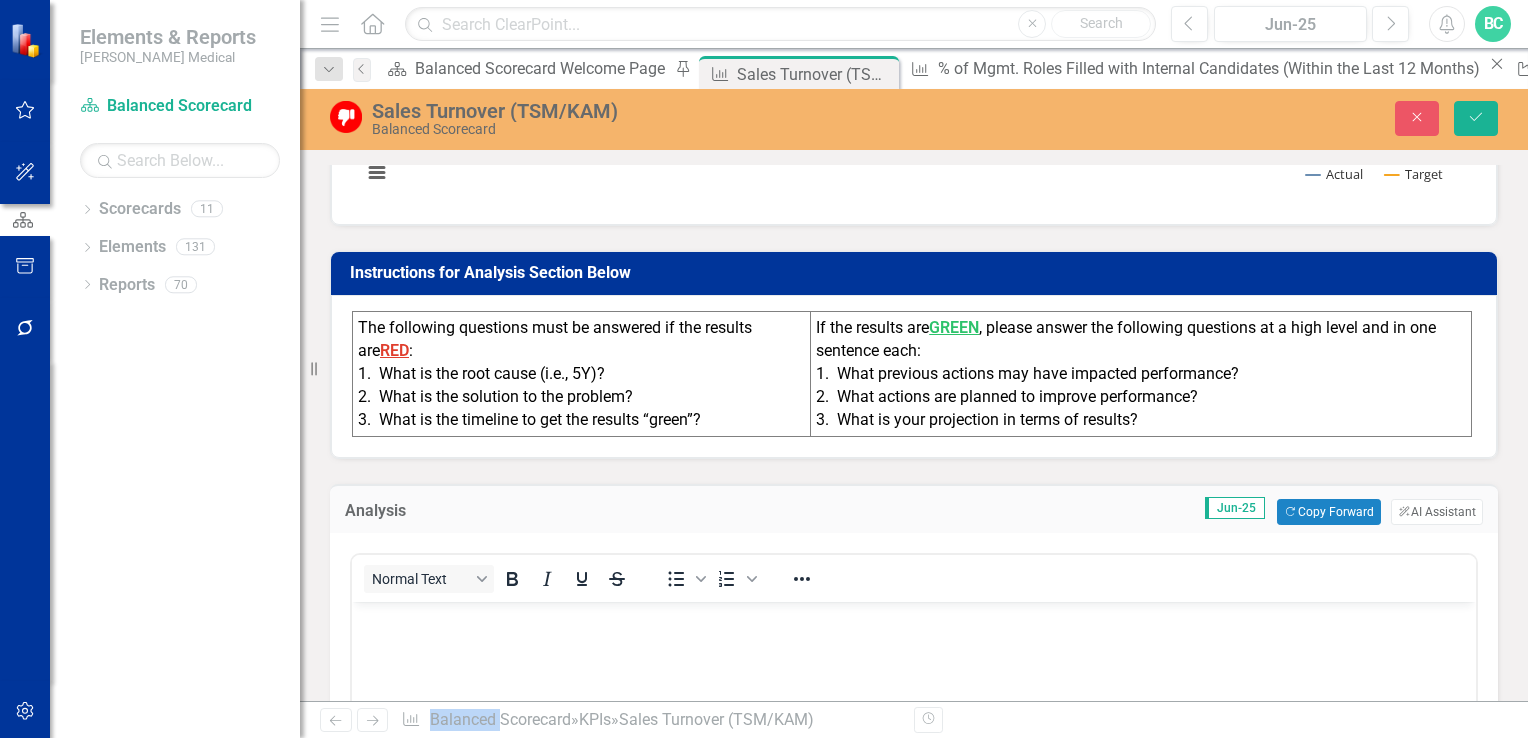 scroll, scrollTop: 0, scrollLeft: 0, axis: both 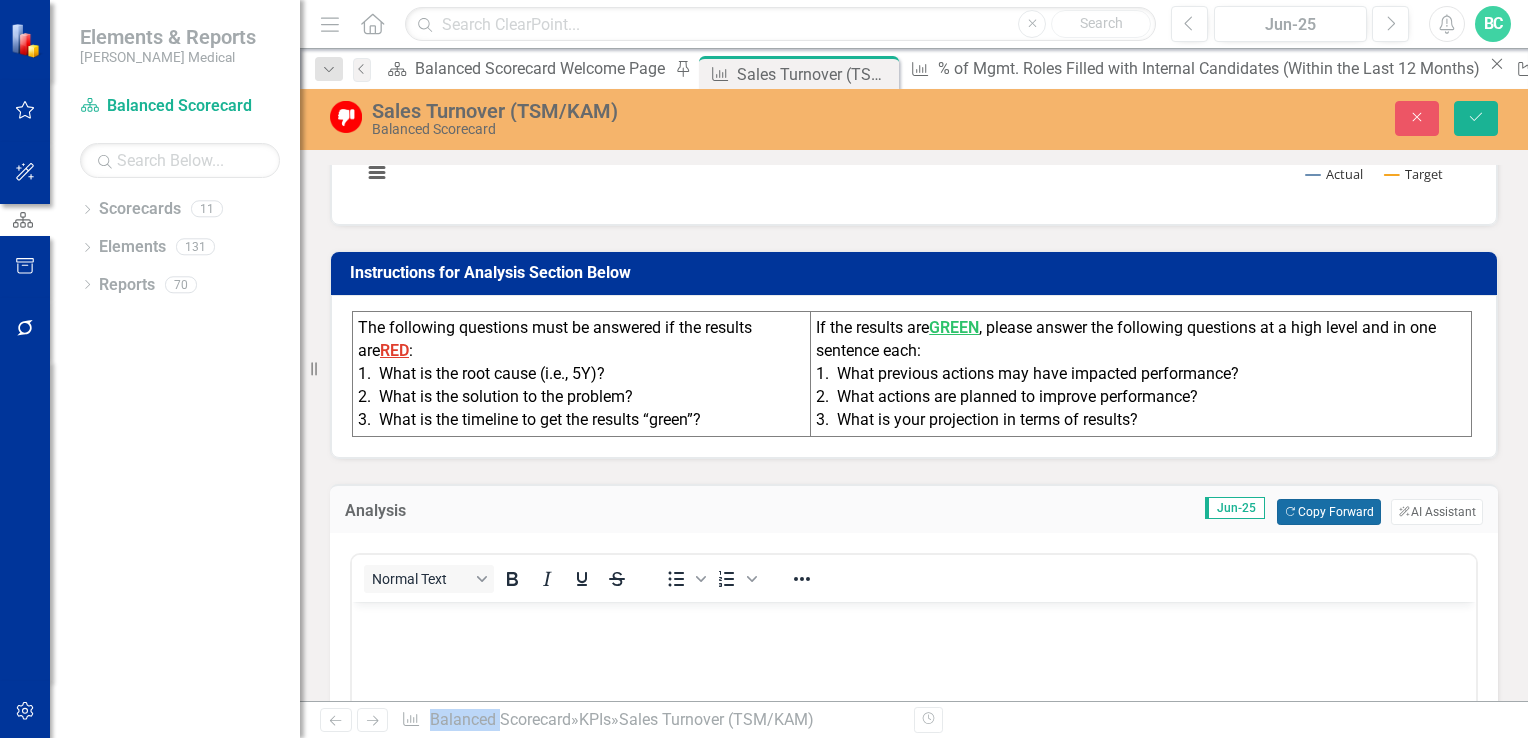 click on "Copy Forward" 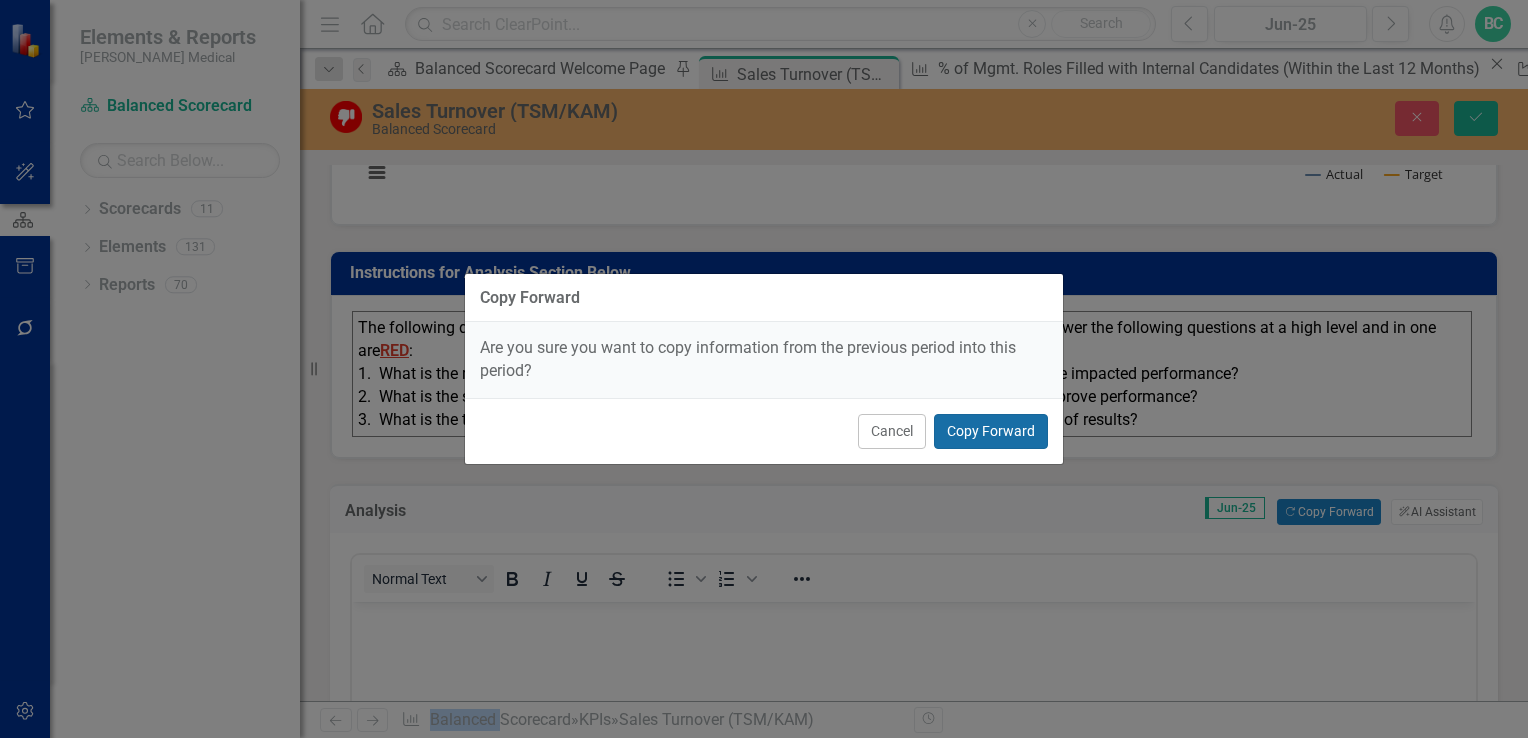 click on "Copy Forward" at bounding box center (991, 431) 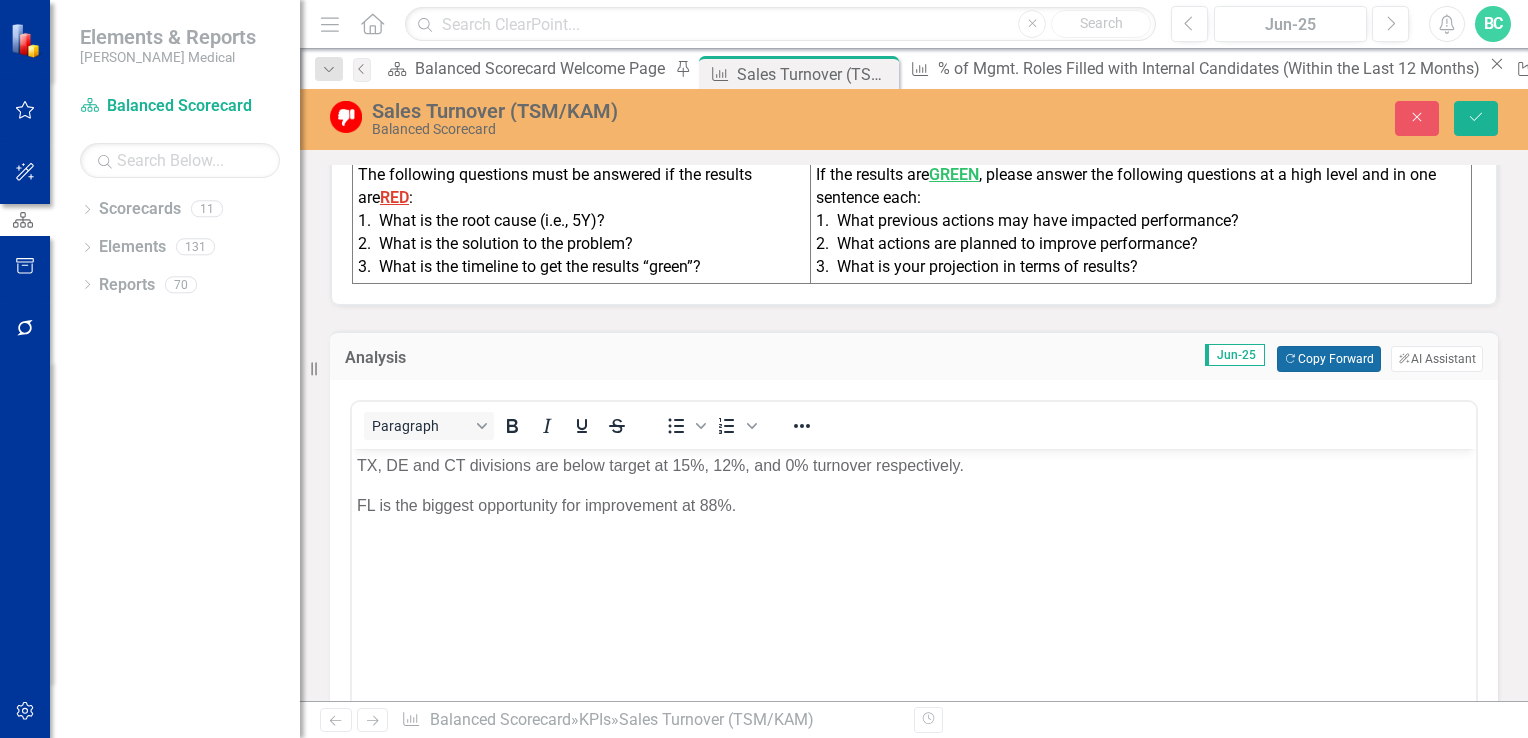 scroll, scrollTop: 621, scrollLeft: 0, axis: vertical 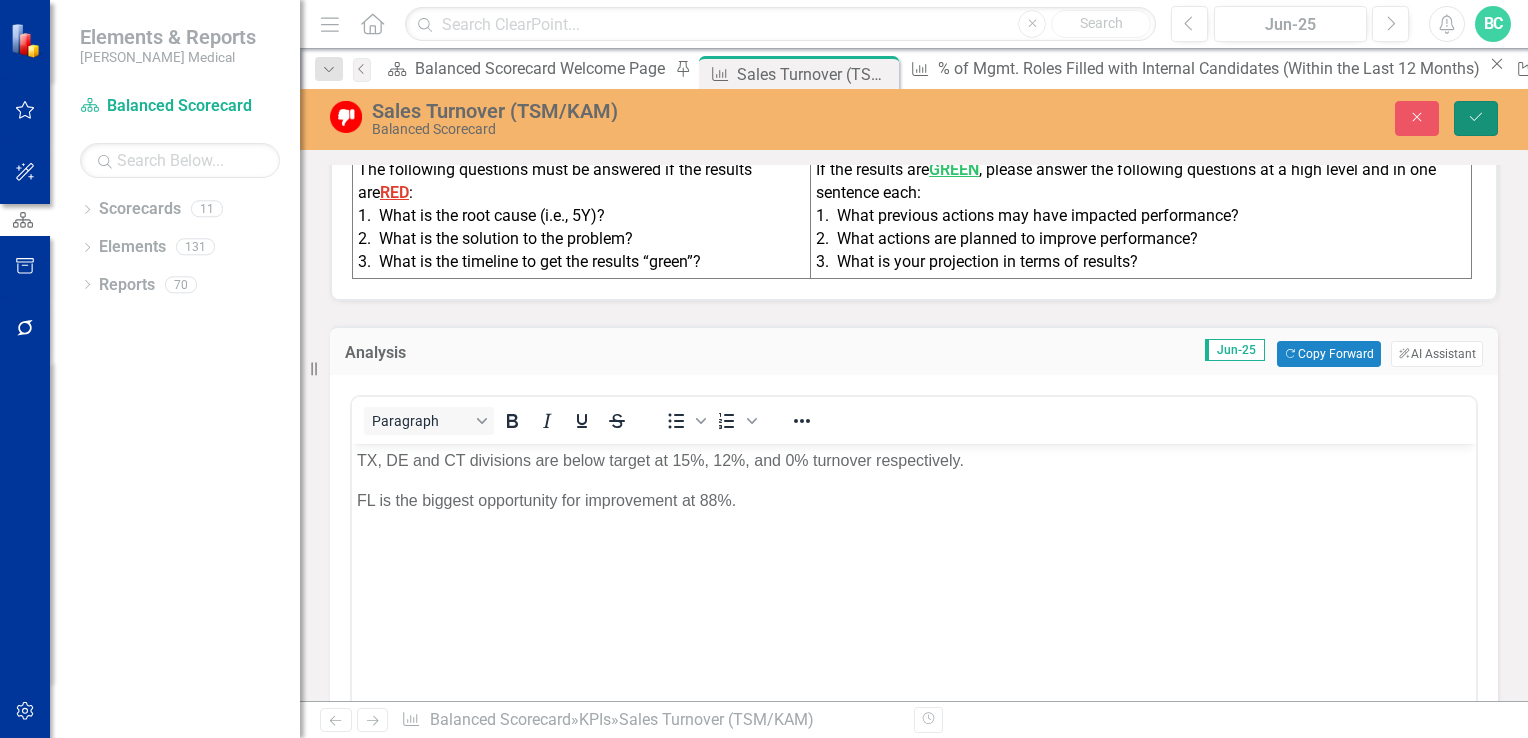 click on "Save" 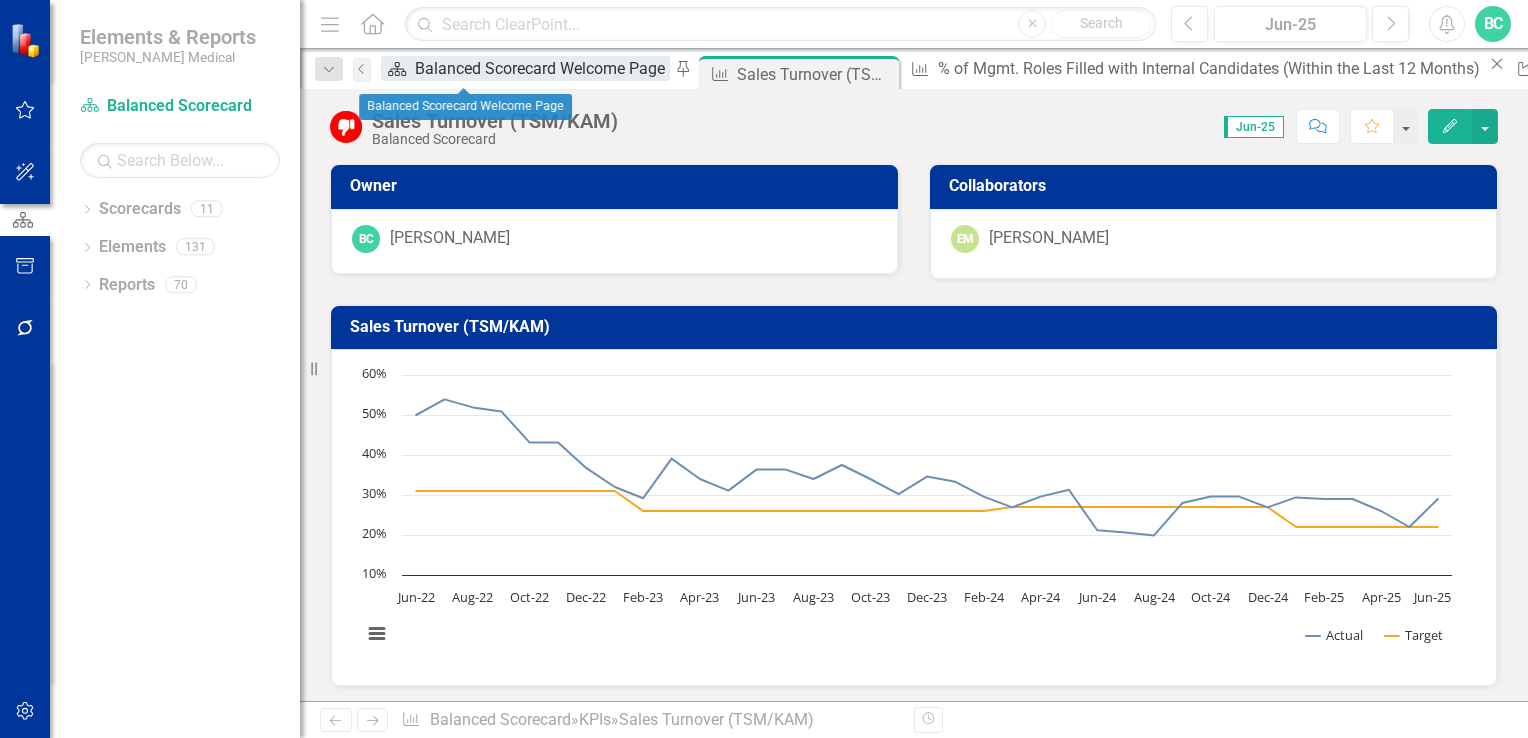 click on "Balanced Scorecard Welcome Page" at bounding box center [542, 68] 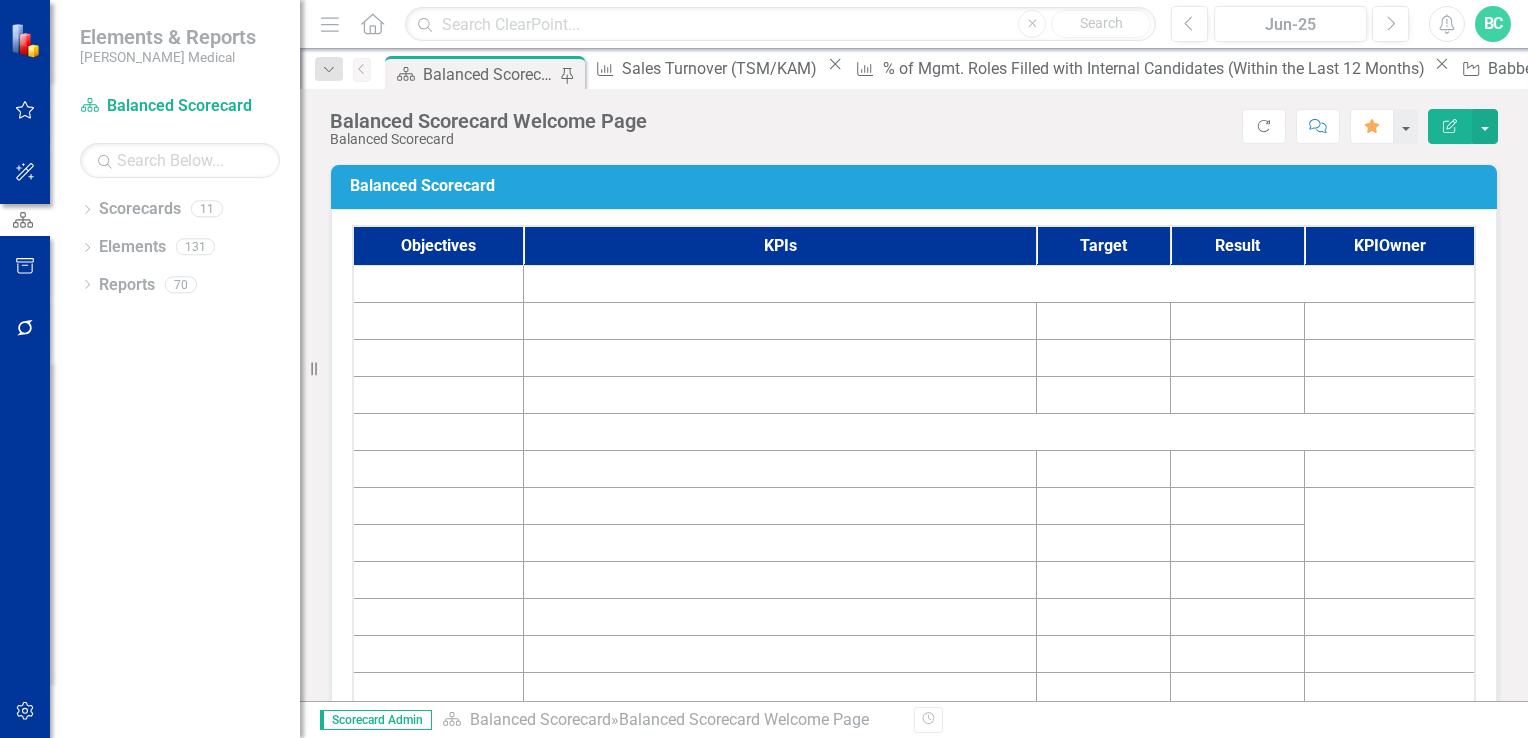 click on "Balanced Scorecard Welcome Page" at bounding box center (489, 74) 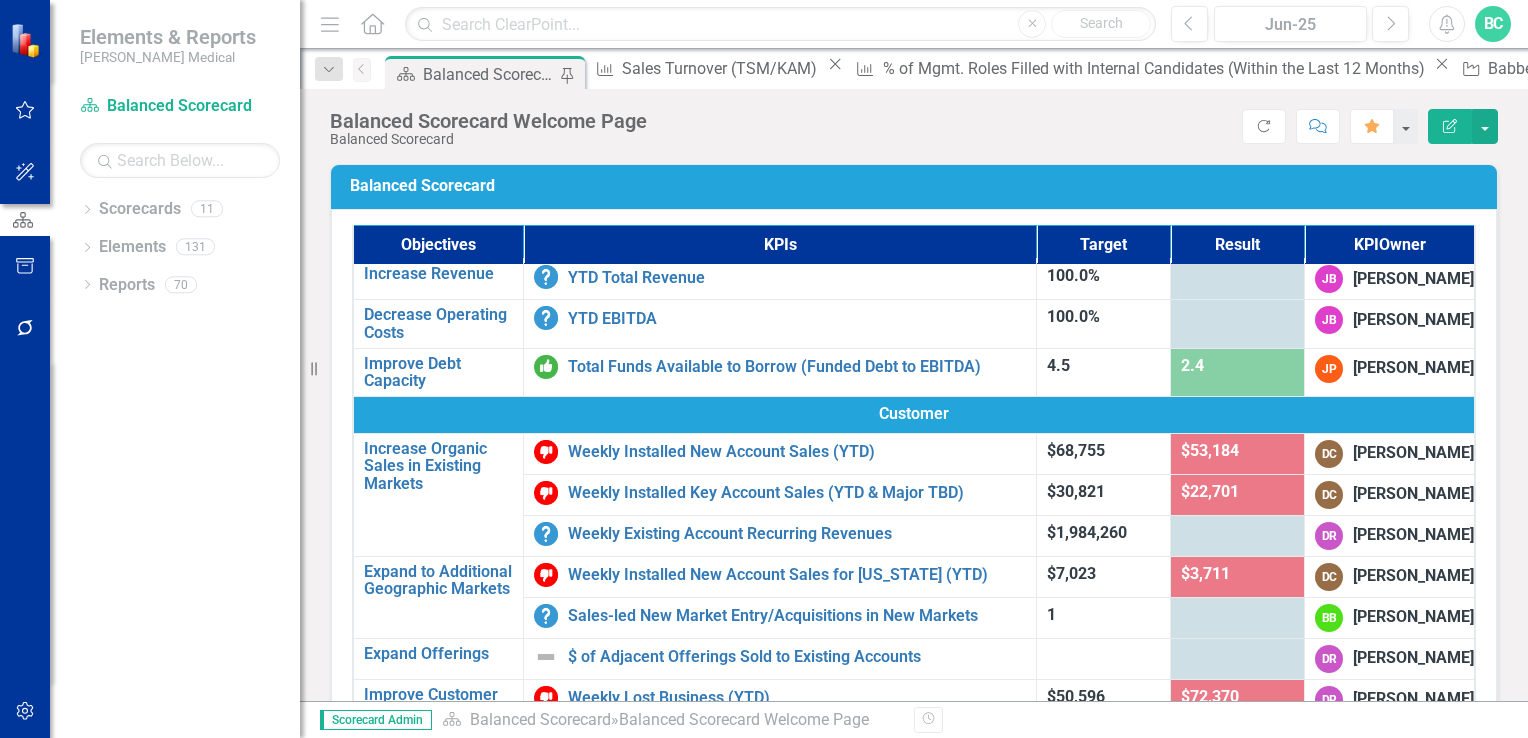 scroll, scrollTop: 0, scrollLeft: 0, axis: both 